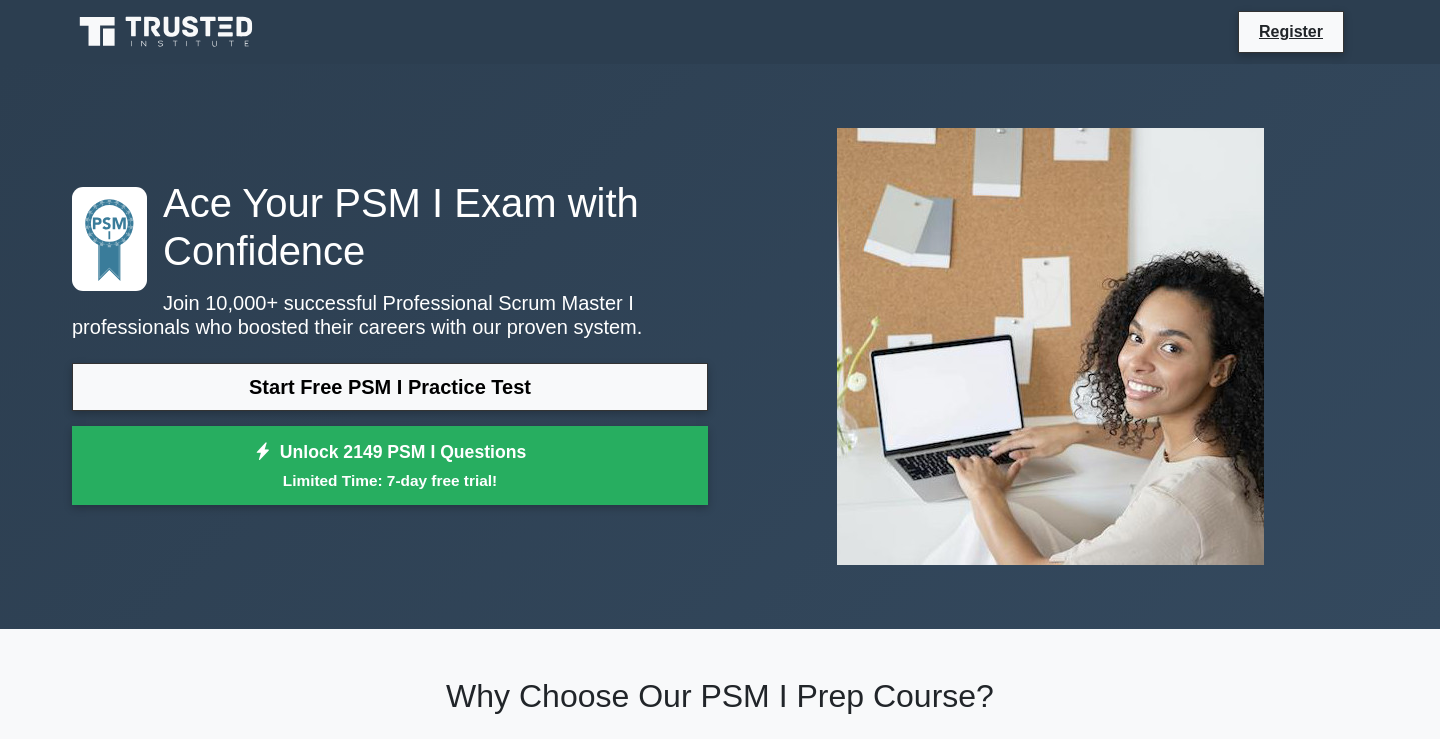 scroll, scrollTop: 0, scrollLeft: 0, axis: both 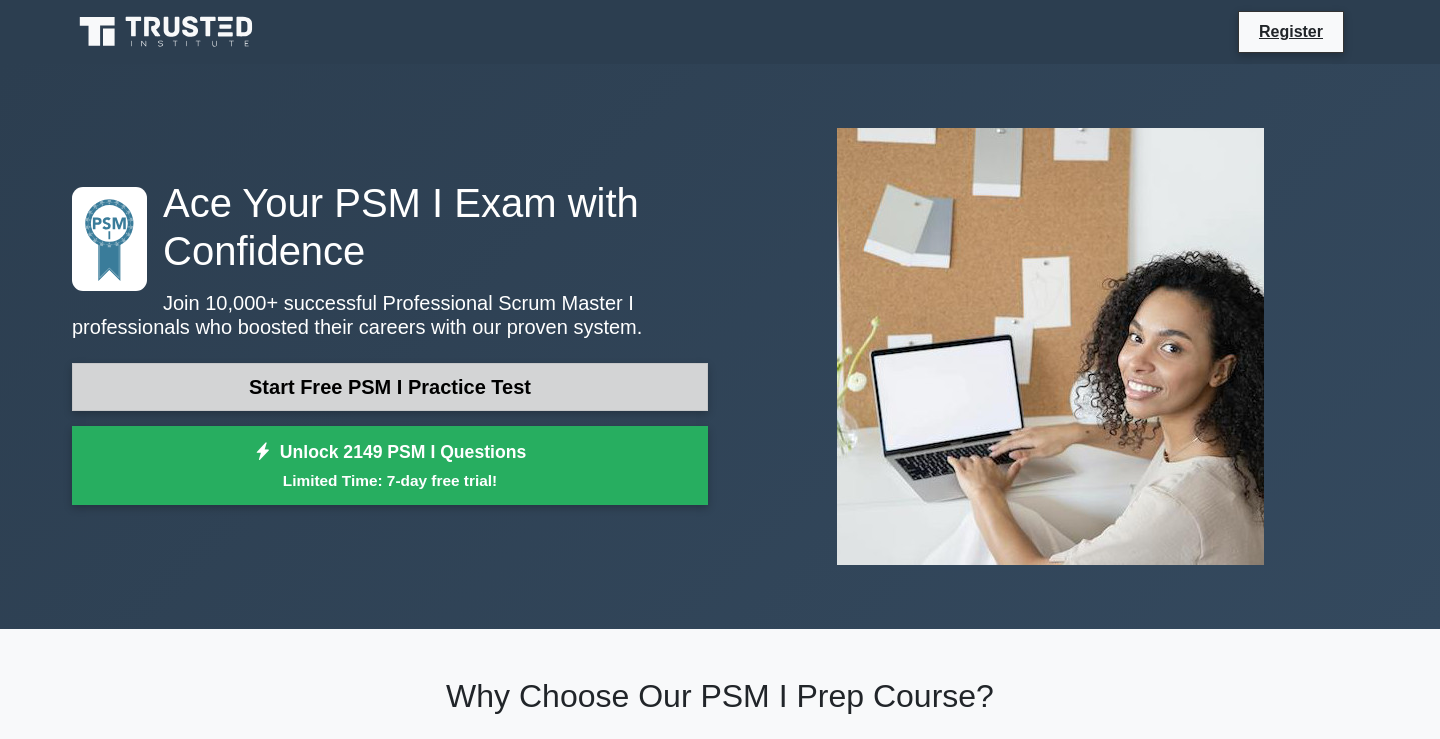click on "Start Free PSM I Practice Test" at bounding box center (390, 387) 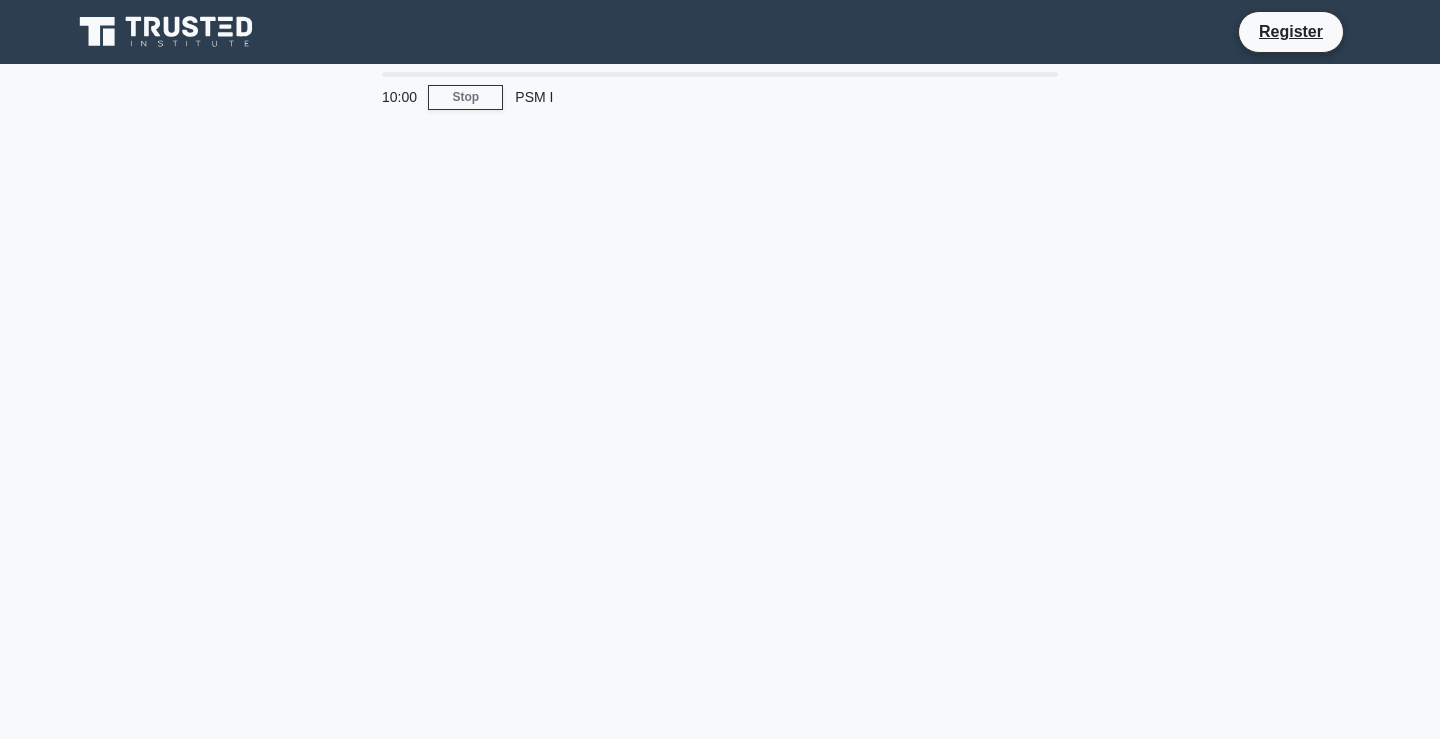 scroll, scrollTop: 0, scrollLeft: 0, axis: both 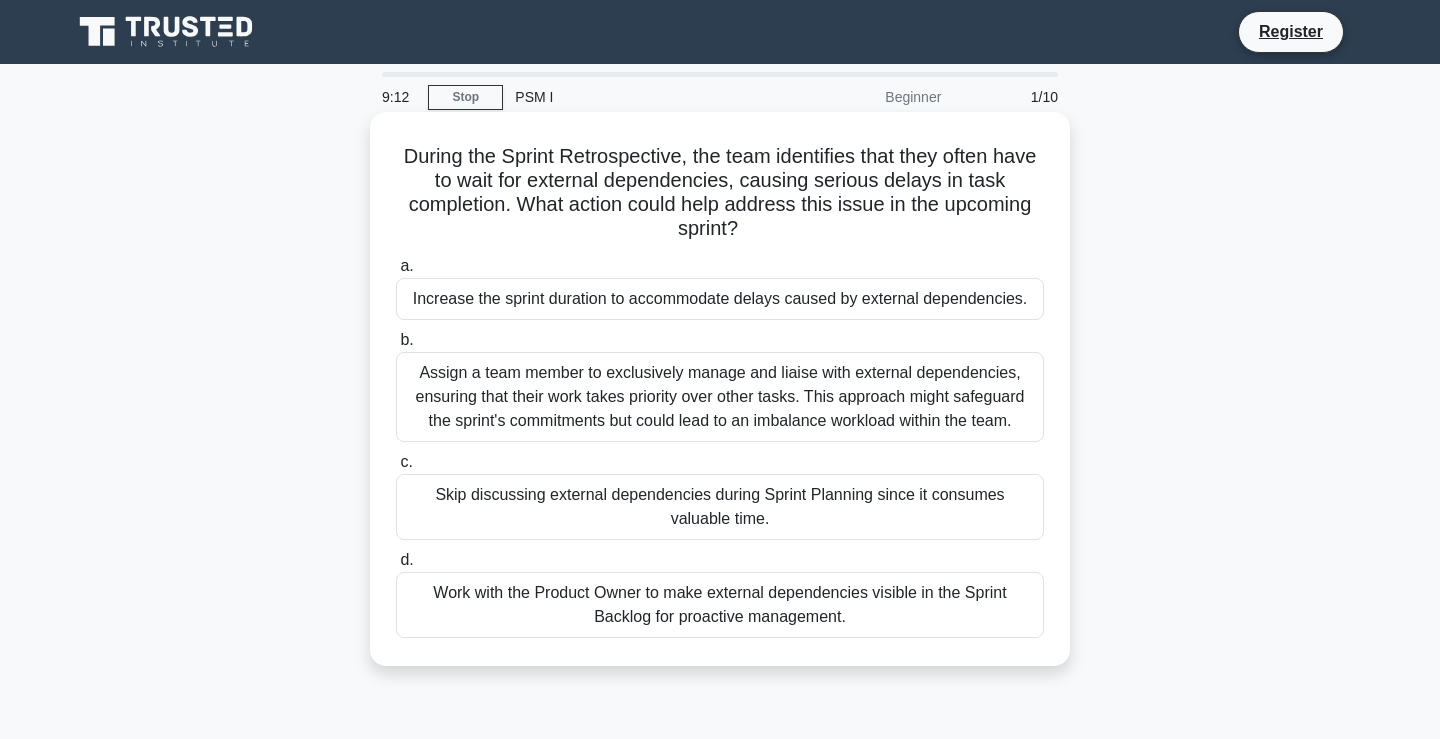 click on "Assign a team member to exclusively manage and liaise with external dependencies, ensuring that their work takes priority over other tasks. This approach might safeguard the sprint's commitments but could lead to an imbalance workload within the team." at bounding box center [720, 397] 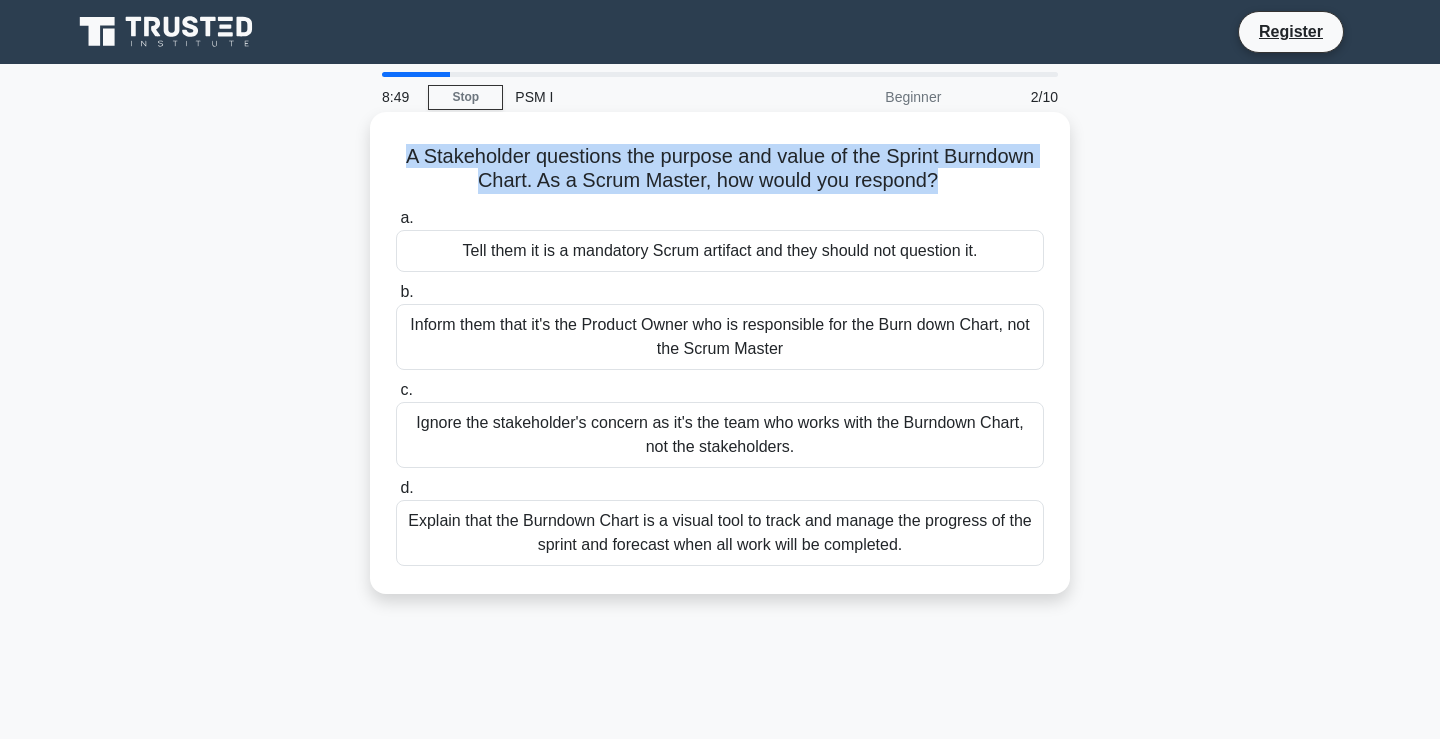 drag, startPoint x: 409, startPoint y: 157, endPoint x: 980, endPoint y: 200, distance: 572.6168 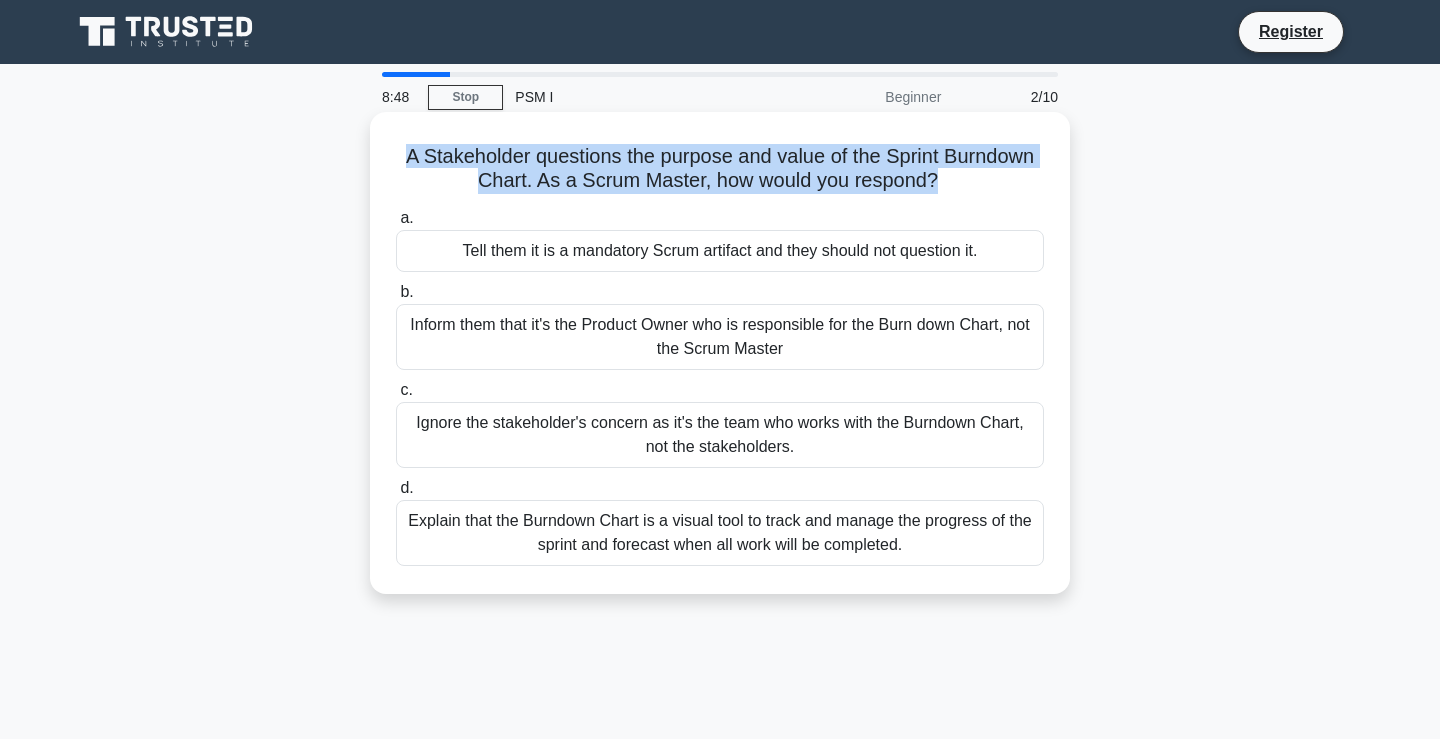copy on "A Stakeholder questions the purpose and value of the Sprint Burndown Chart. As a Scrum Master, how would you respond?
.spinner_0XTQ{transform-origin:center;animation:spinner_y6GP .75s linear infinite}@keyframes spinner_y6GP{100%{transform:rotate(360deg)}}" 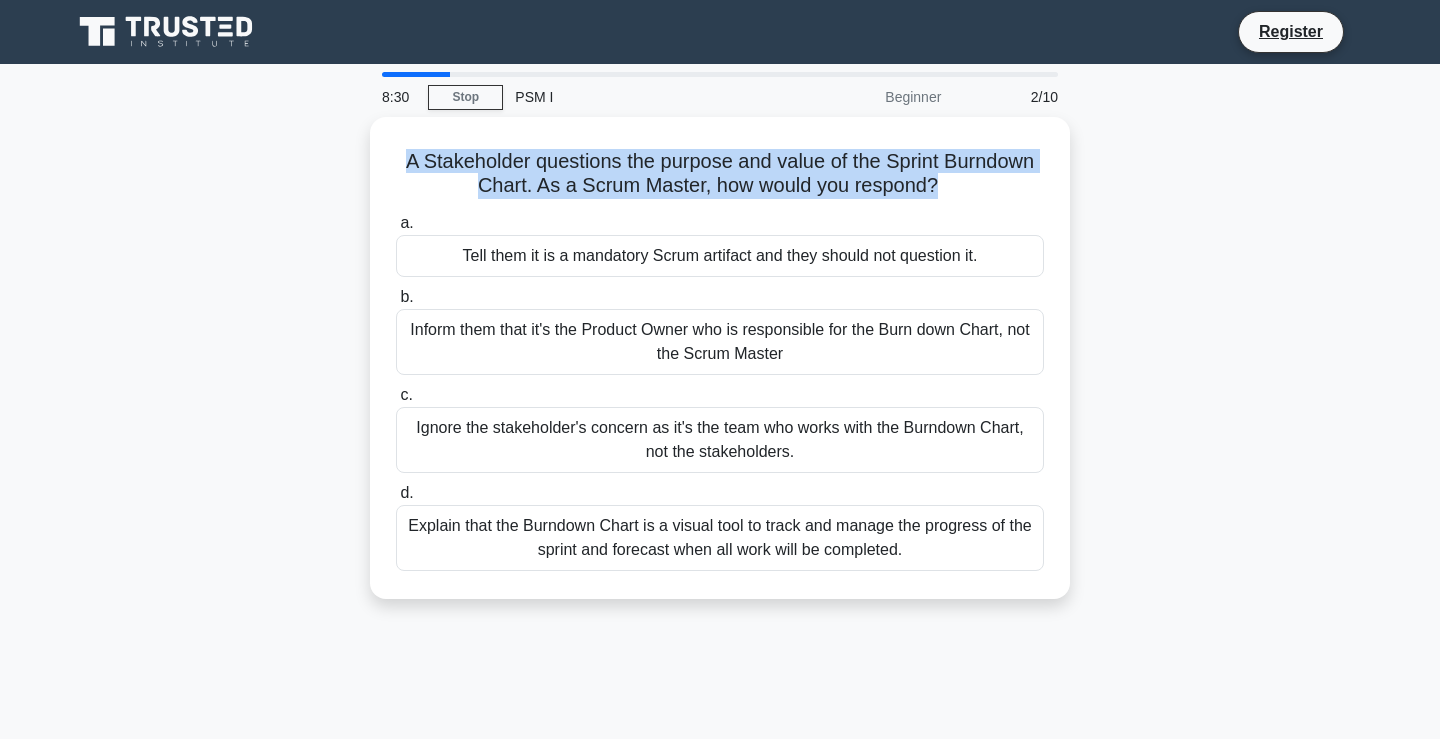 click on "A Stakeholder questions the purpose and value of the Sprint Burndown Chart. As a Scrum Master, how would you respond?
.spinner_0XTQ{transform-origin:center;animation:spinner_y6GP .75s linear infinite}@keyframes spinner_y6GP{100%{transform:rotate(360deg)}}
a.
Tell them it is a mandatory Scrum artifact and they should not question it.
b. c. d." at bounding box center (720, 370) 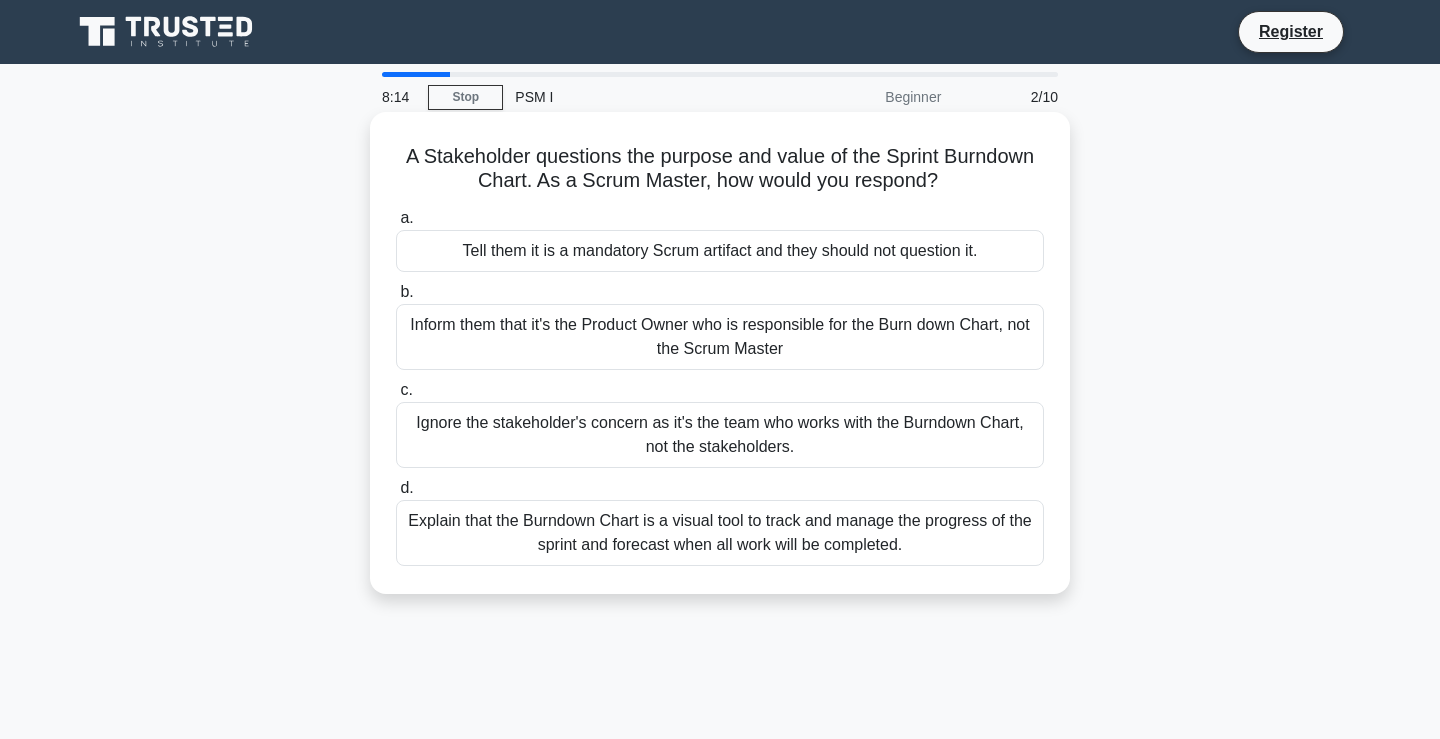 click on "Explain that the Burndown Chart is a visual tool to track and manage the progress of the sprint and forecast when all work will be completed." at bounding box center [720, 533] 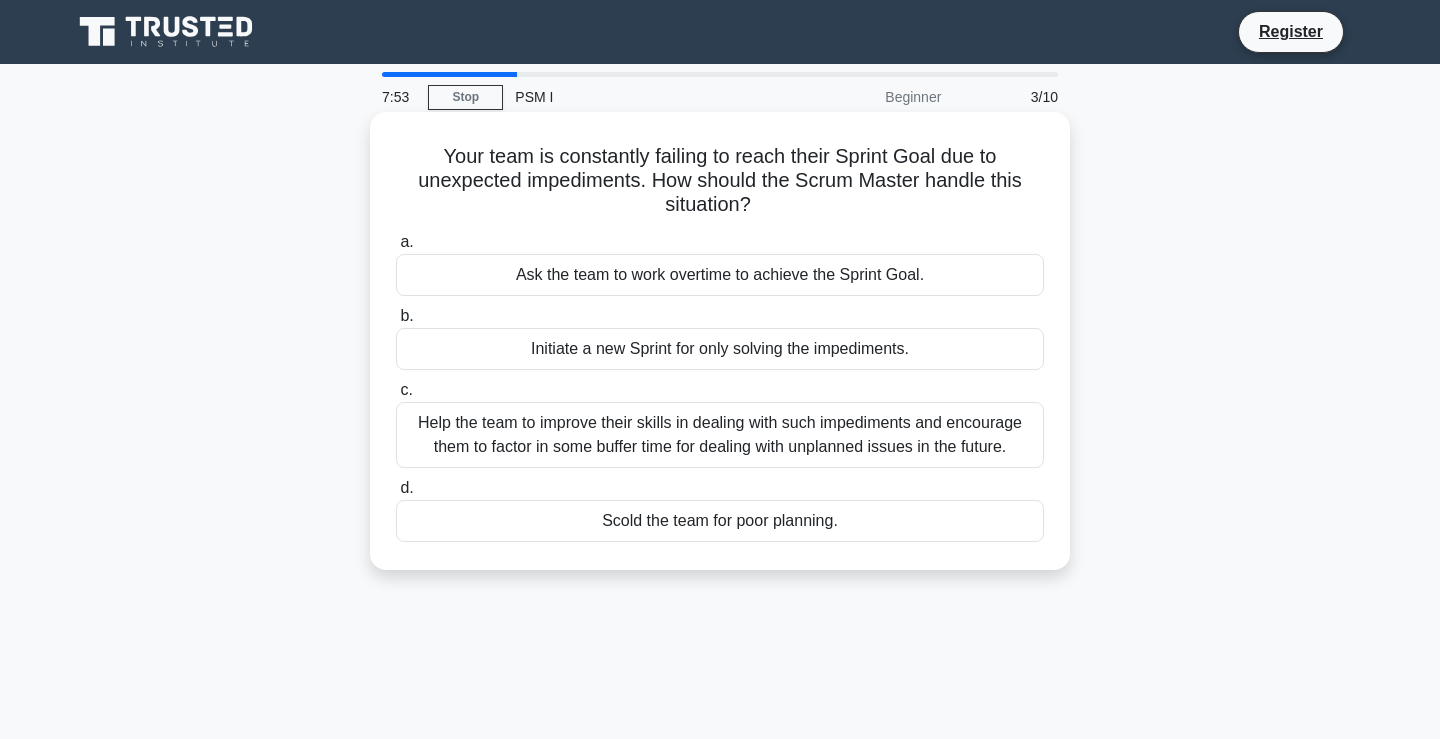 click on "Help the team to improve their skills in dealing with such impediments and encourage them to factor in some buffer time for dealing with unplanned issues in the future." at bounding box center (720, 435) 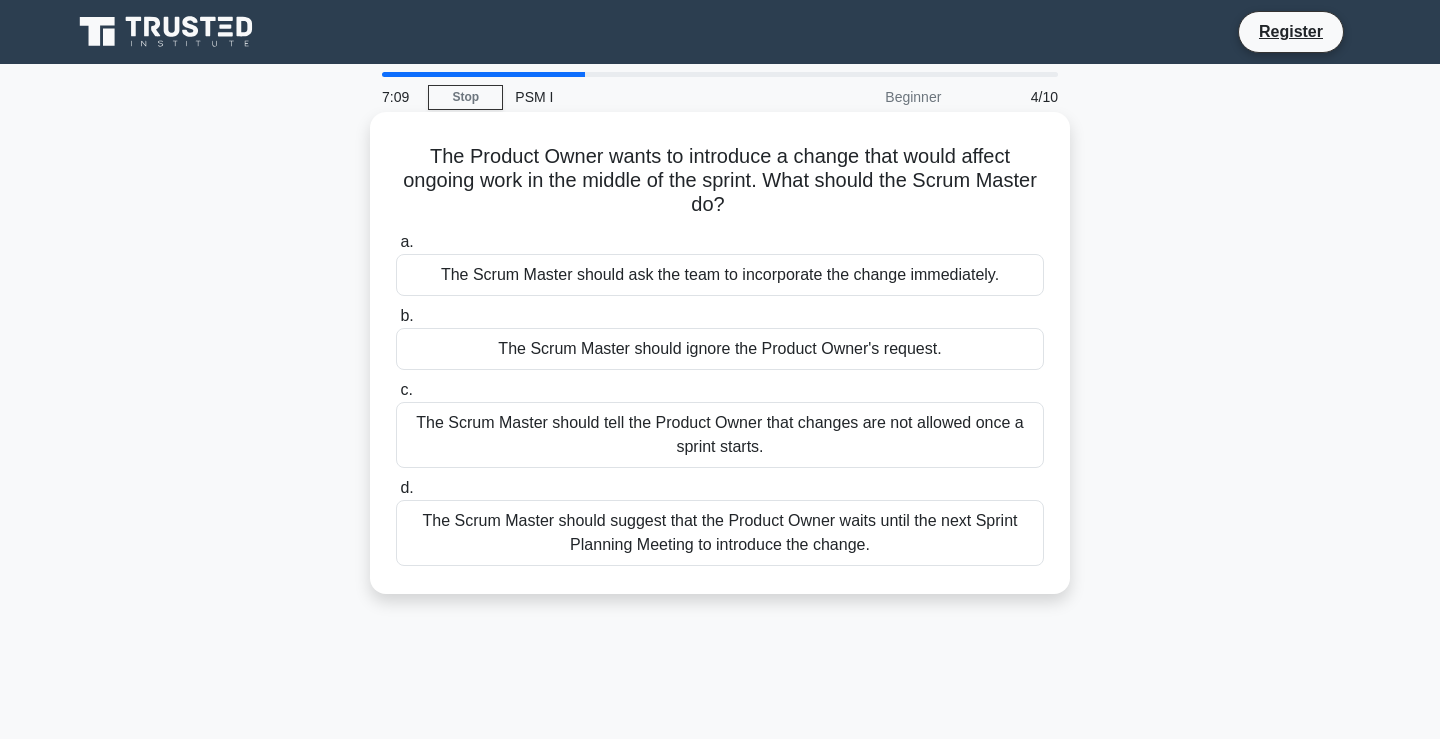 click on "The Scrum Master should ask the team to incorporate the change immediately." at bounding box center (720, 275) 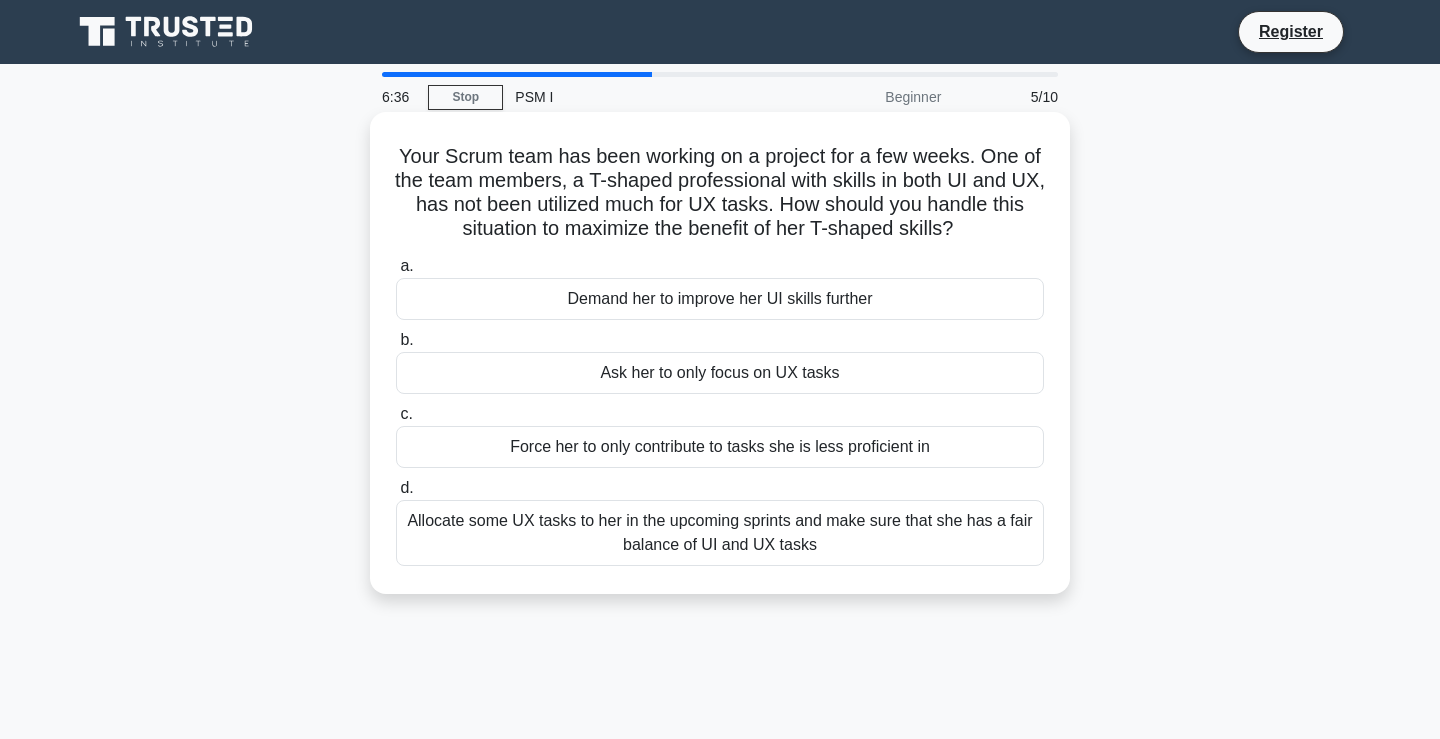 click on "Allocate some UX tasks to her in the upcoming sprints and make sure that she has a fair balance of UI and UX tasks" at bounding box center (720, 533) 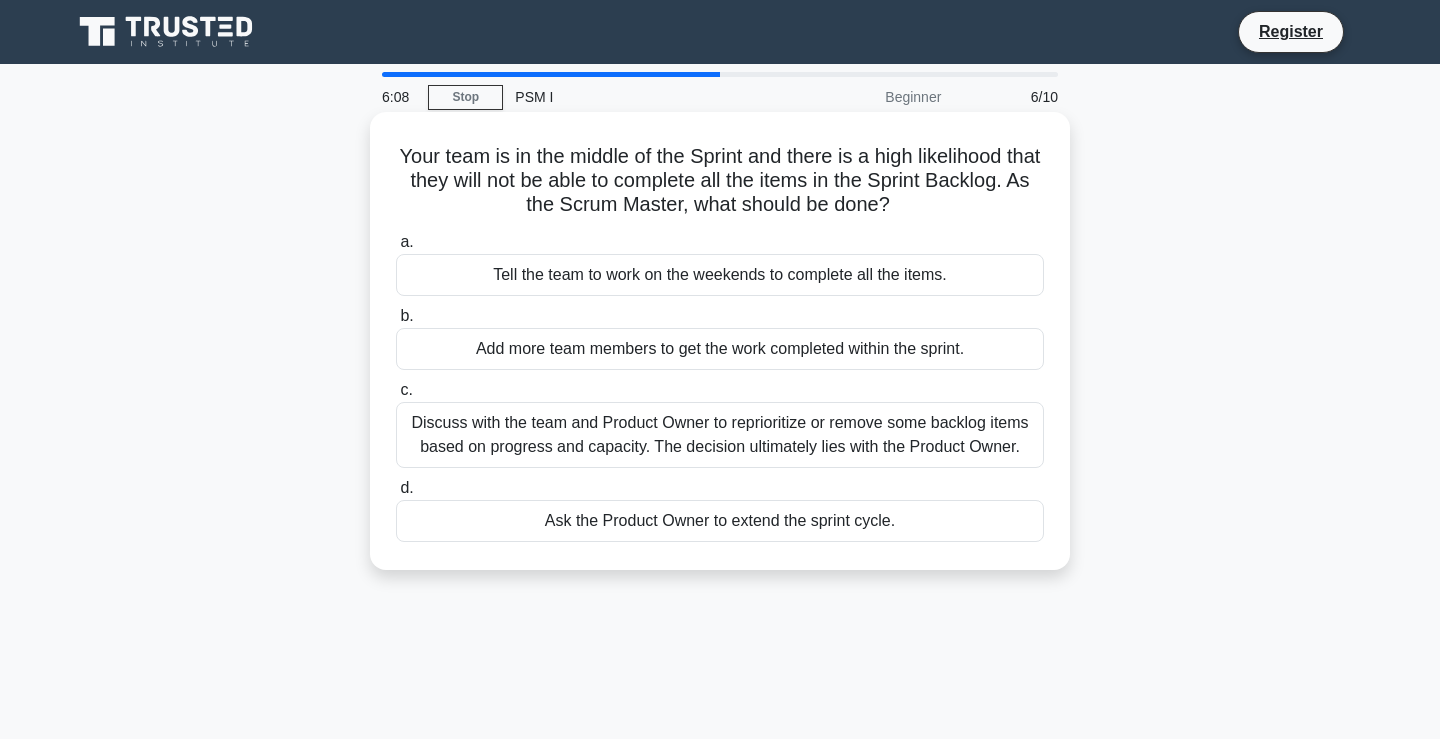click on "Your team is in the middle of the Sprint and there is a high likelihood that they will not be able to complete all the items in the Sprint Backlog. As the Scrum Master, what should be done?
.spinner_0XTQ{transform-origin:center;animation:spinner_y6GP .75s linear infinite}@keyframes spinner_y6GP{100%{transform:rotate(360deg)}}" at bounding box center (720, 181) 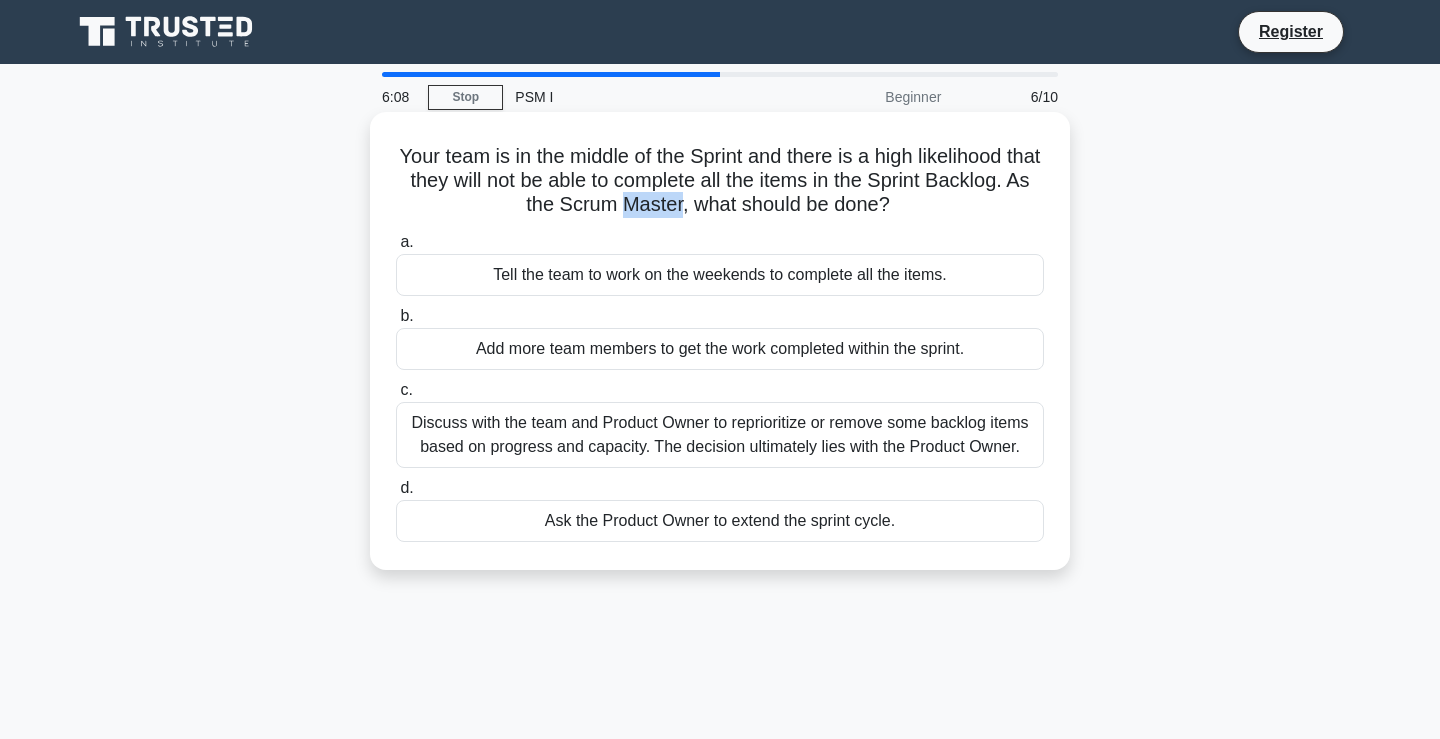 click on "Your team is in the middle of the Sprint and there is a high likelihood that they will not be able to complete all the items in the Sprint Backlog. As the Scrum Master, what should be done?
.spinner_0XTQ{transform-origin:center;animation:spinner_y6GP .75s linear infinite}@keyframes spinner_y6GP{100%{transform:rotate(360deg)}}" at bounding box center [720, 181] 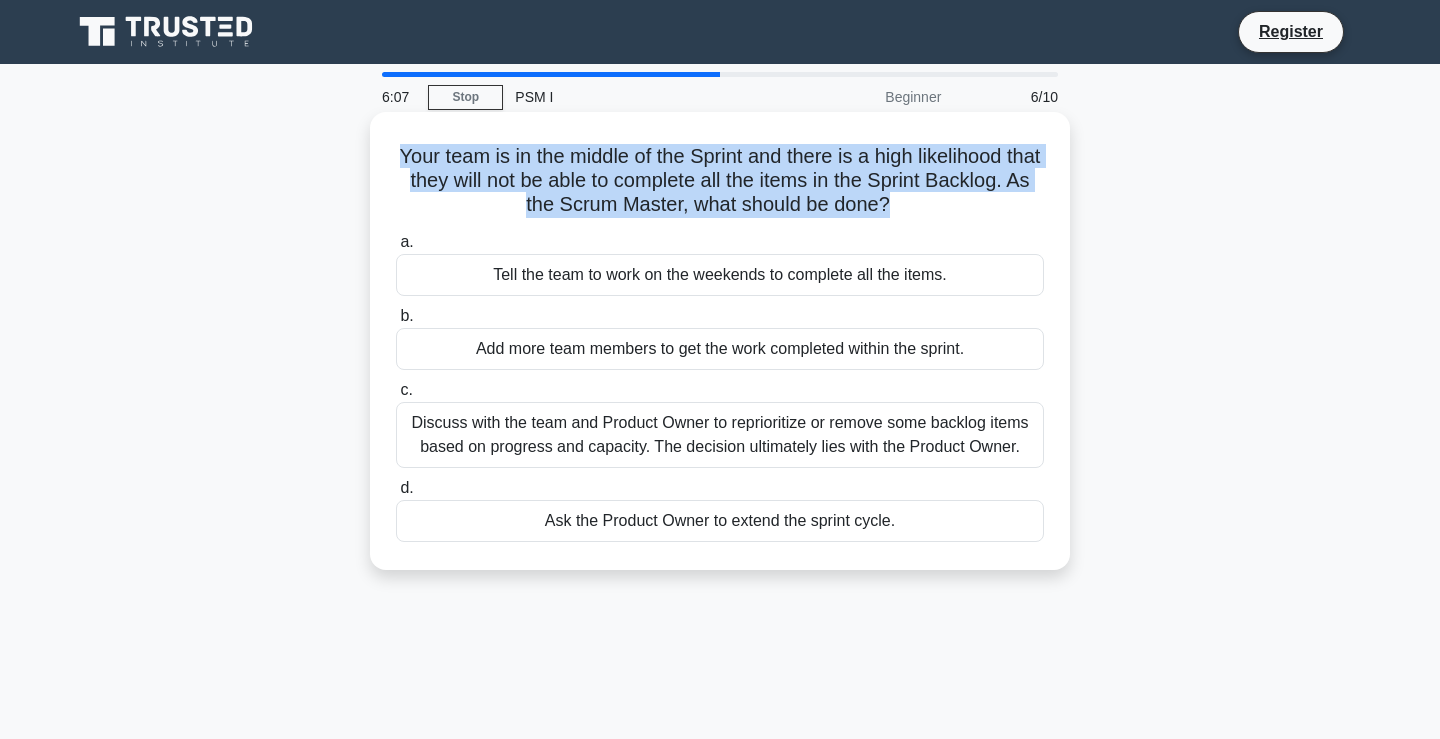 copy on "Your team is in the middle of the Sprint and there is a high likelihood that they will not be able to complete all the items in the Sprint Backlog. As the Scrum Master, what should be done?
.spinner_0XTQ{transform-origin:center;animation:spinner_y6GP .75s linear infinite}@keyframes spinner_y6GP{100%{transform:rotate(360deg)}}" 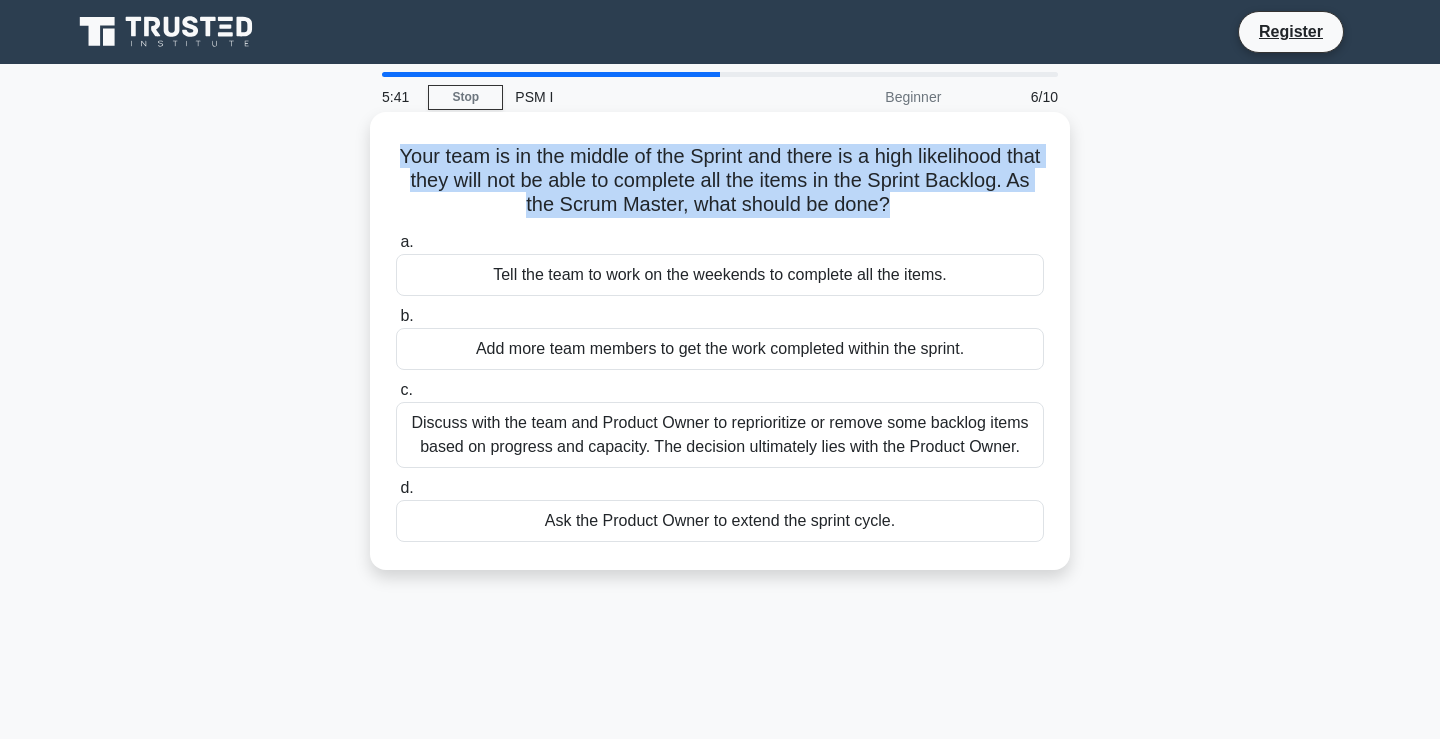 click on "Discuss with the team and Product Owner to reprioritize or remove some backlog items based on progress and capacity. The decision ultimately lies with the Product Owner." at bounding box center (720, 435) 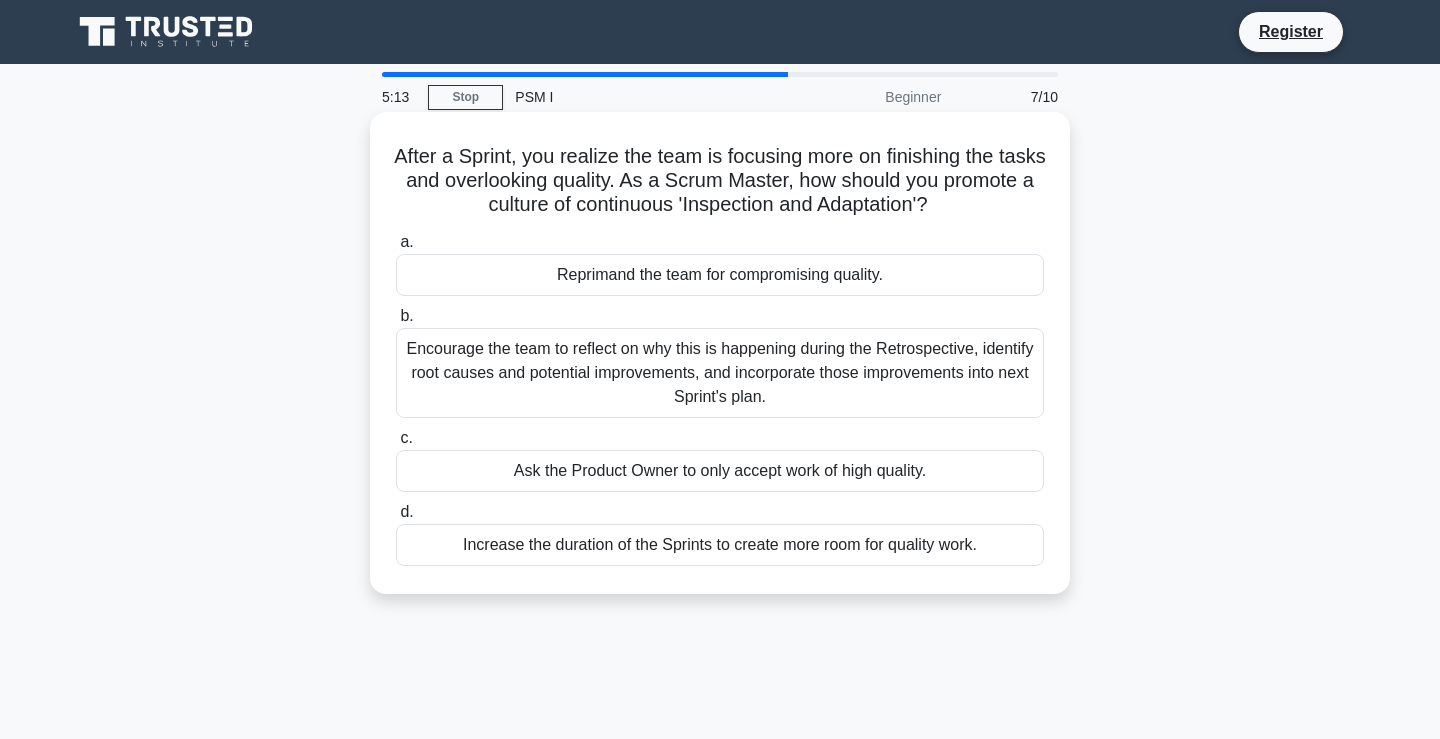 click on "Encourage the team to reflect on why this is happening during the Retrospective, identify root causes and potential improvements, and incorporate those improvements into next Sprint's plan." at bounding box center (720, 373) 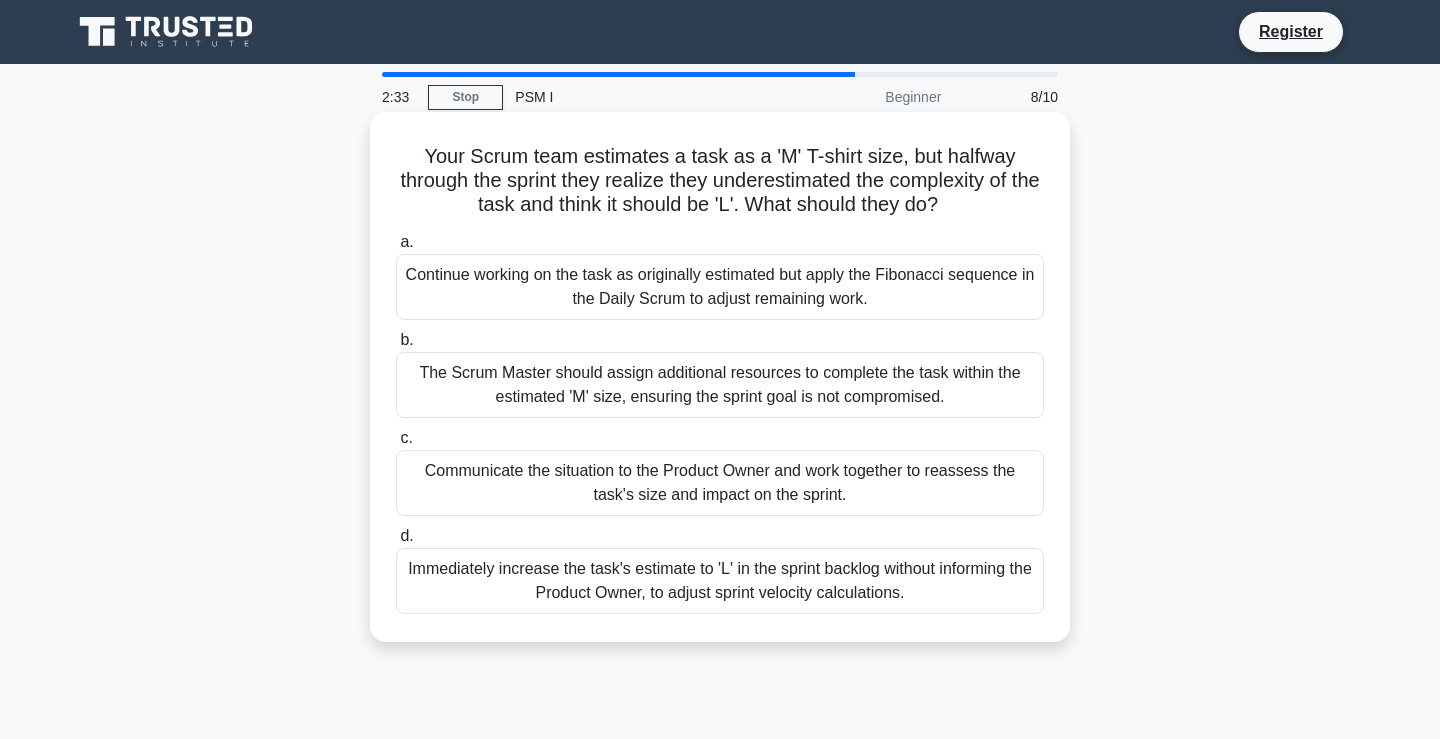 click on "Communicate the situation to the Product Owner and work together to reassess the task's size and impact on the sprint." at bounding box center [720, 483] 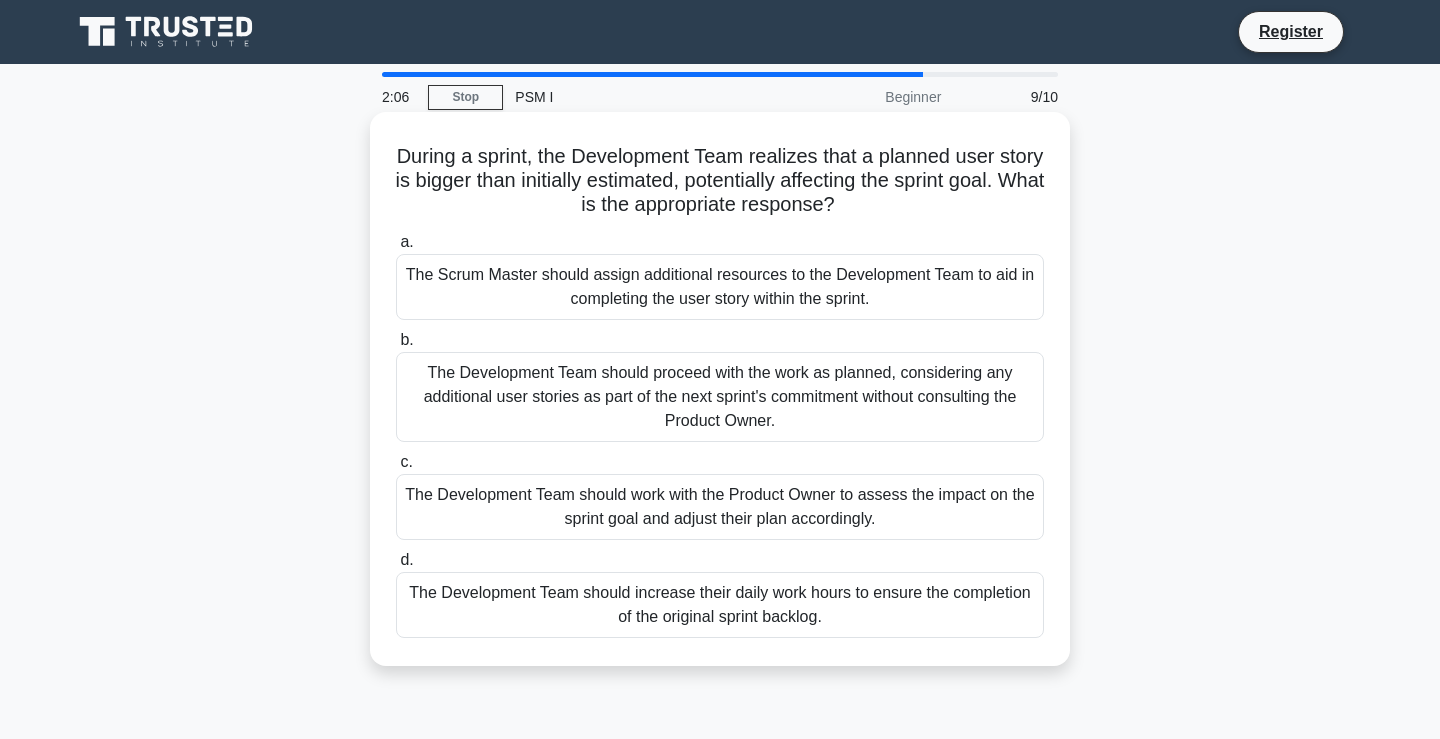 click on "The Development Team should work with the Product Owner to assess the impact on the sprint goal and adjust their plan accordingly." at bounding box center (720, 507) 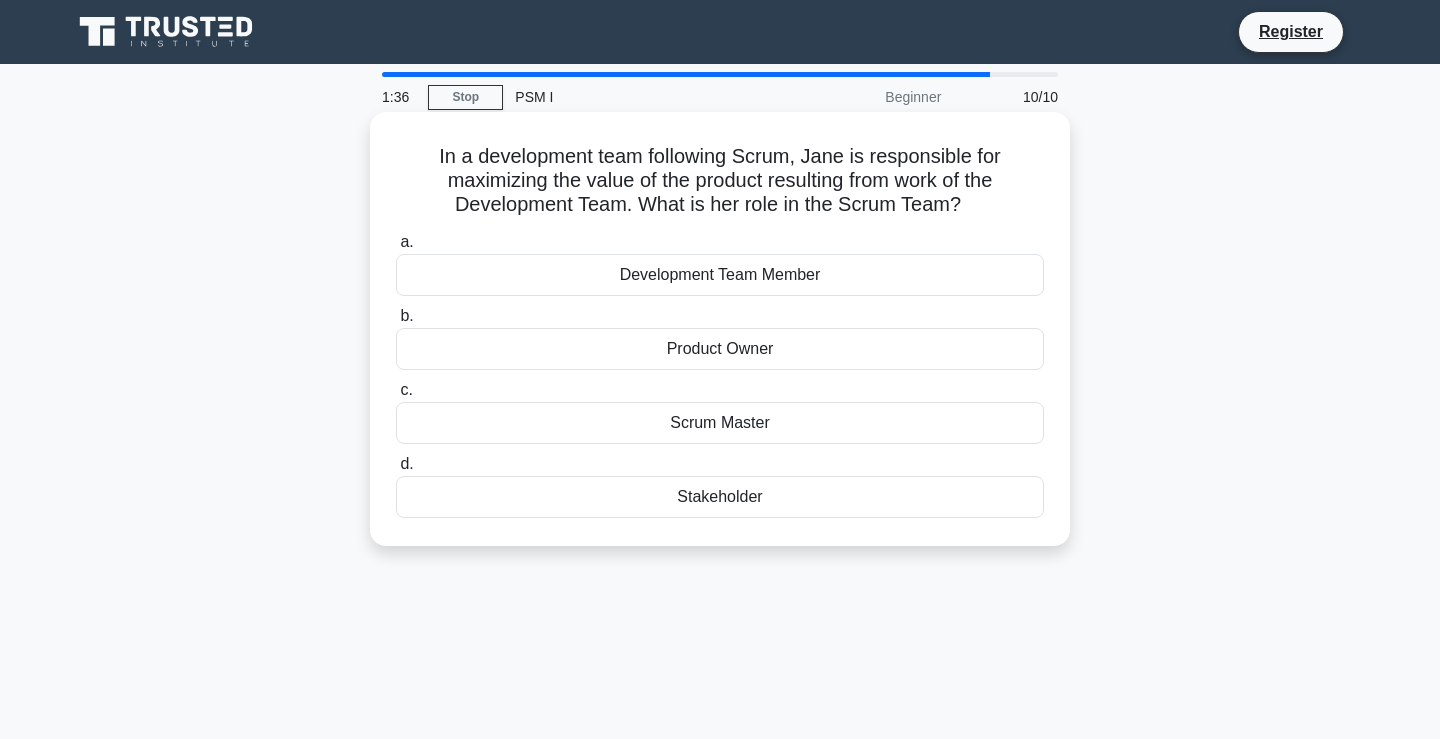 click on "Product Owner" at bounding box center (720, 349) 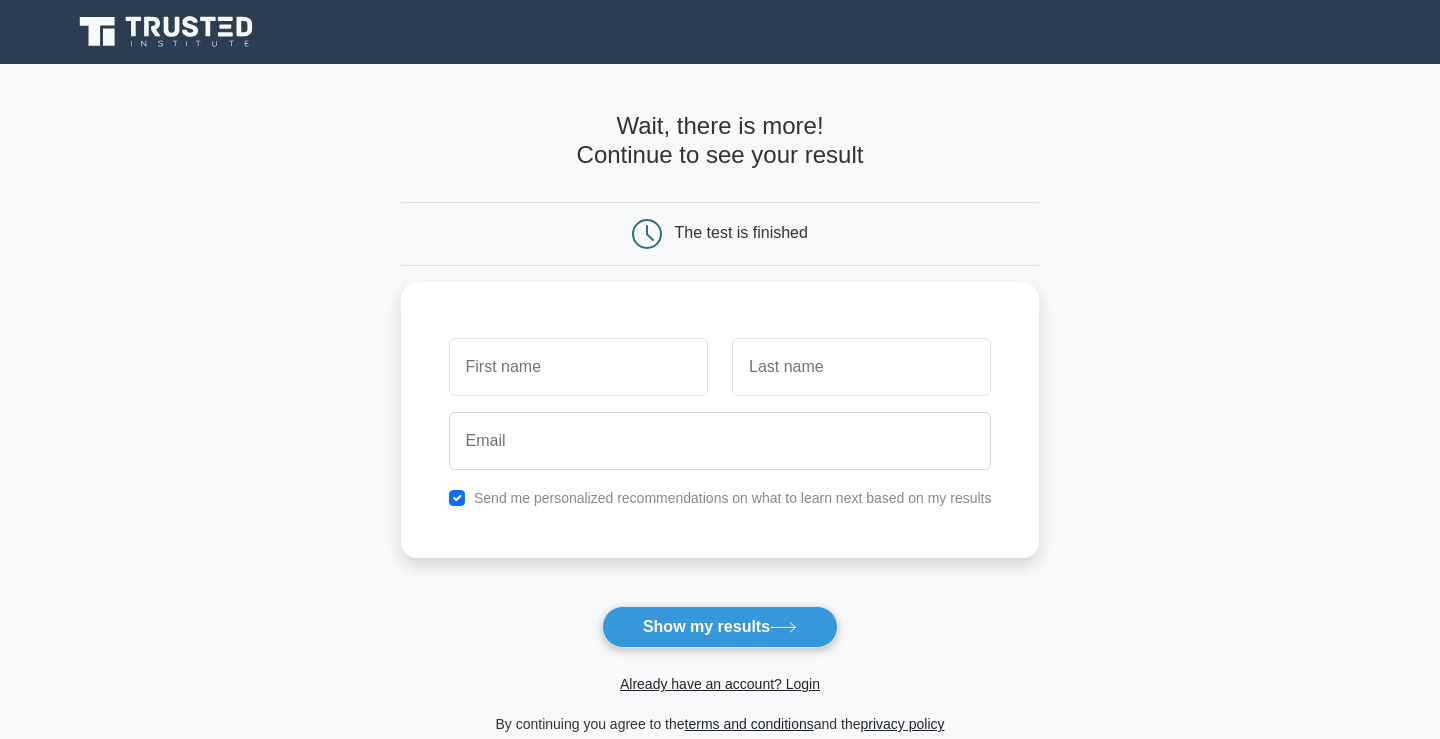 scroll, scrollTop: 0, scrollLeft: 0, axis: both 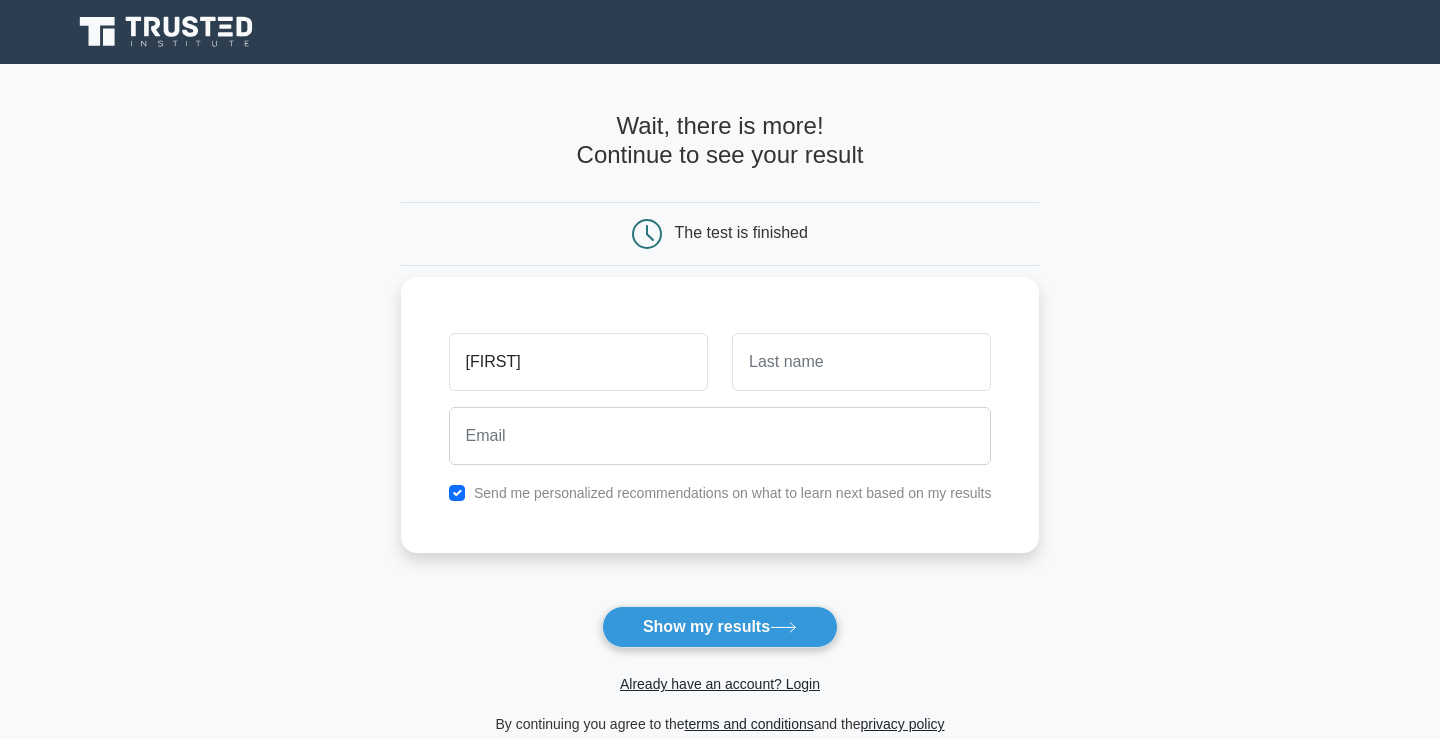 type on "Adit" 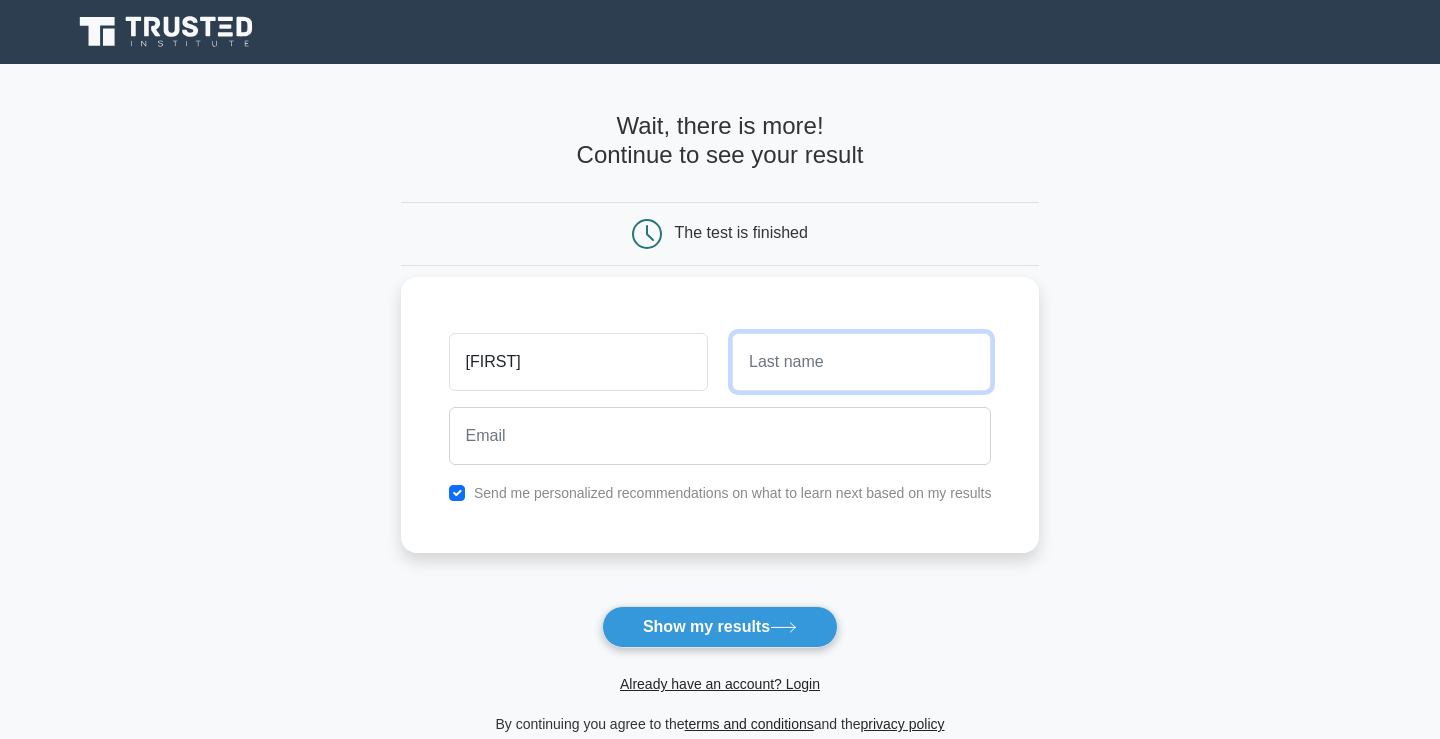 click at bounding box center (861, 362) 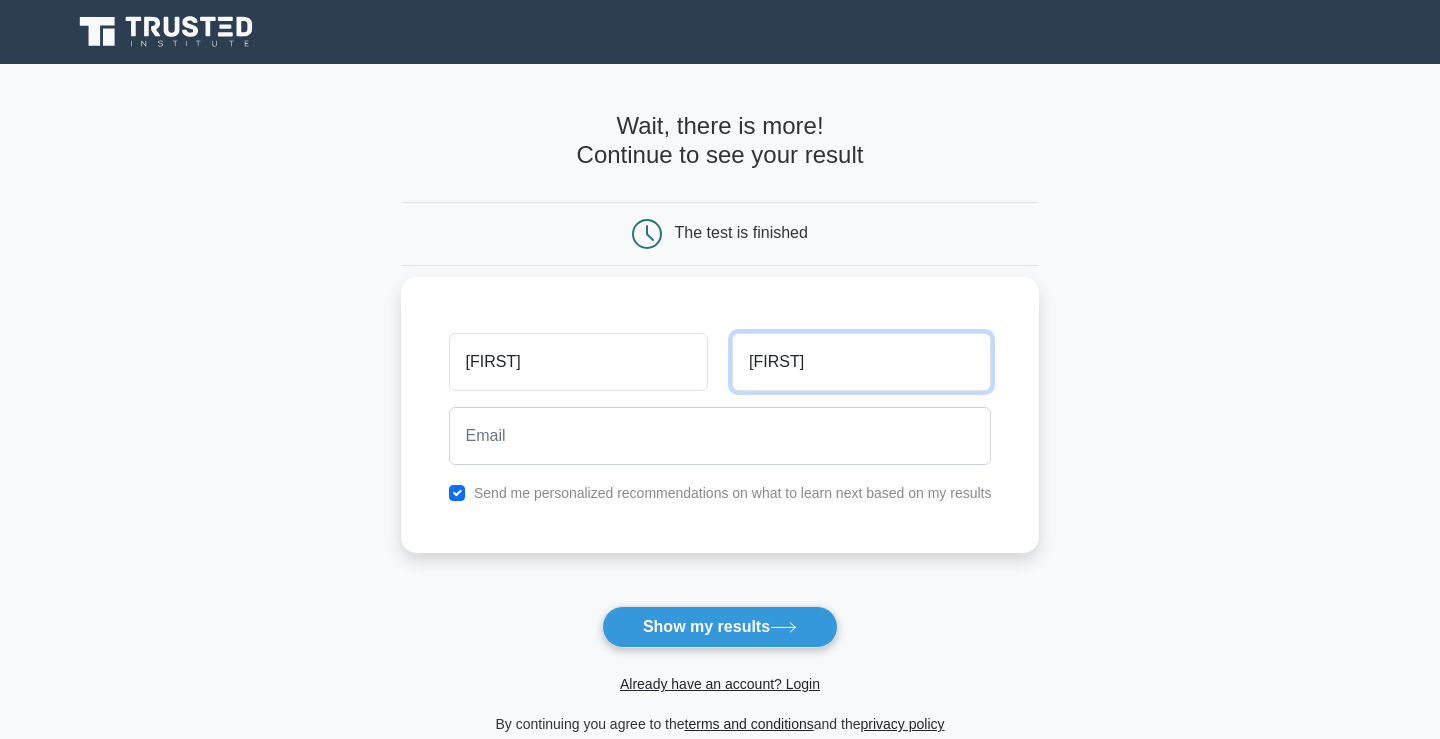 type on "Pramuditya" 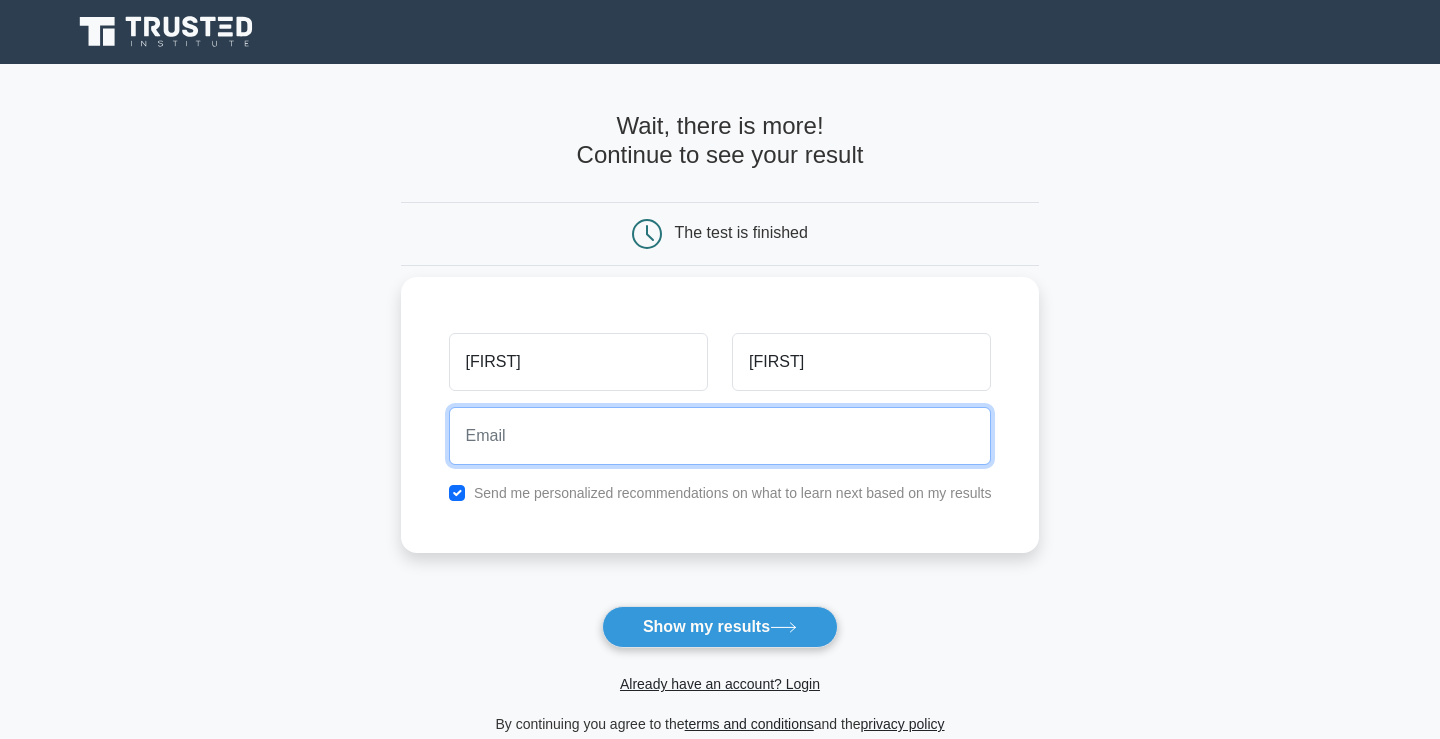 click at bounding box center (720, 436) 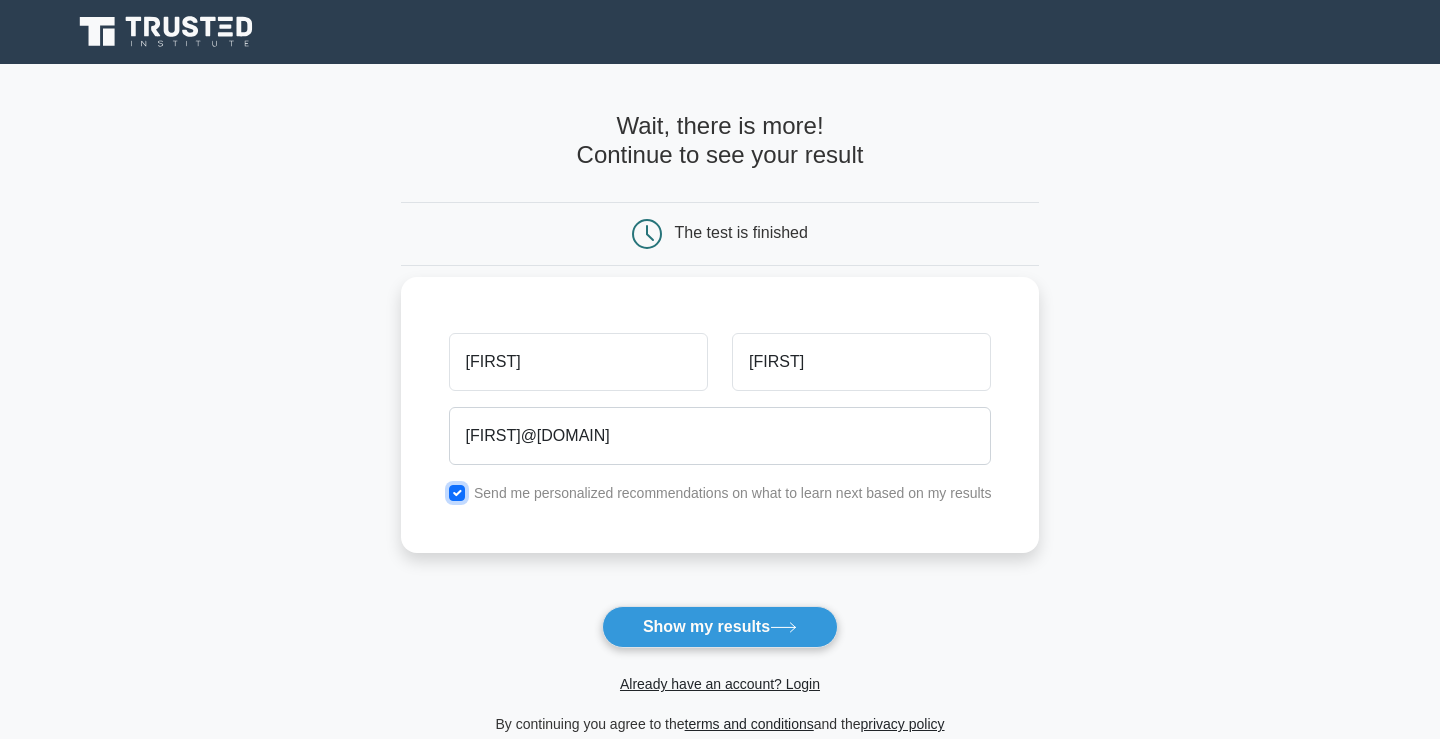 click at bounding box center (457, 493) 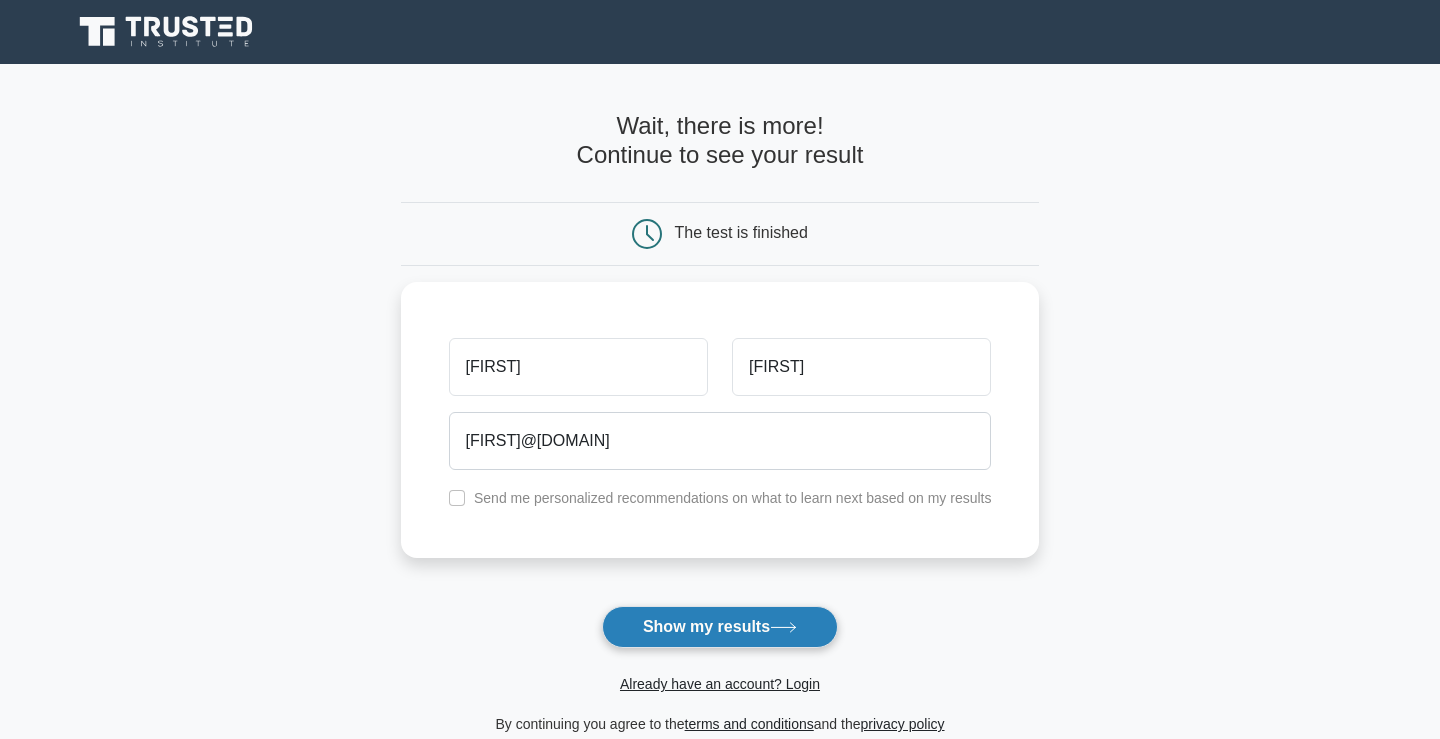 click on "Show my results" at bounding box center (720, 627) 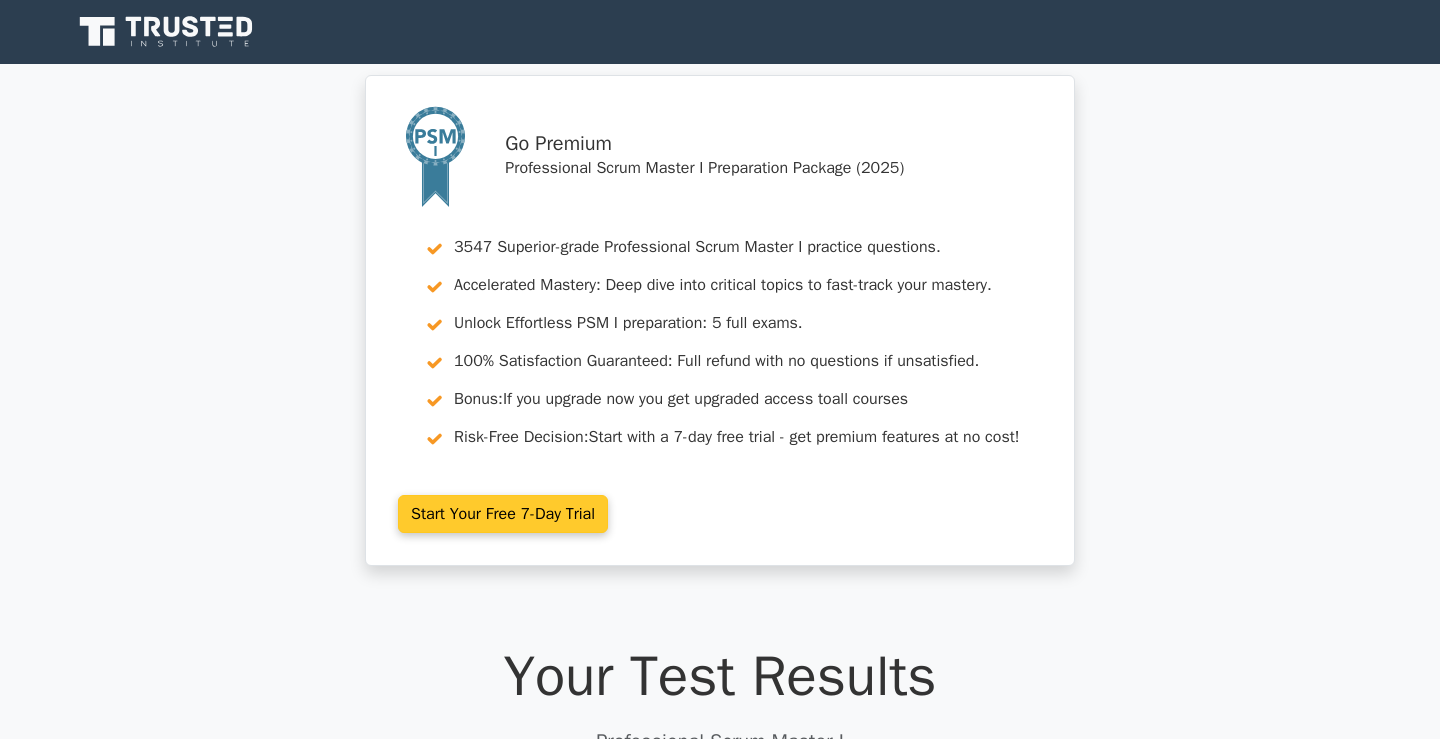 scroll, scrollTop: 0, scrollLeft: 0, axis: both 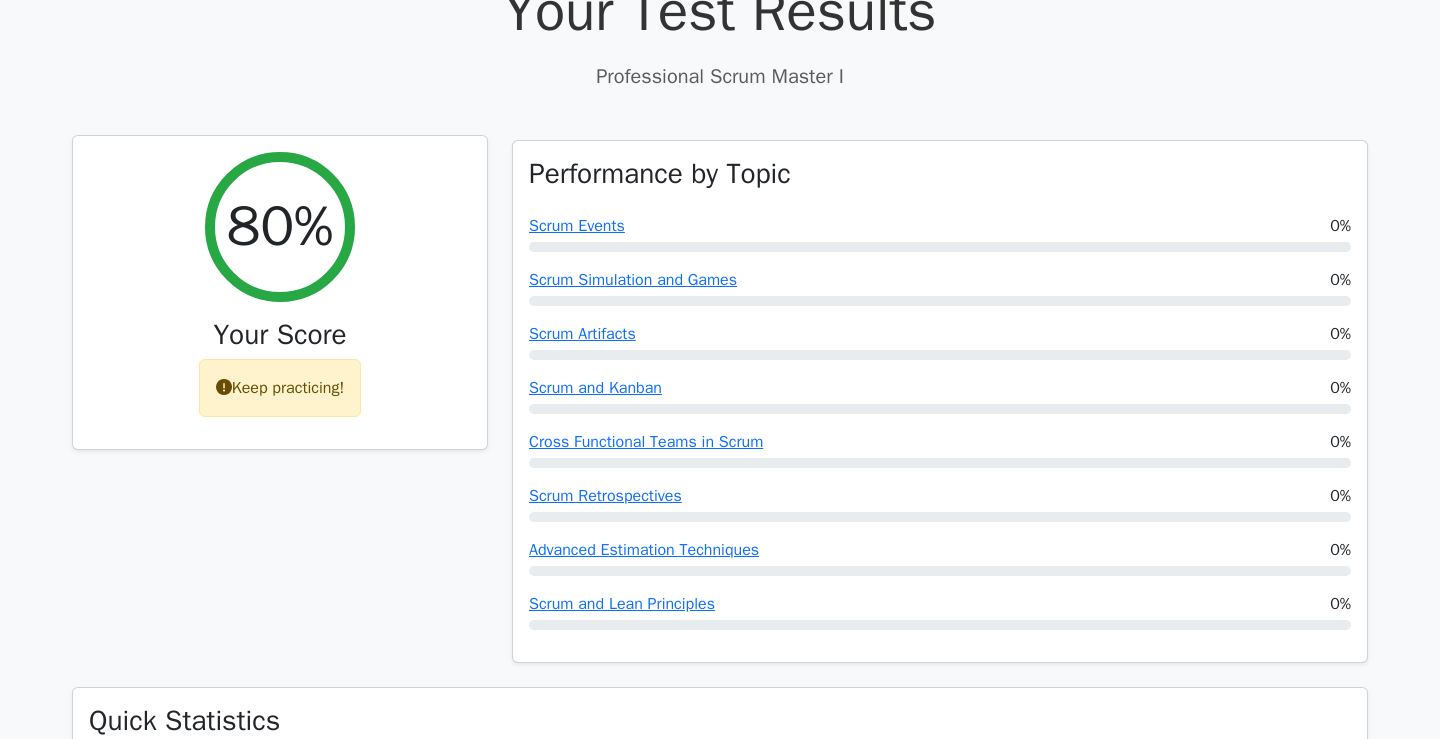click on "80%" at bounding box center [280, 226] 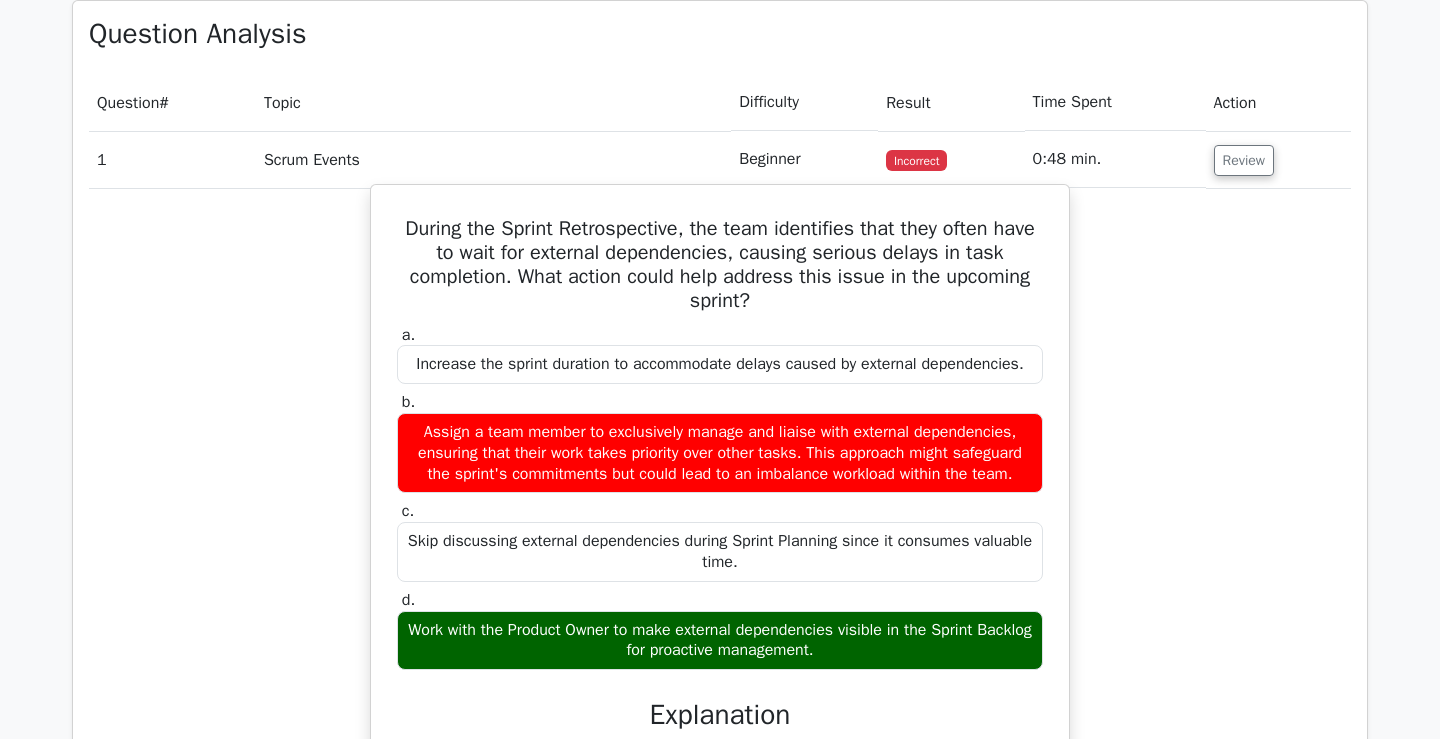 scroll, scrollTop: 1612, scrollLeft: 0, axis: vertical 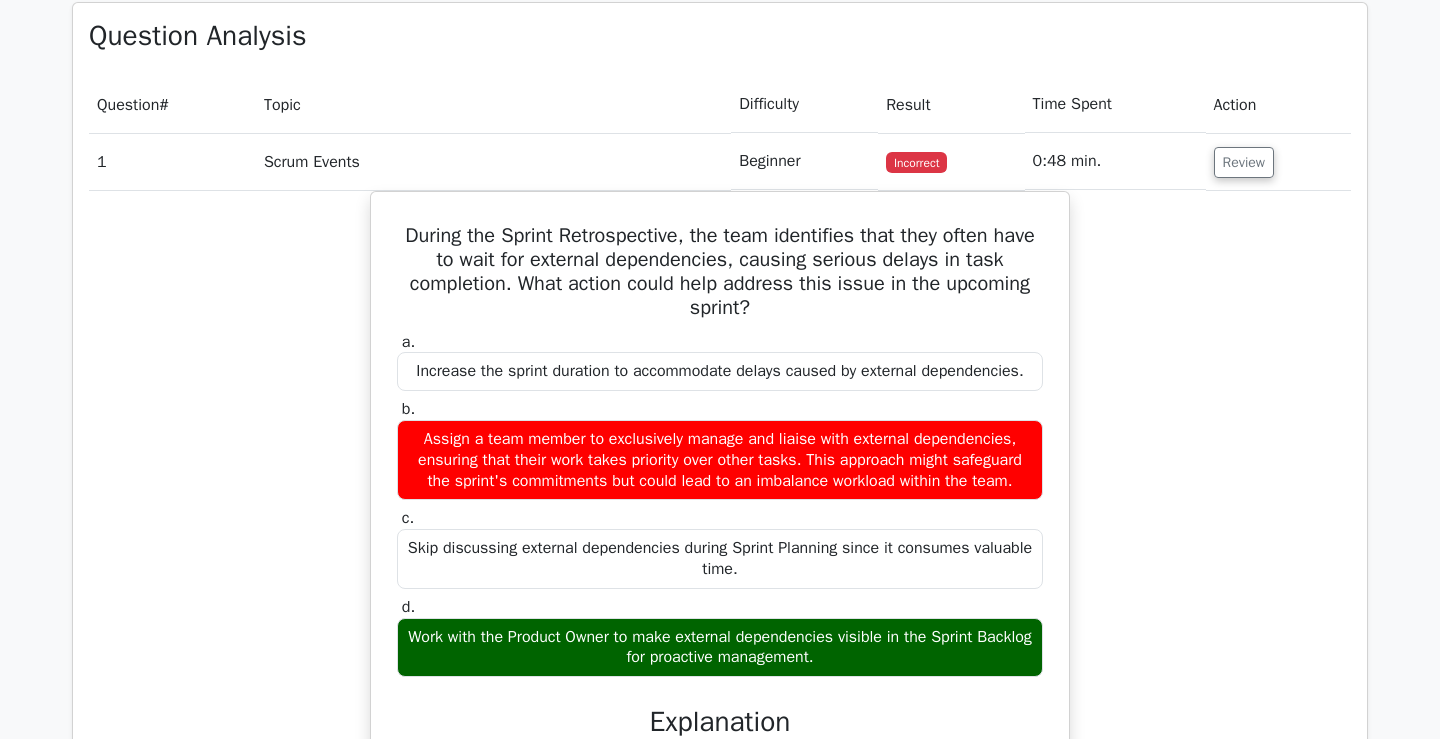 click on "0:48 min." at bounding box center [1115, 161] 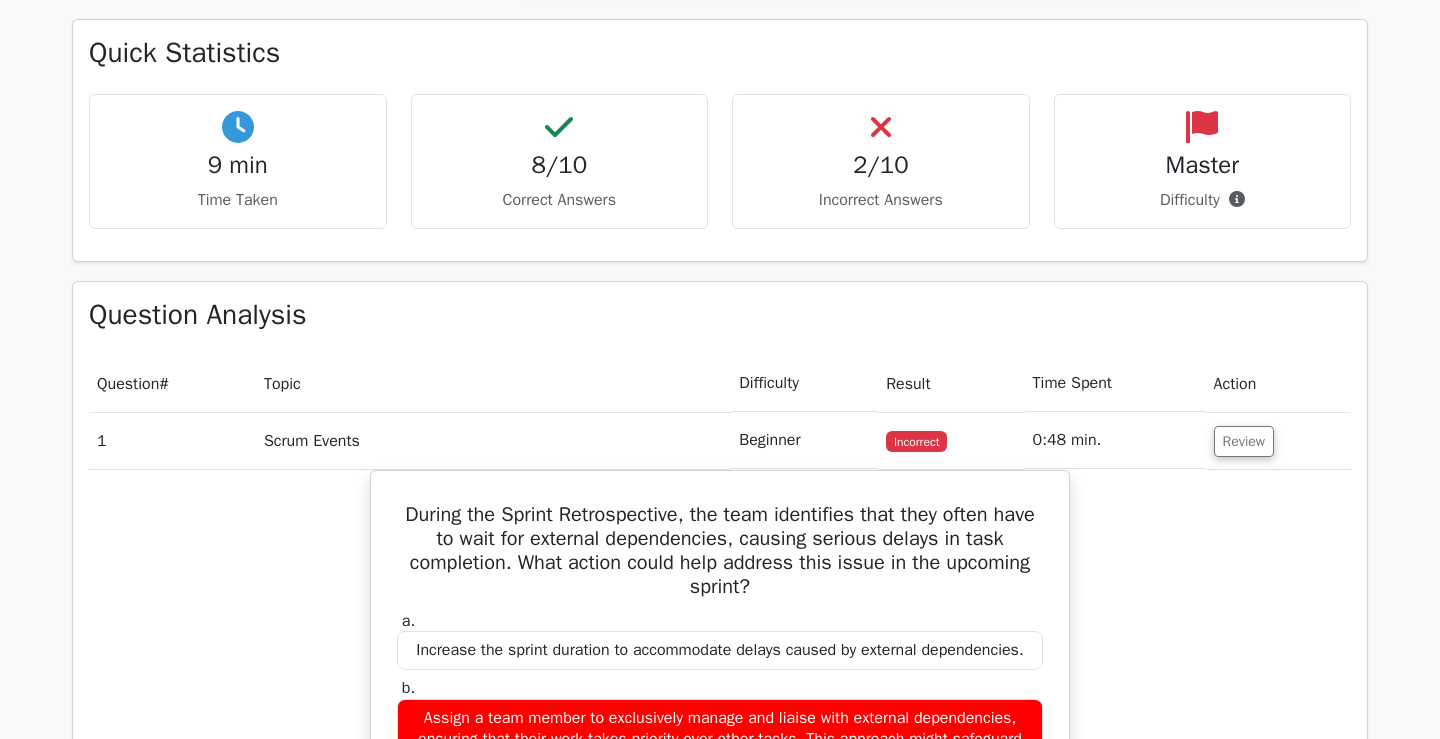 scroll, scrollTop: 1329, scrollLeft: 0, axis: vertical 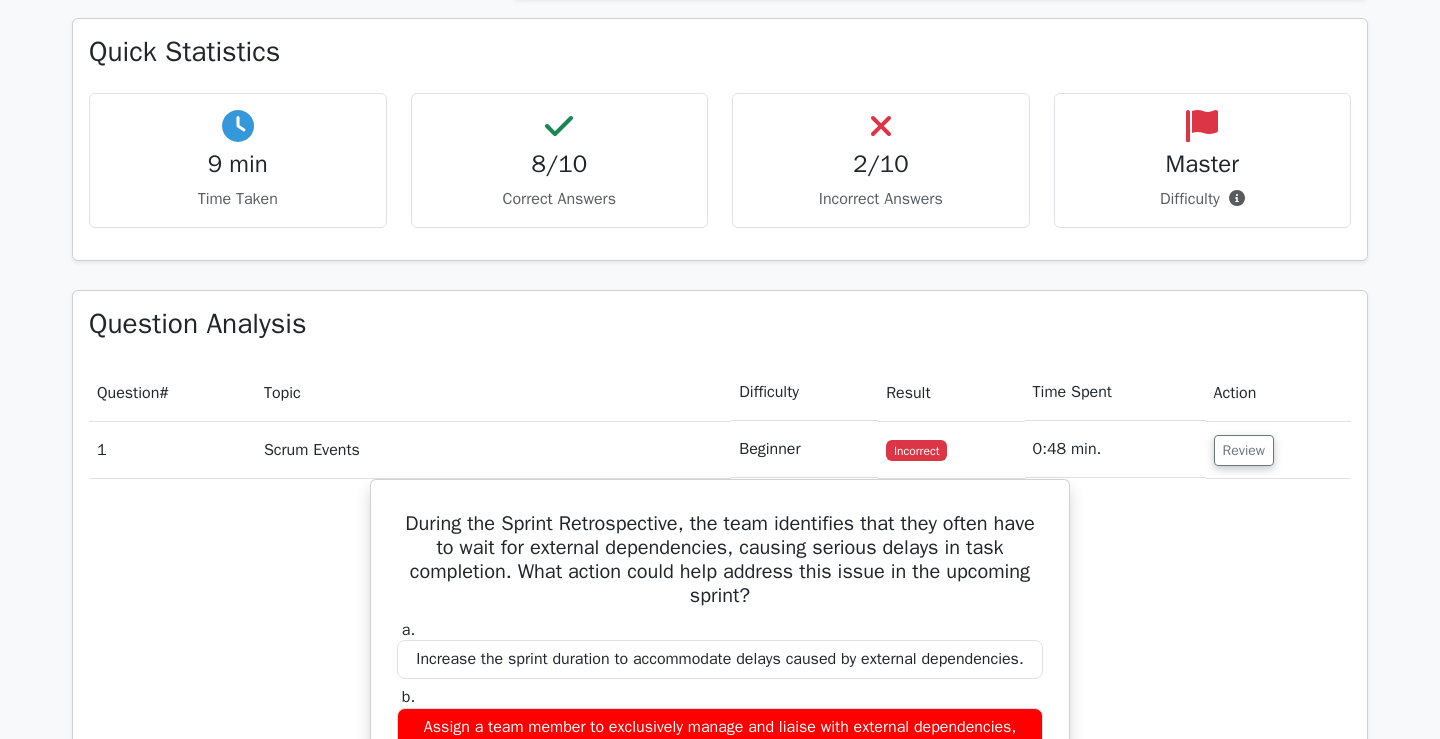 click on "2/10" at bounding box center (881, 164) 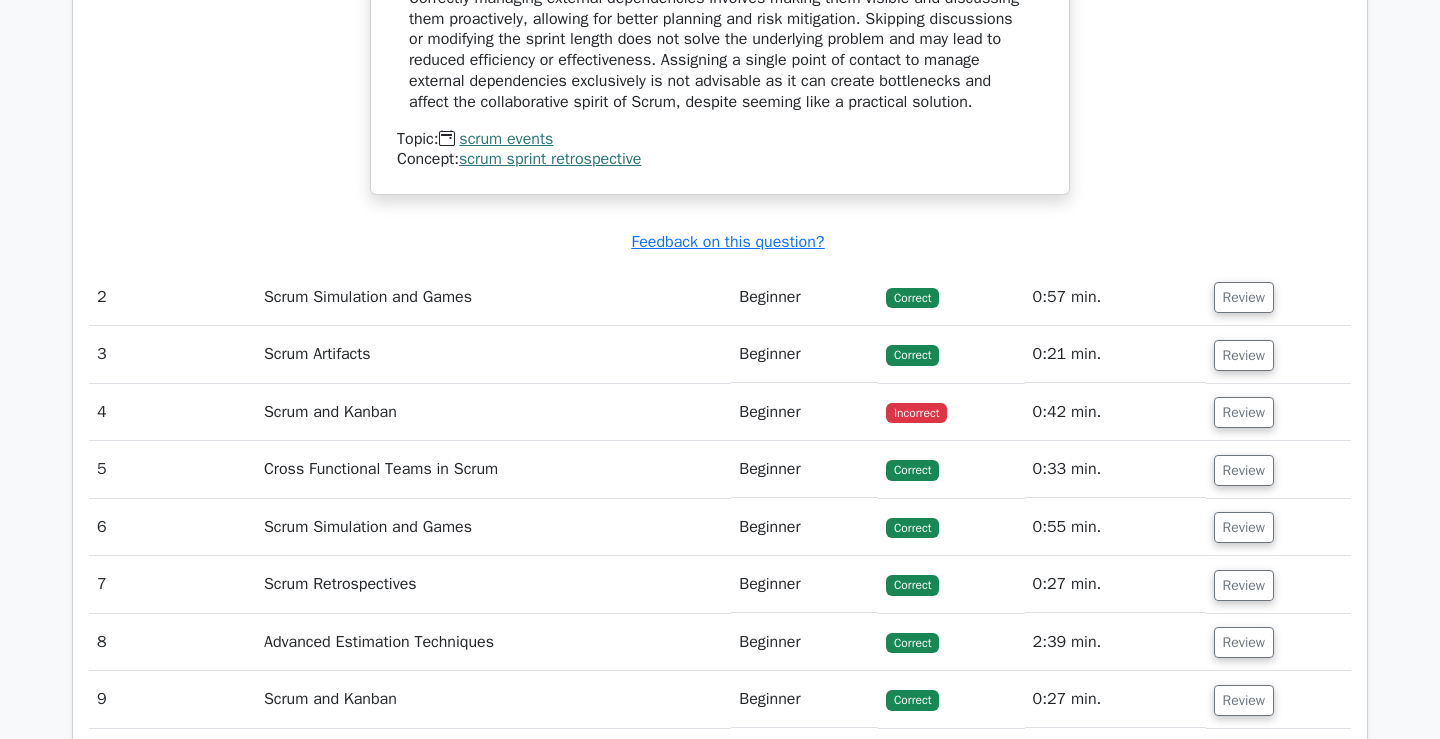 scroll, scrollTop: 2380, scrollLeft: 0, axis: vertical 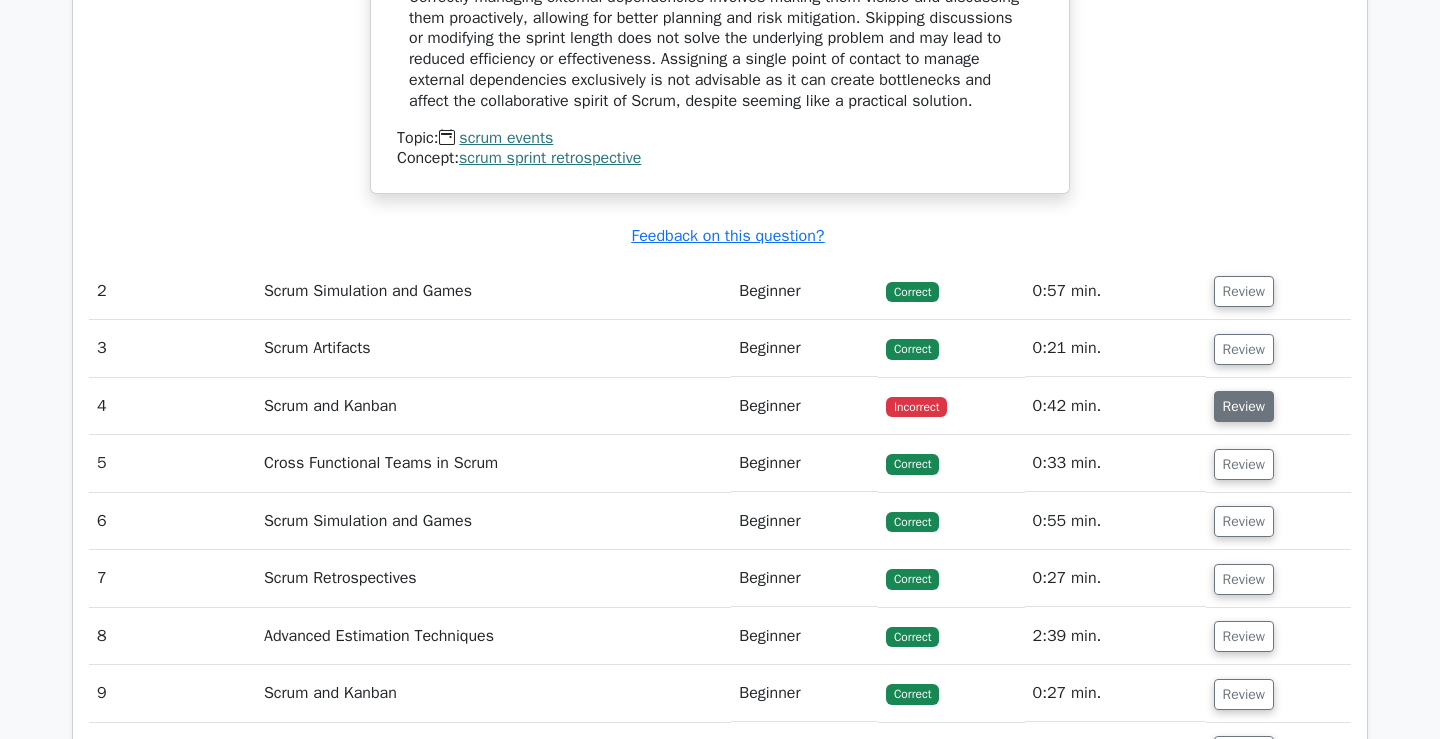 click on "Review" at bounding box center (1244, 406) 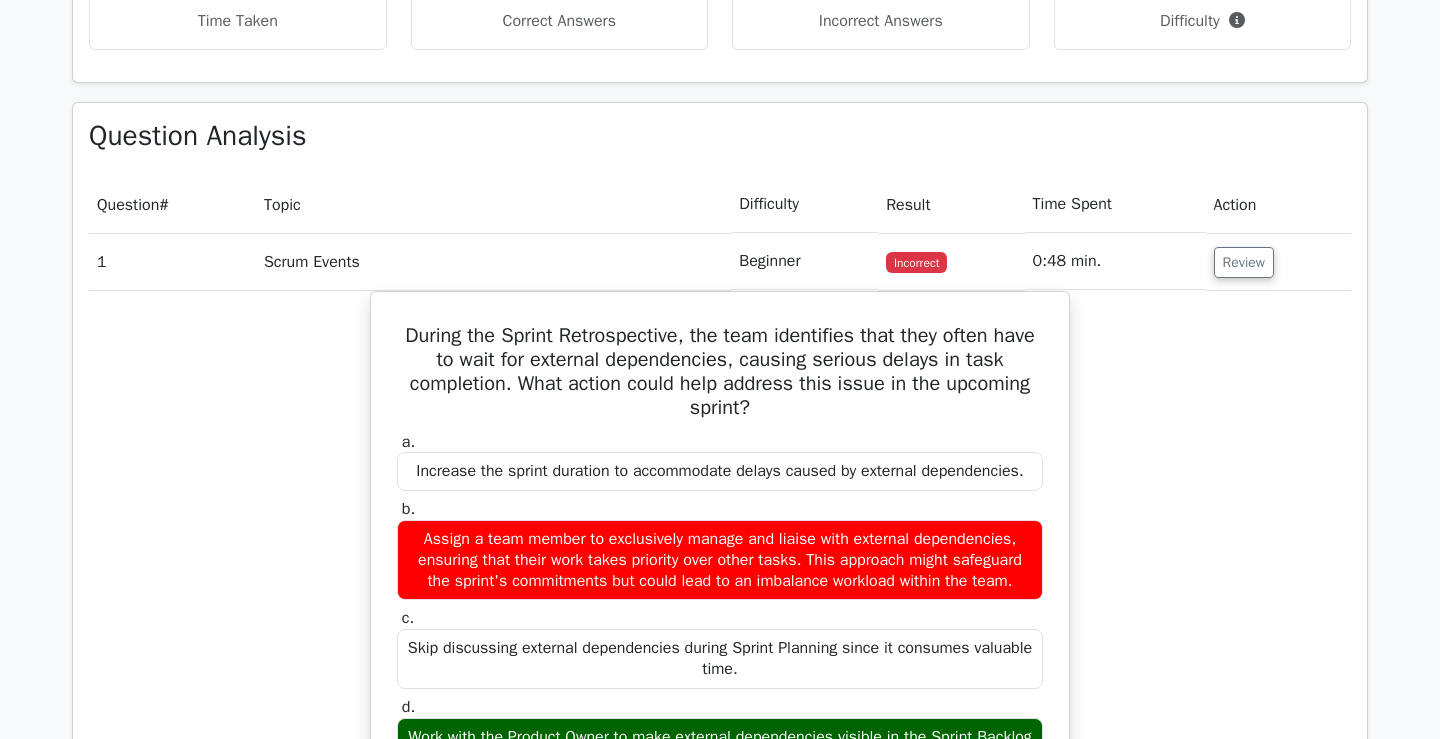 scroll, scrollTop: 1511, scrollLeft: 0, axis: vertical 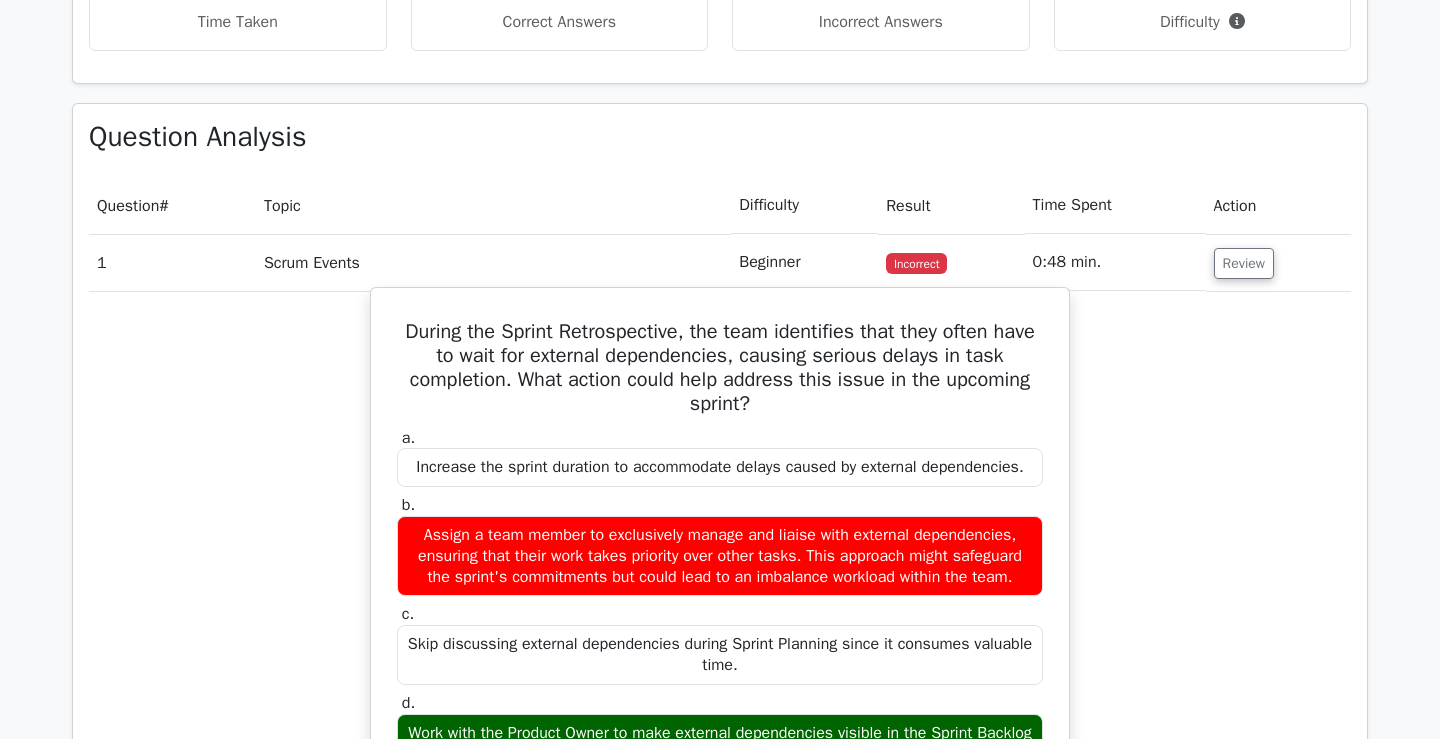drag, startPoint x: 404, startPoint y: 352, endPoint x: 609, endPoint y: 603, distance: 324.07715 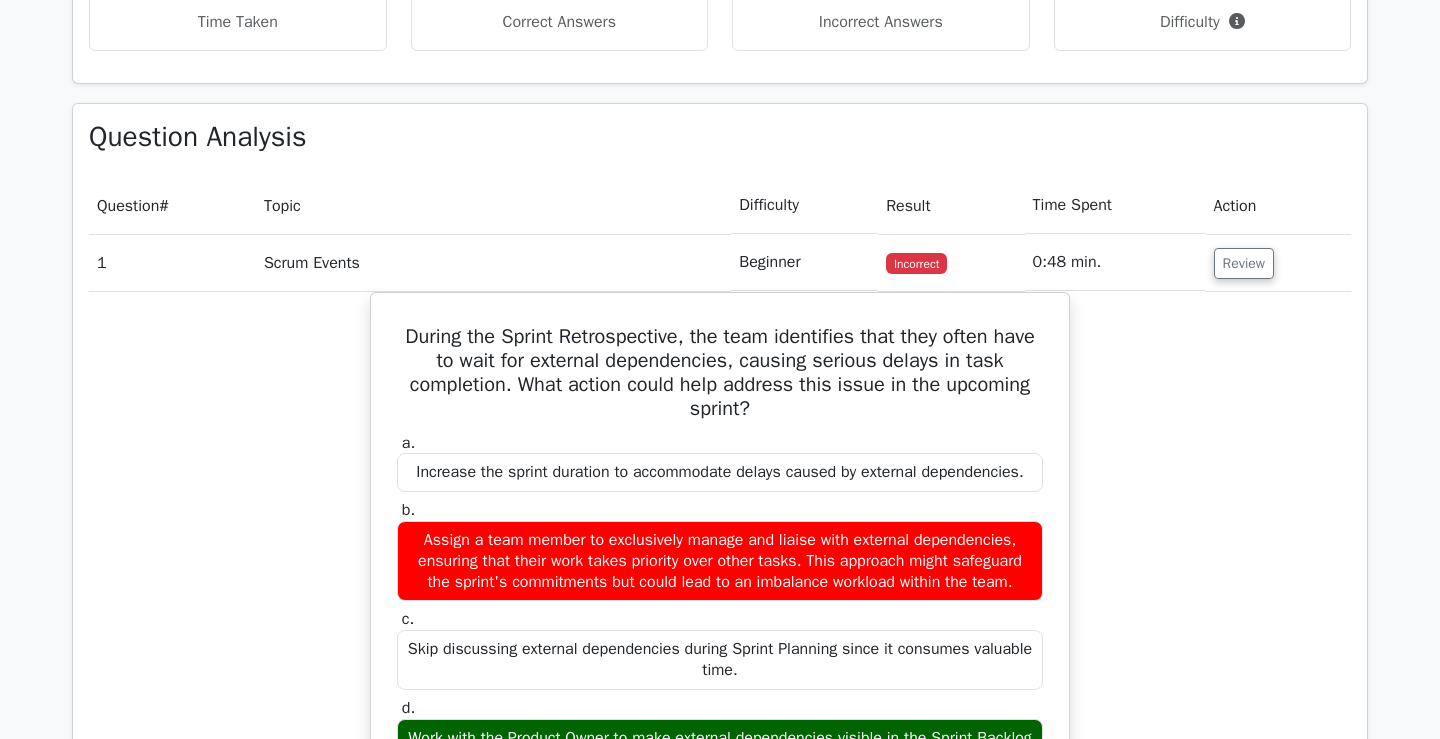 click on "During the Sprint Retrospective, the team identifies that they often have to wait for external dependencies, causing serious delays in task completion. What action could help address this issue in the upcoming sprint?
a.
Increase the sprint duration to accommodate delays caused by external dependencies.
b." at bounding box center (720, 690) 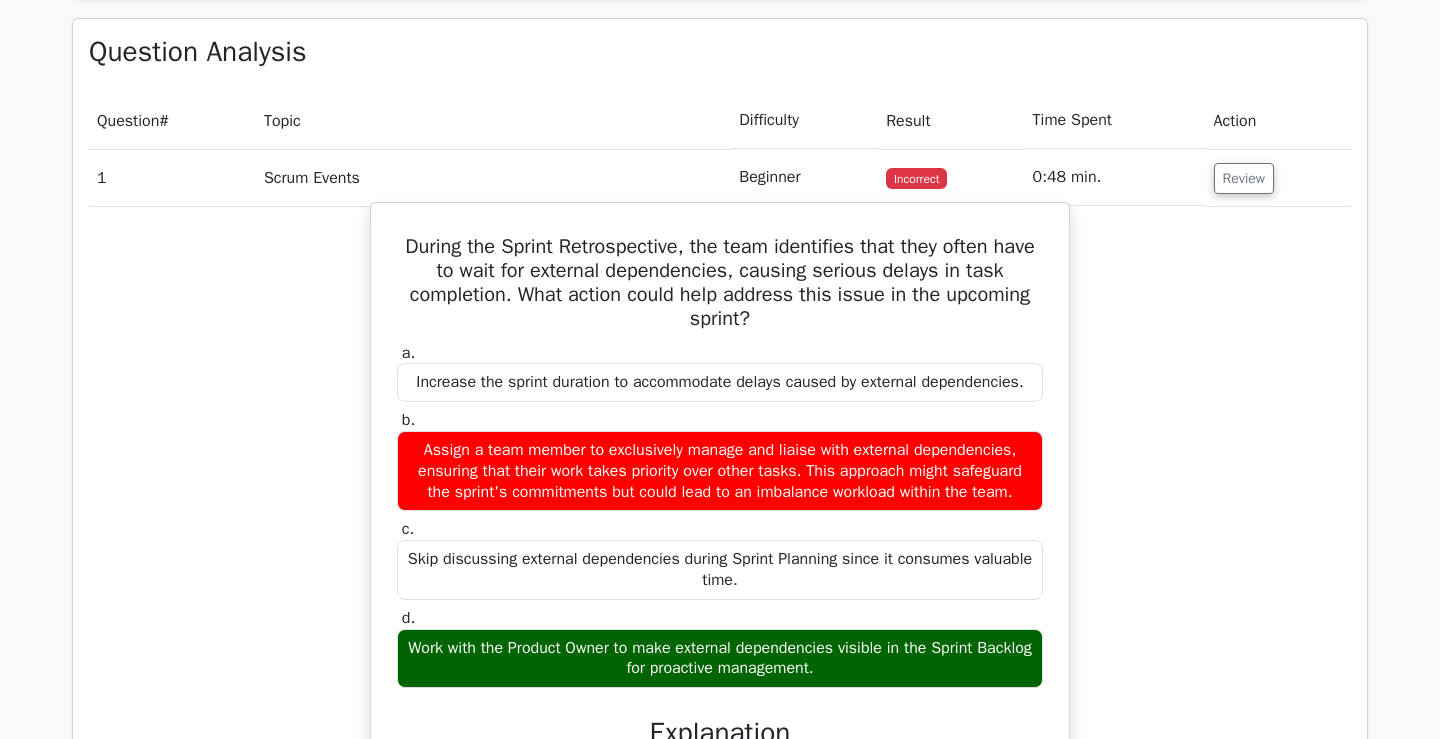 scroll, scrollTop: 1606, scrollLeft: 0, axis: vertical 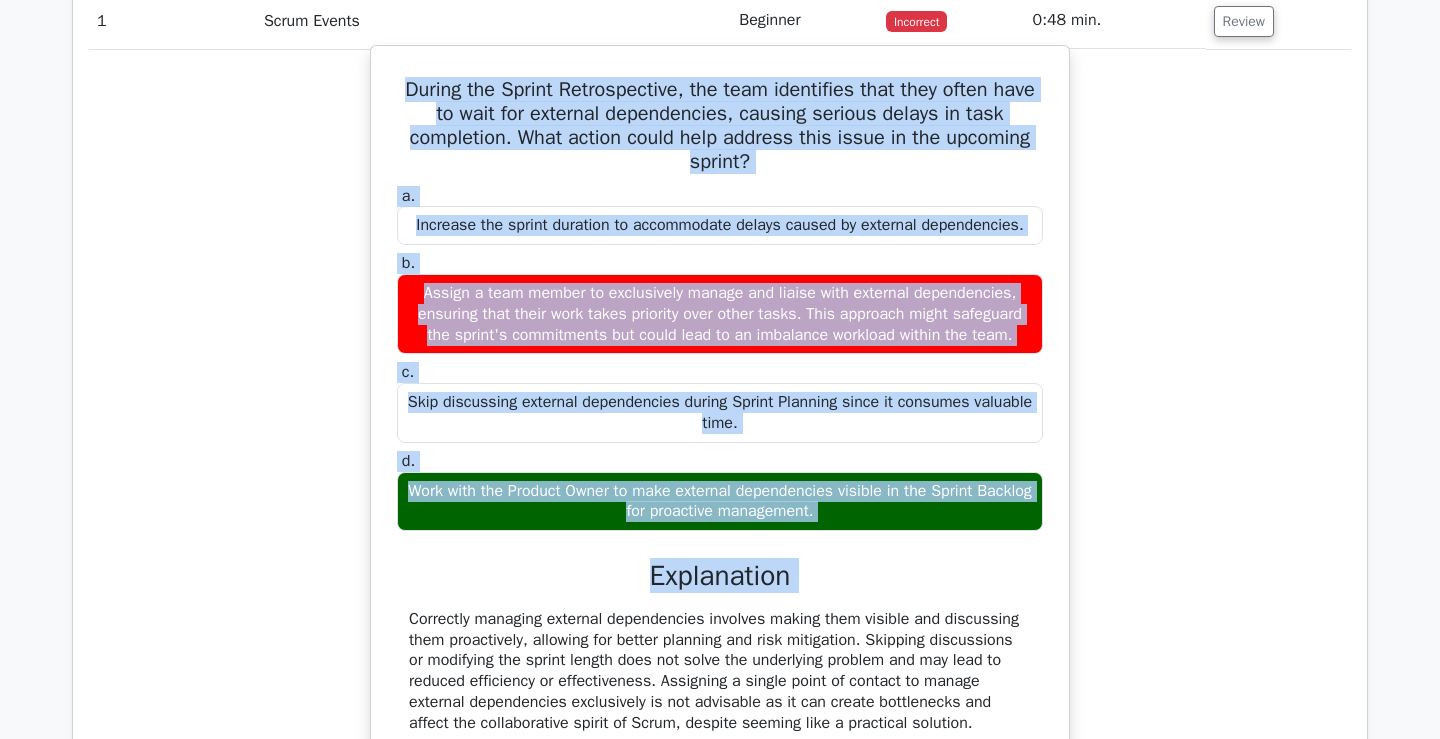 drag, startPoint x: 400, startPoint y: 258, endPoint x: 869, endPoint y: 566, distance: 561.0927 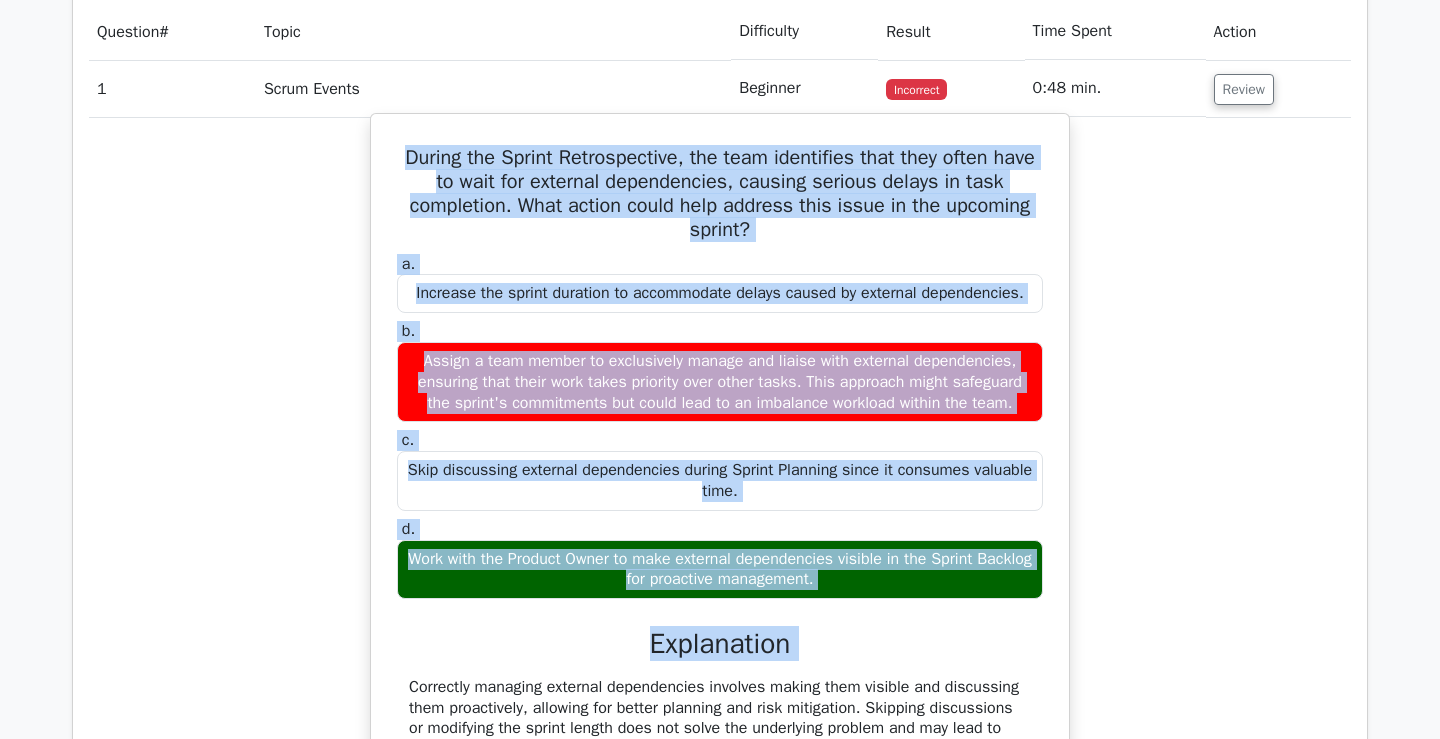scroll, scrollTop: 1677, scrollLeft: 0, axis: vertical 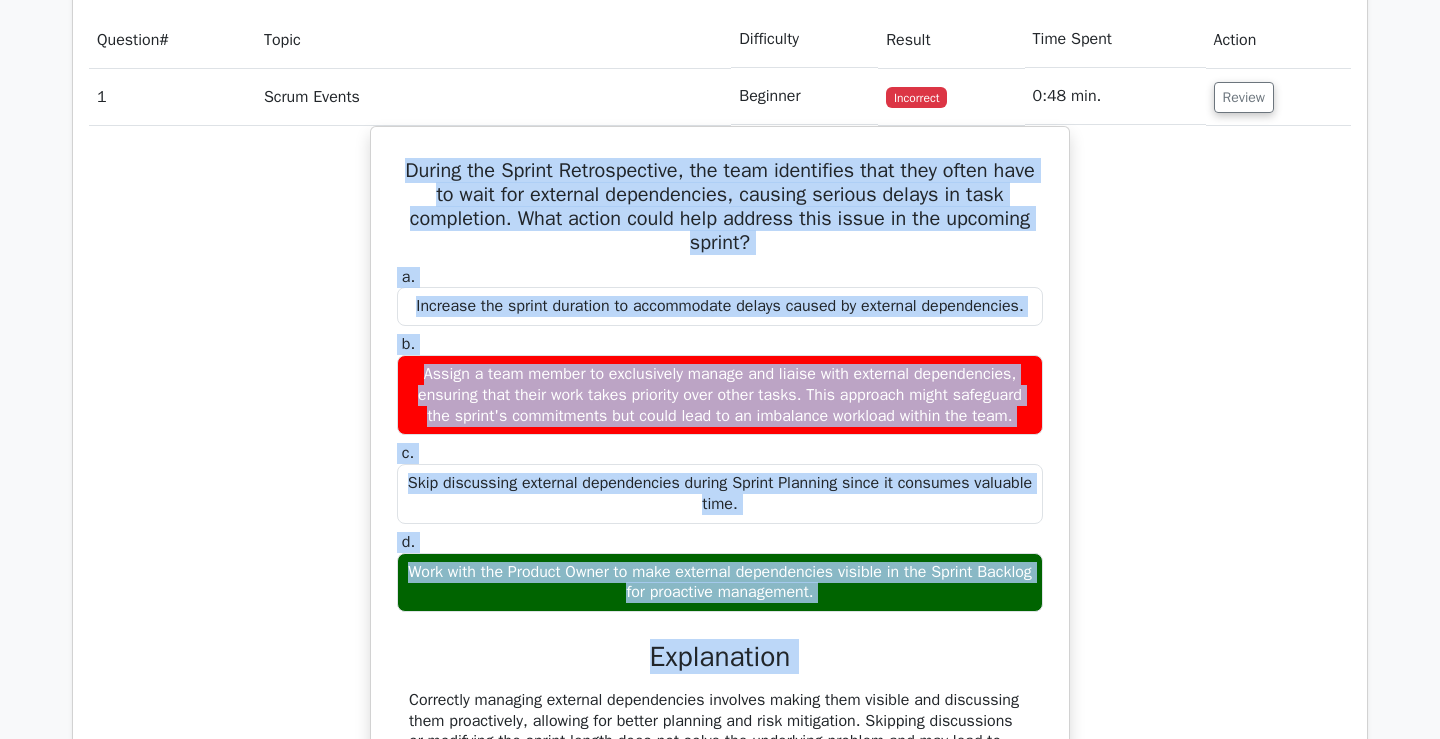 click on "During the Sprint Retrospective, the team identifies that they often have to wait for external dependencies, causing serious delays in task completion. What action could help address this issue in the upcoming sprint?
a.
Increase the sprint duration to accommodate delays caused by external dependencies.
b." at bounding box center [720, 524] 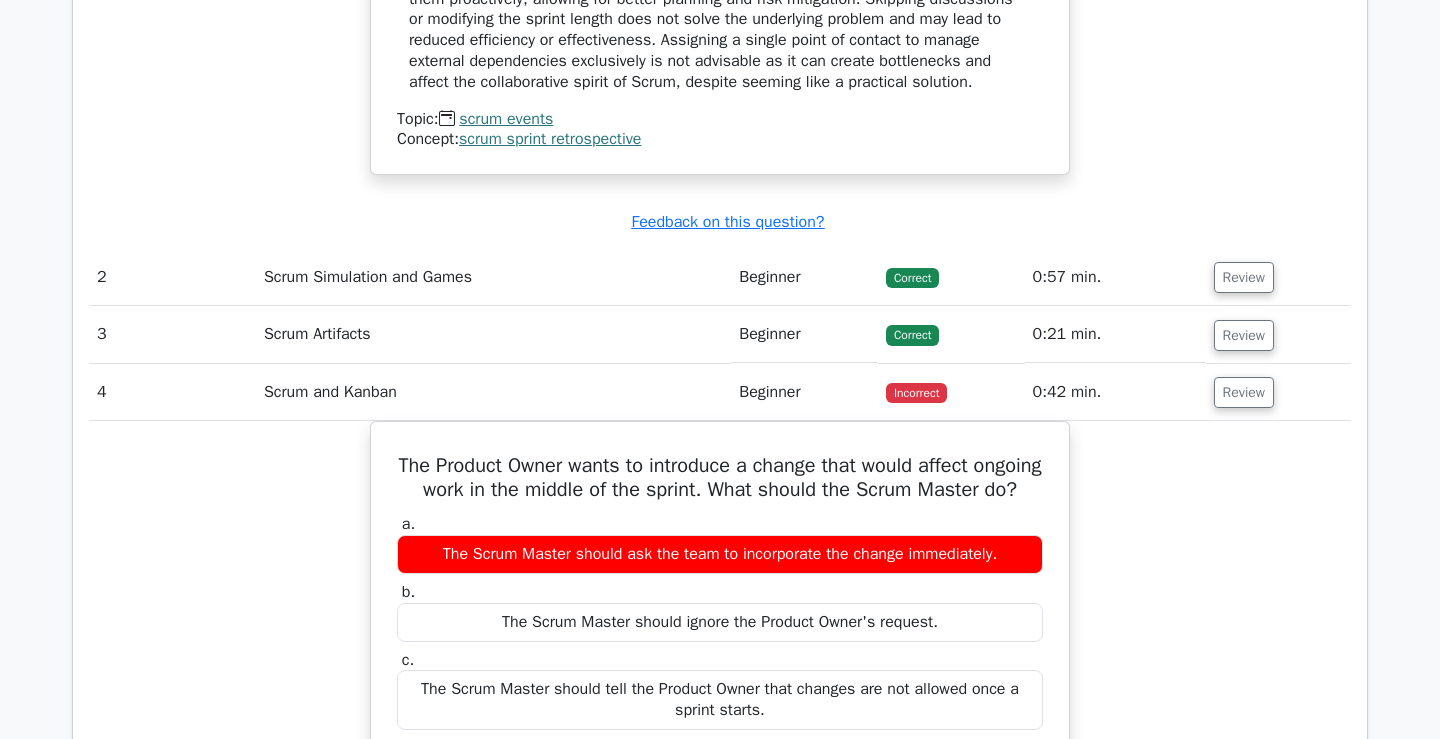 scroll, scrollTop: 2402, scrollLeft: 0, axis: vertical 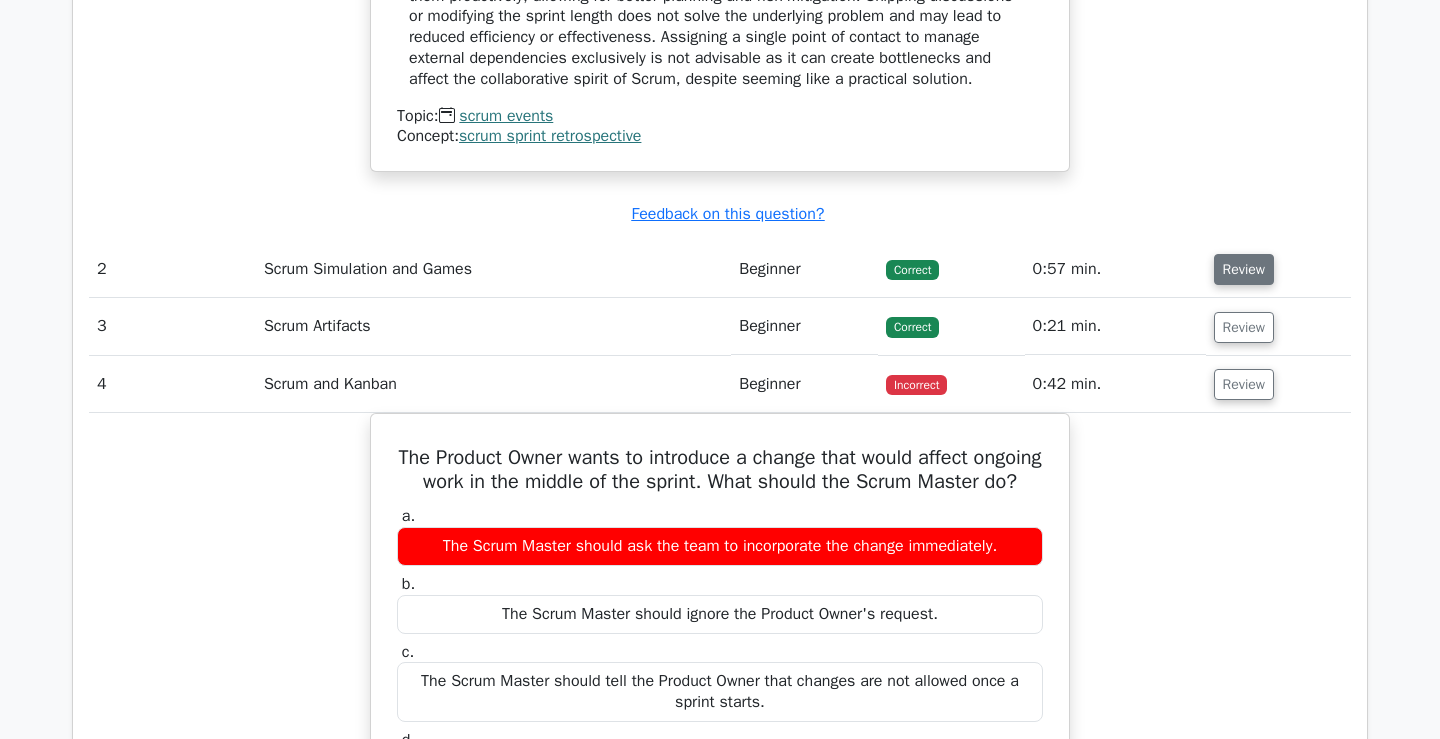 click on "Review" at bounding box center (1244, 269) 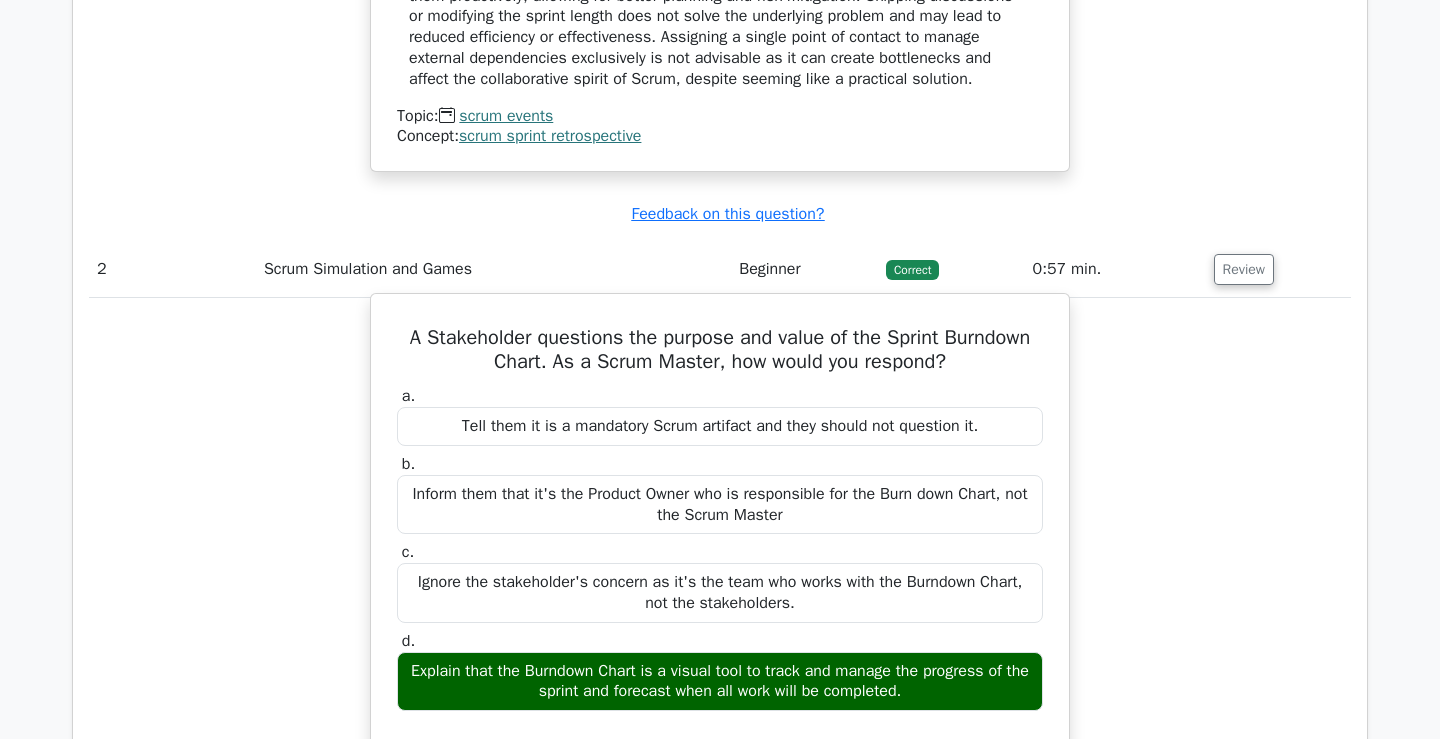 scroll, scrollTop: 2529, scrollLeft: 0, axis: vertical 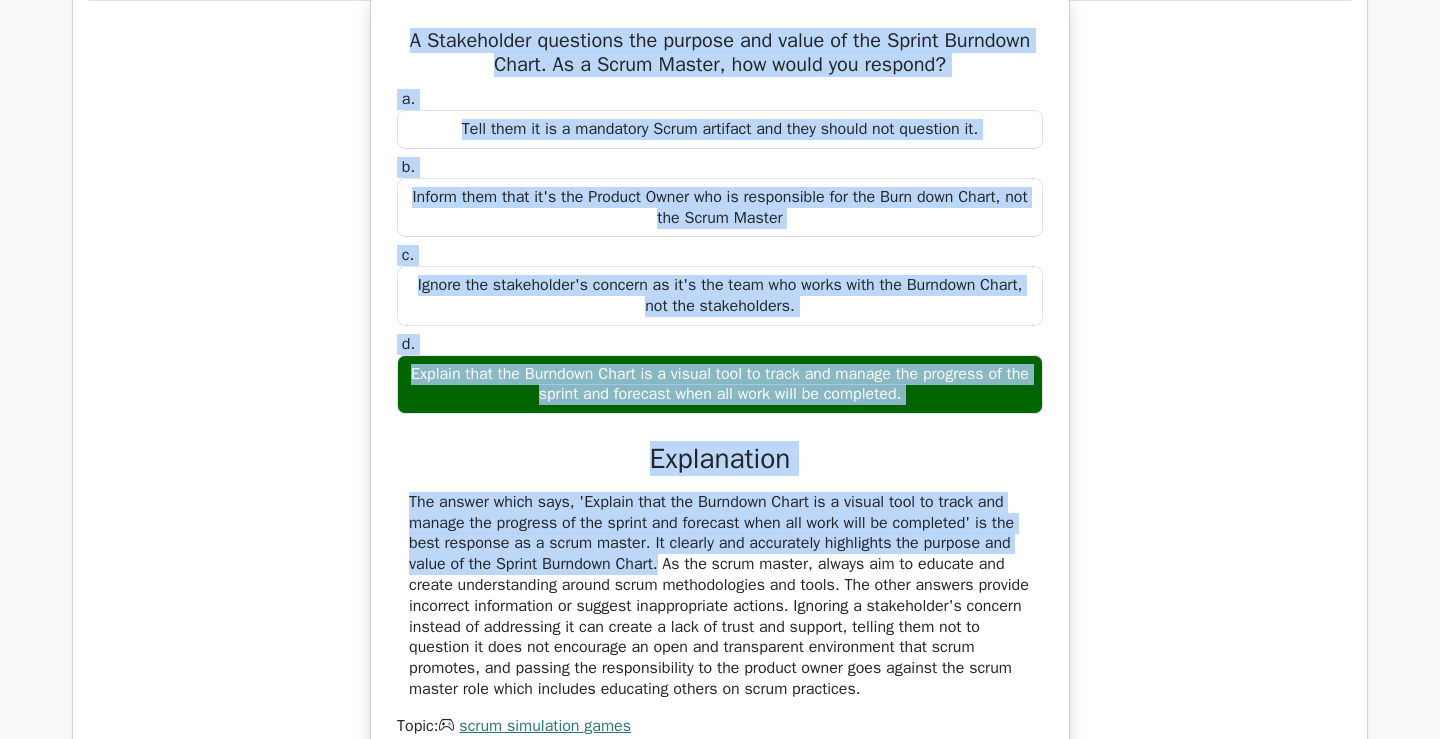 drag, startPoint x: 406, startPoint y: 280, endPoint x: 966, endPoint y: 459, distance: 587.9124 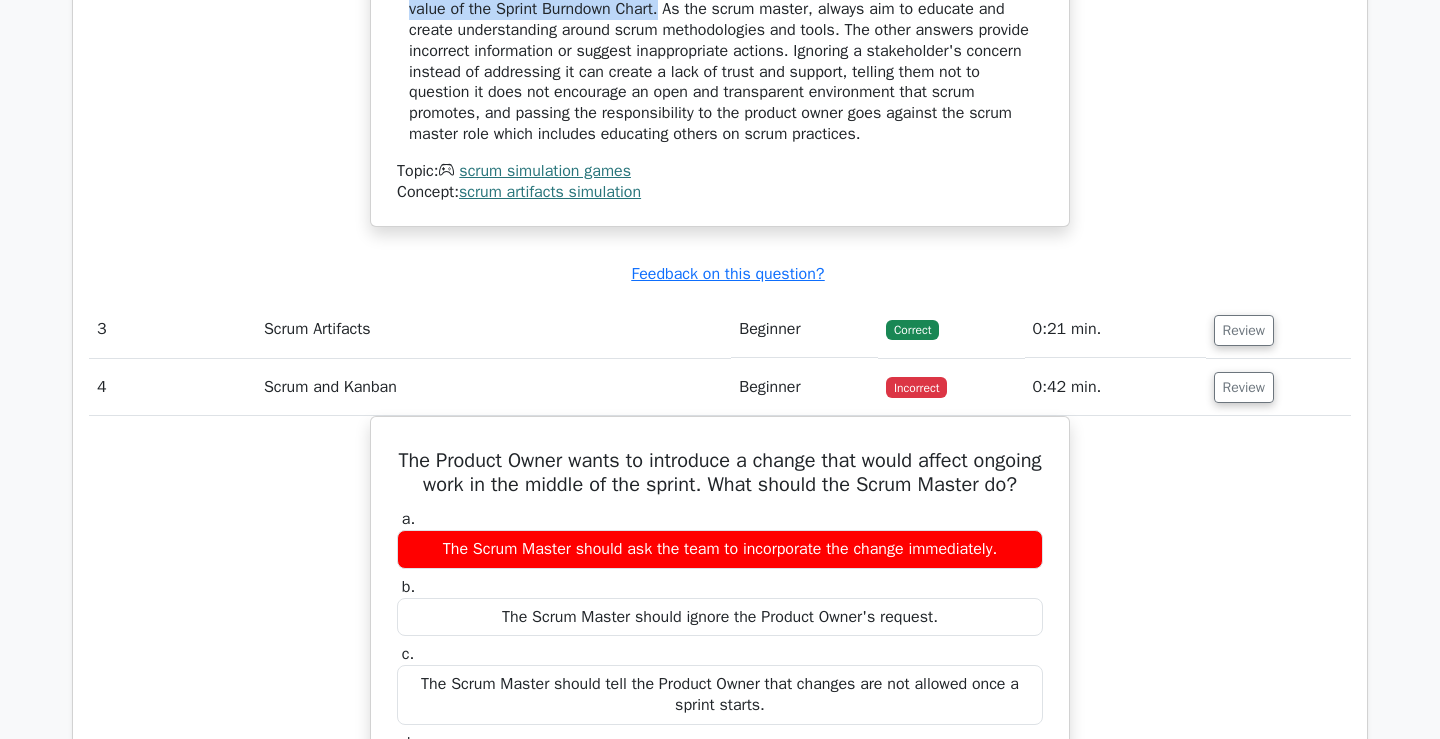 scroll, scrollTop: 3263, scrollLeft: 0, axis: vertical 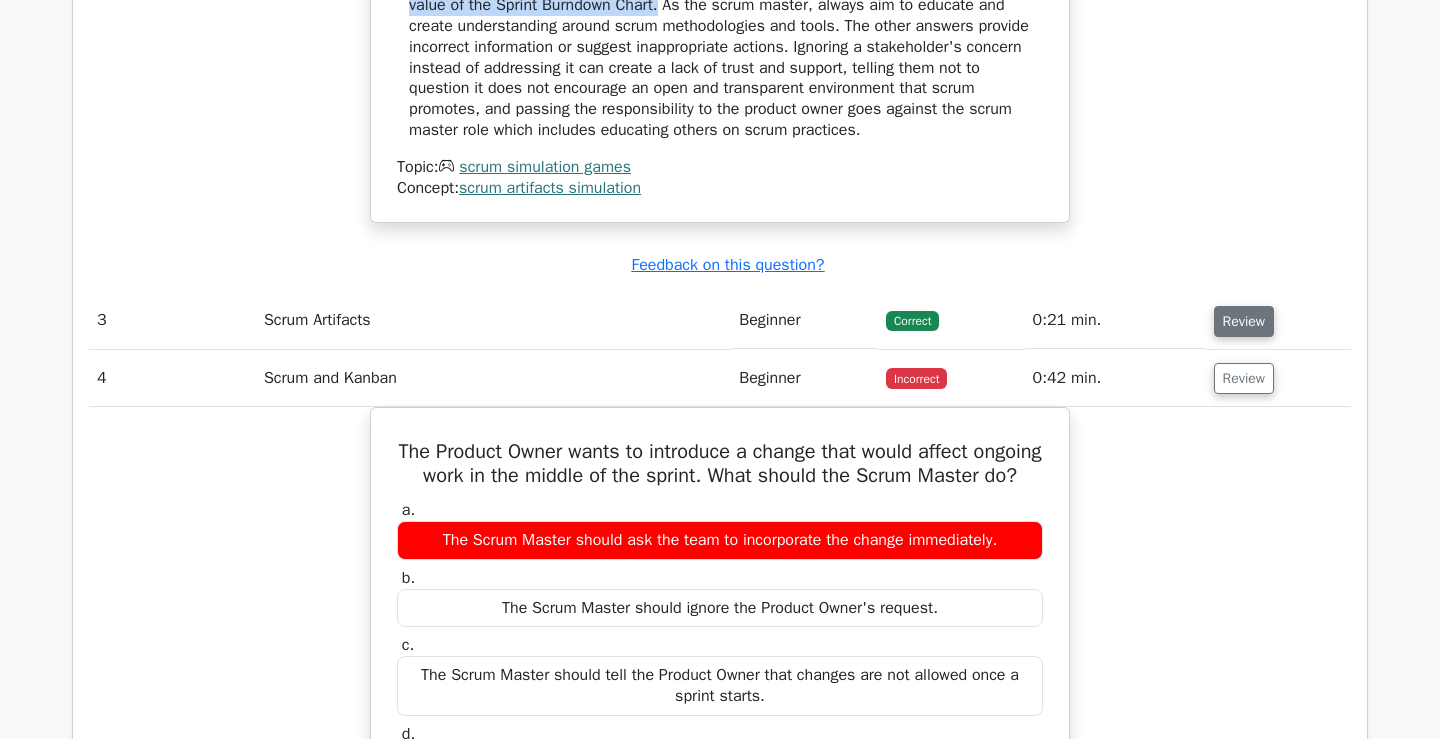 click on "Review" at bounding box center (1244, 321) 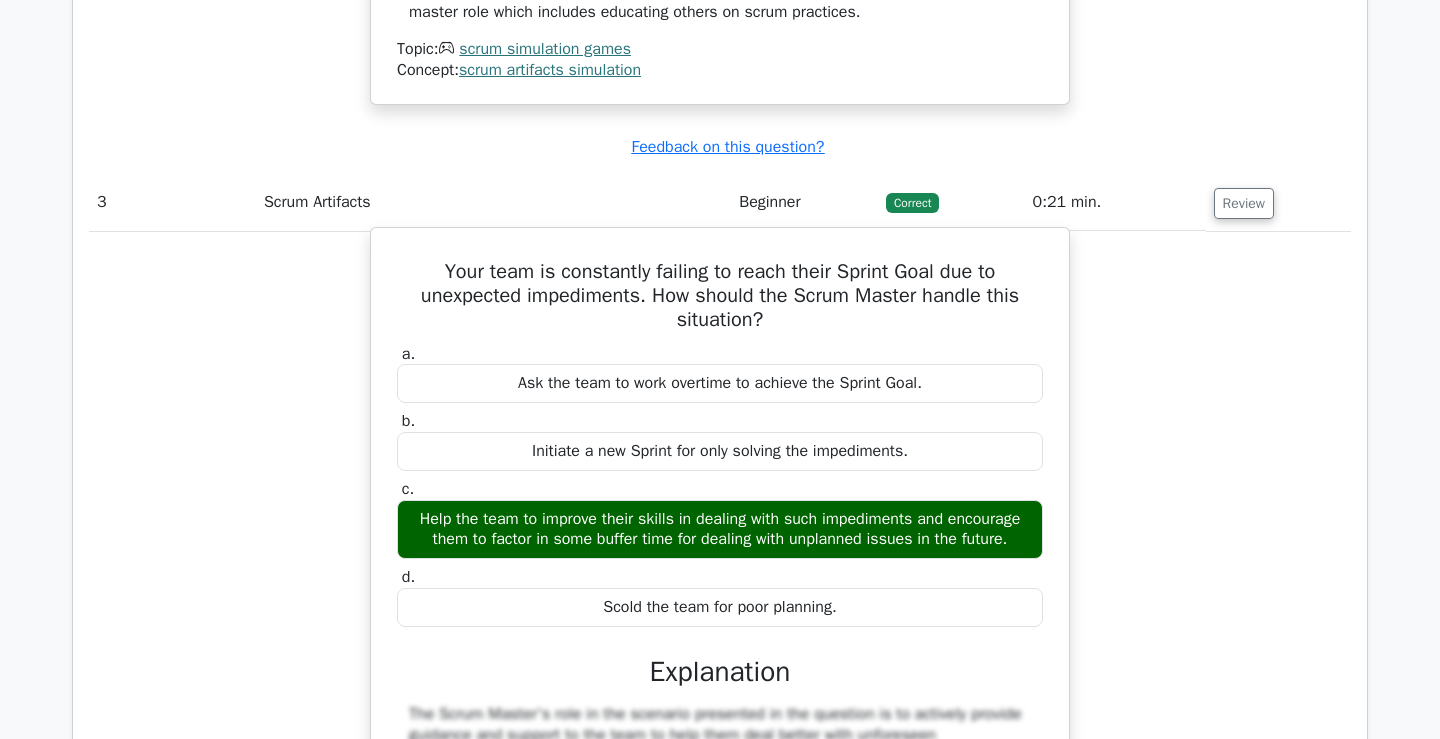 scroll, scrollTop: 3390, scrollLeft: 0, axis: vertical 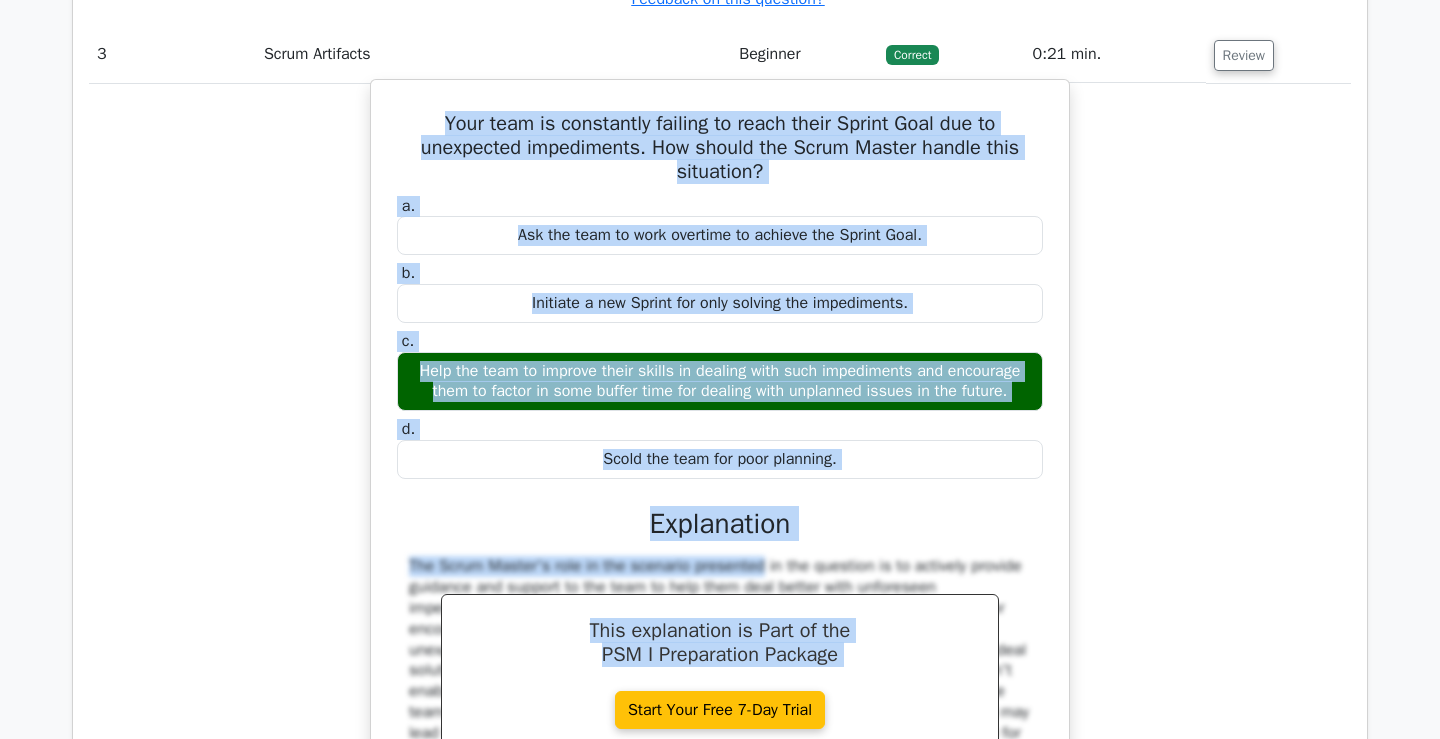 drag, startPoint x: 447, startPoint y: 349, endPoint x: 848, endPoint y: 572, distance: 458.83548 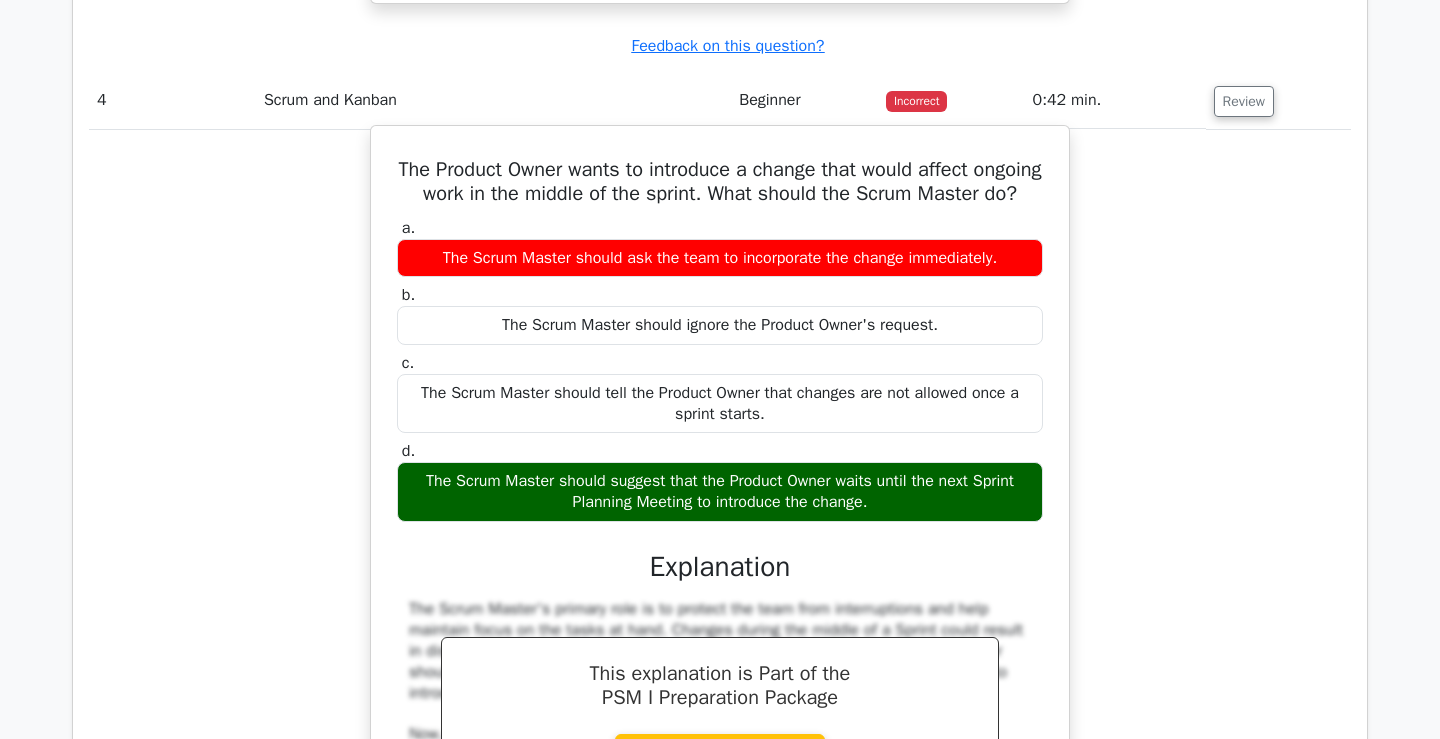 scroll, scrollTop: 4421, scrollLeft: 0, axis: vertical 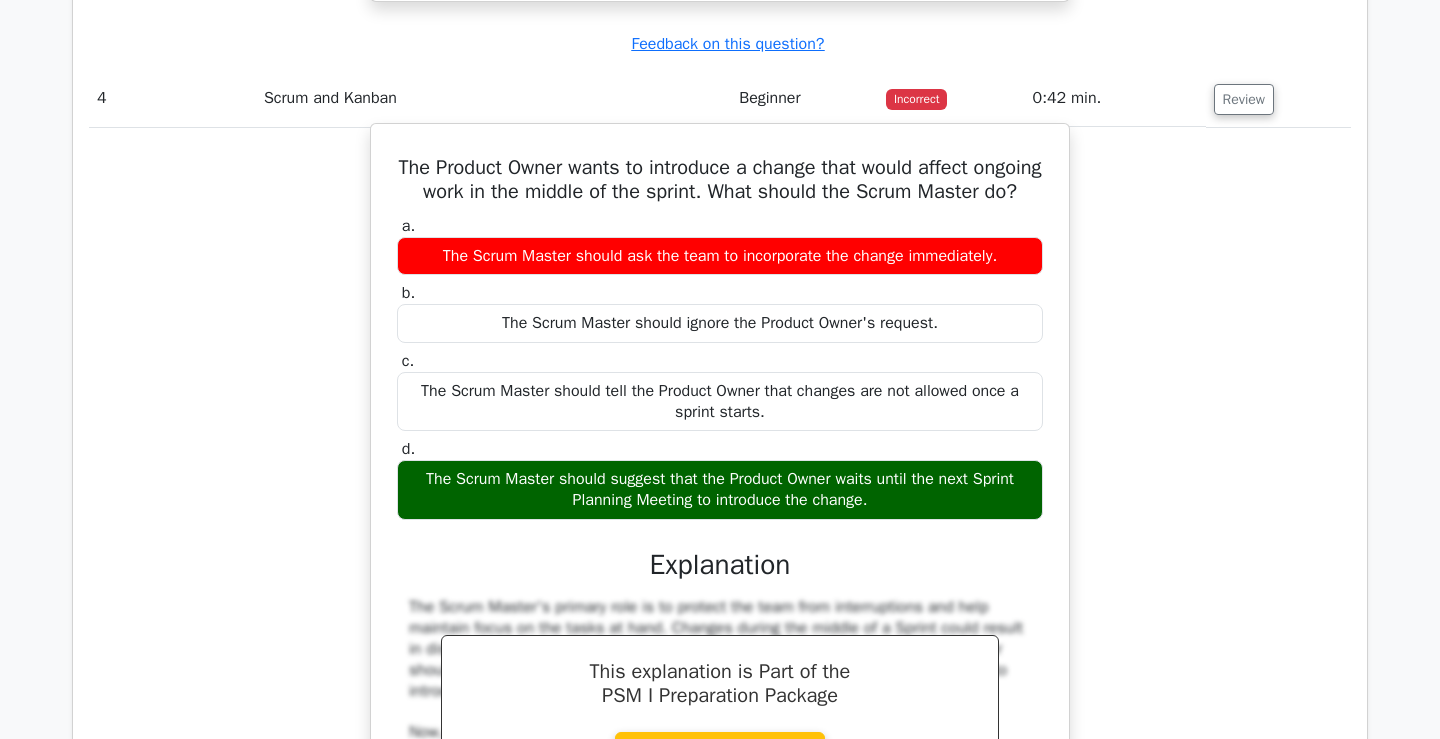drag, startPoint x: 430, startPoint y: 271, endPoint x: 906, endPoint y: 654, distance: 610.95416 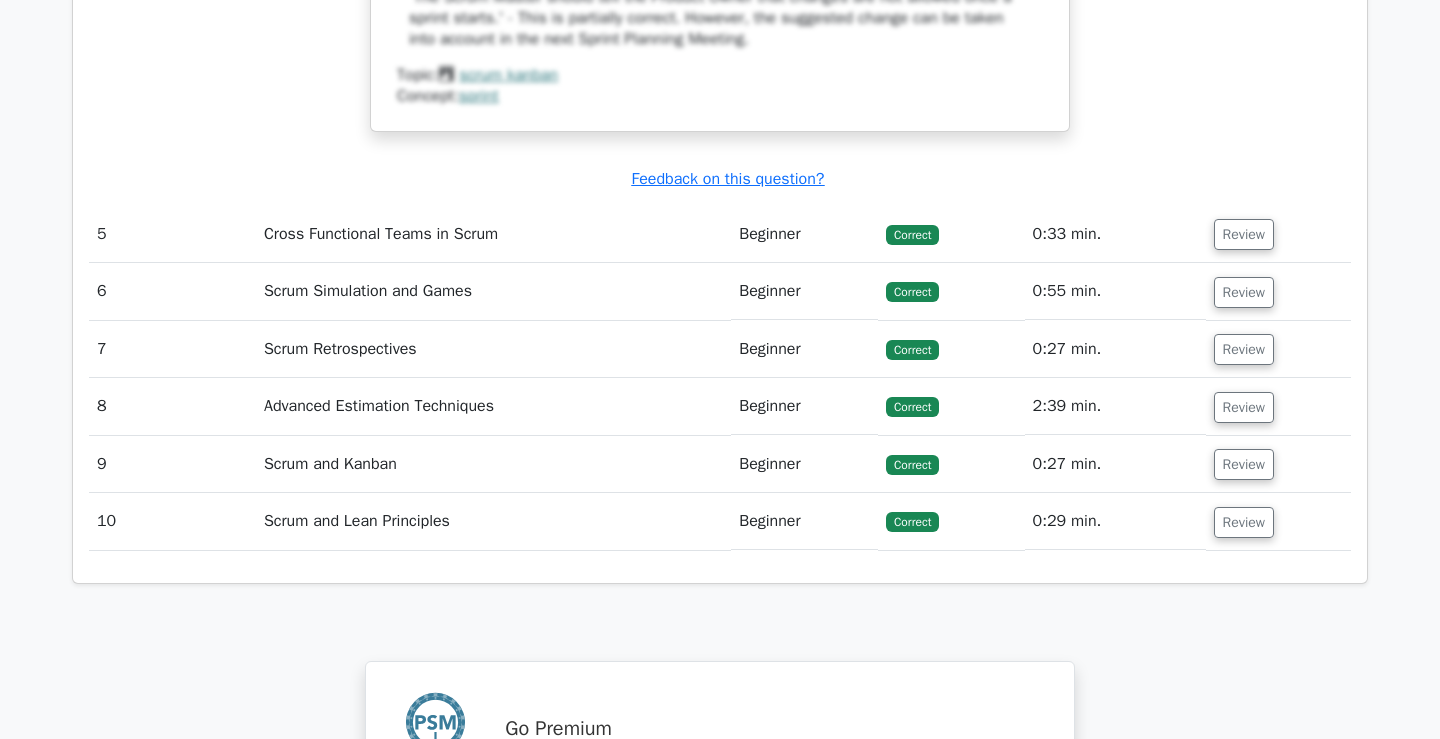 scroll, scrollTop: 5411, scrollLeft: 0, axis: vertical 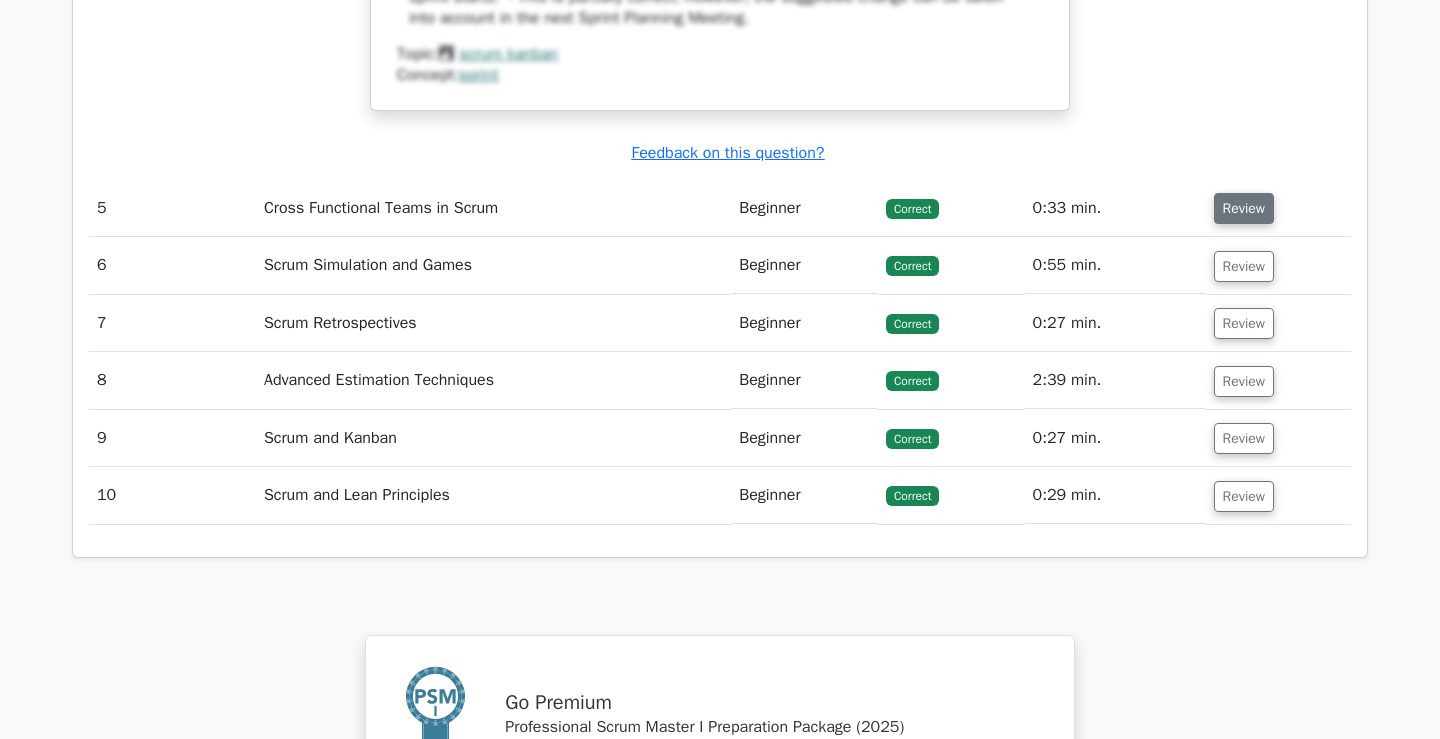click on "Review" at bounding box center (1244, 208) 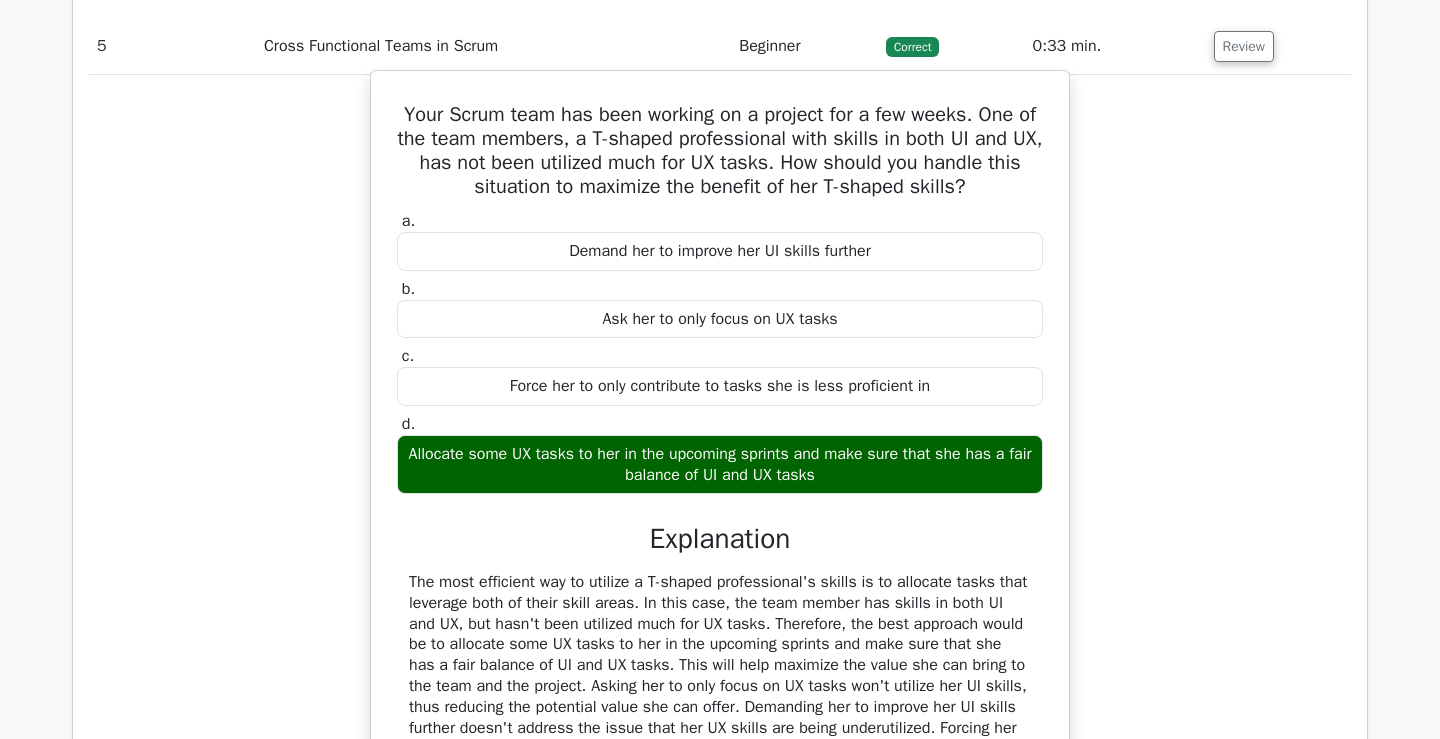scroll, scrollTop: 5626, scrollLeft: 0, axis: vertical 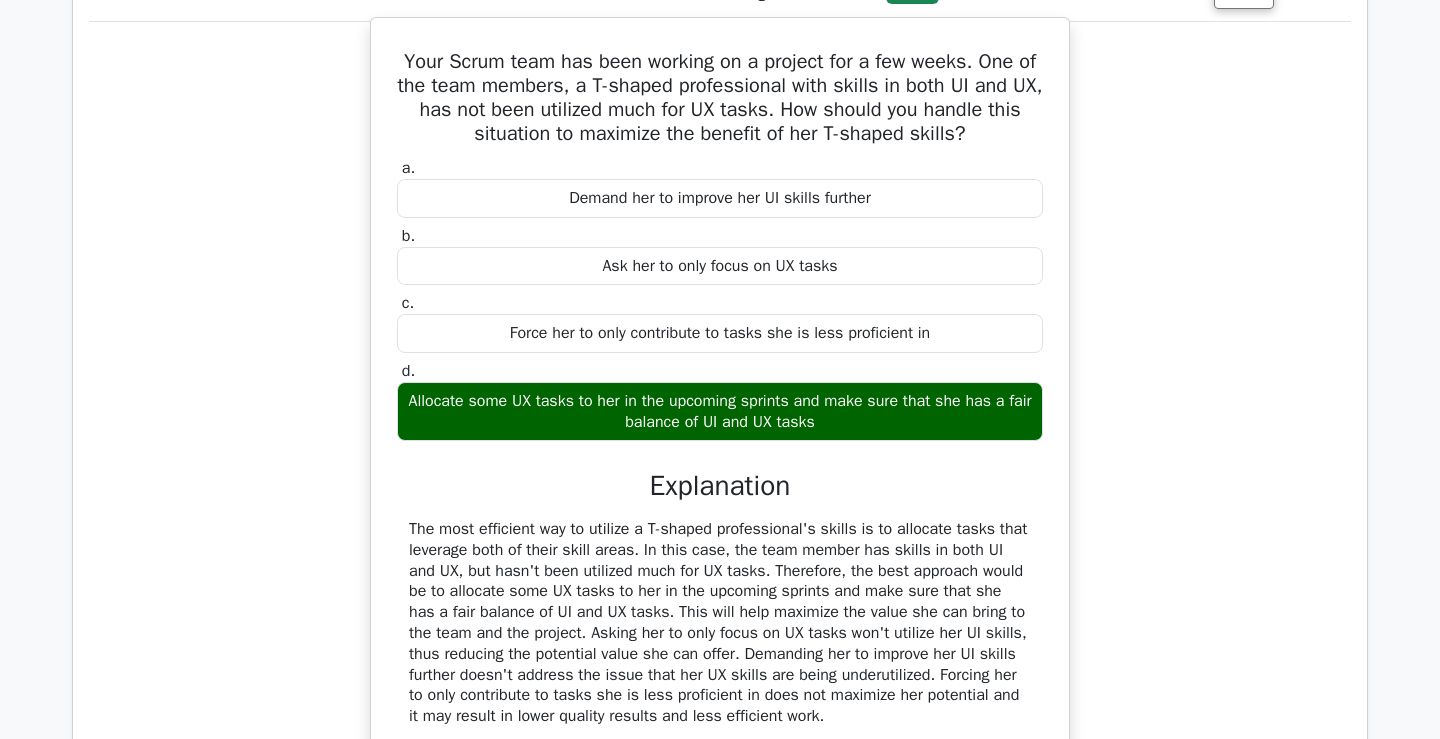 drag, startPoint x: 401, startPoint y: 192, endPoint x: 878, endPoint y: 558, distance: 601.2362 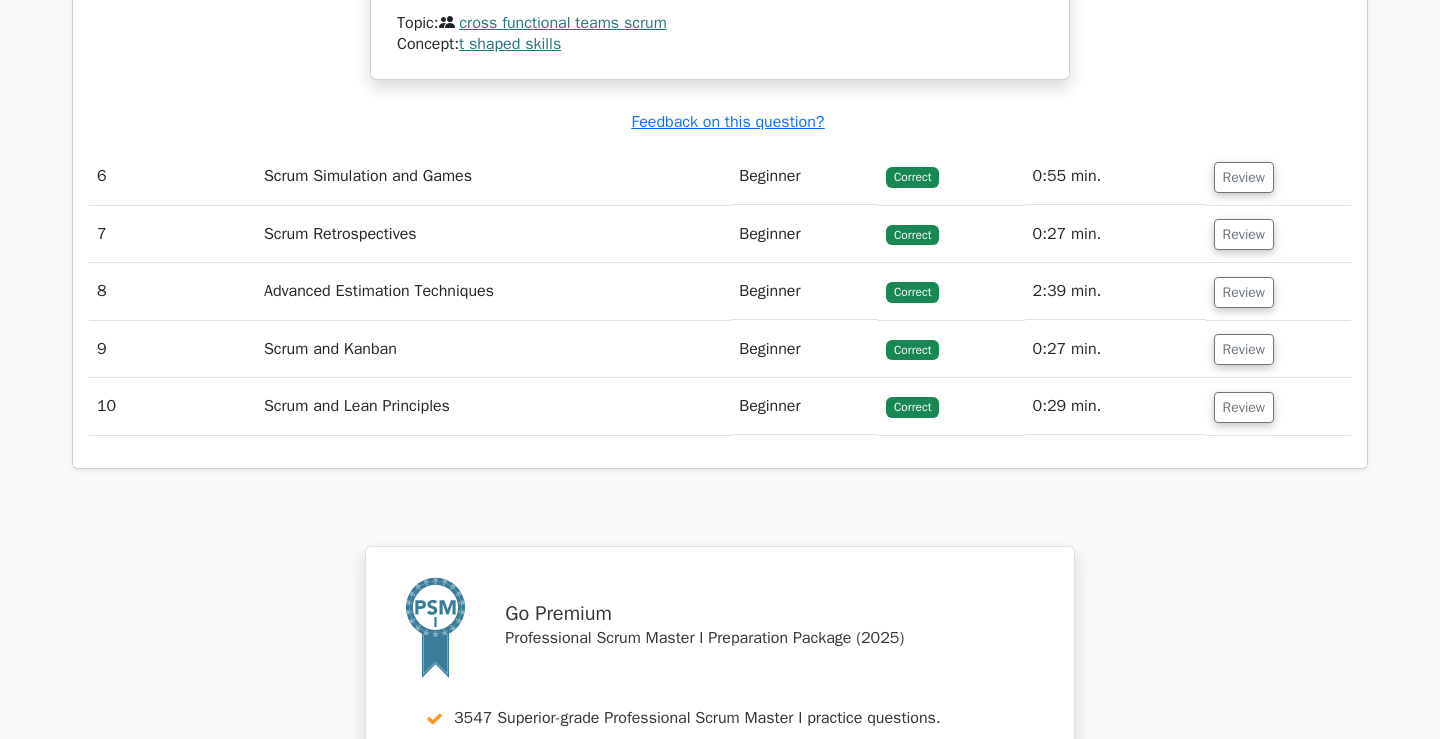 scroll, scrollTop: 6380, scrollLeft: 0, axis: vertical 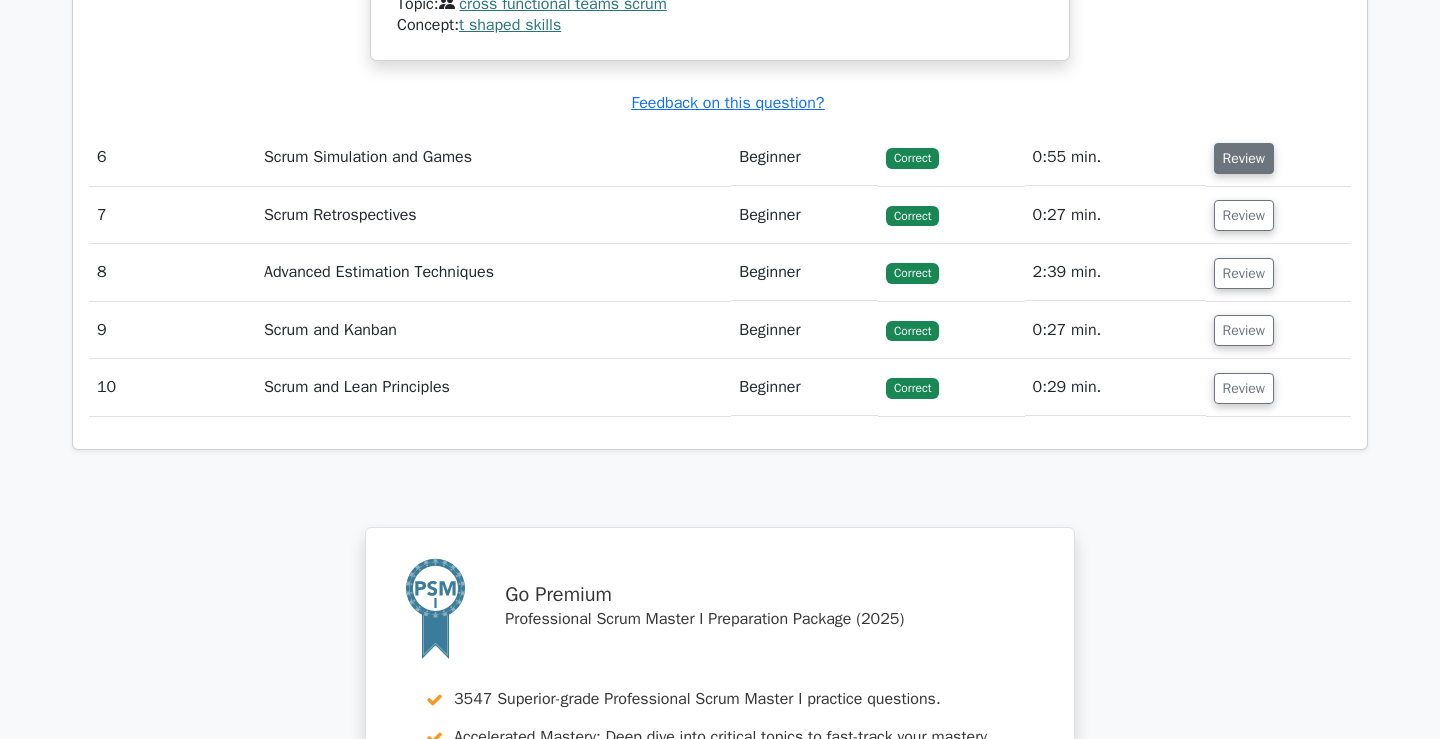 click on "Review" at bounding box center [1244, 158] 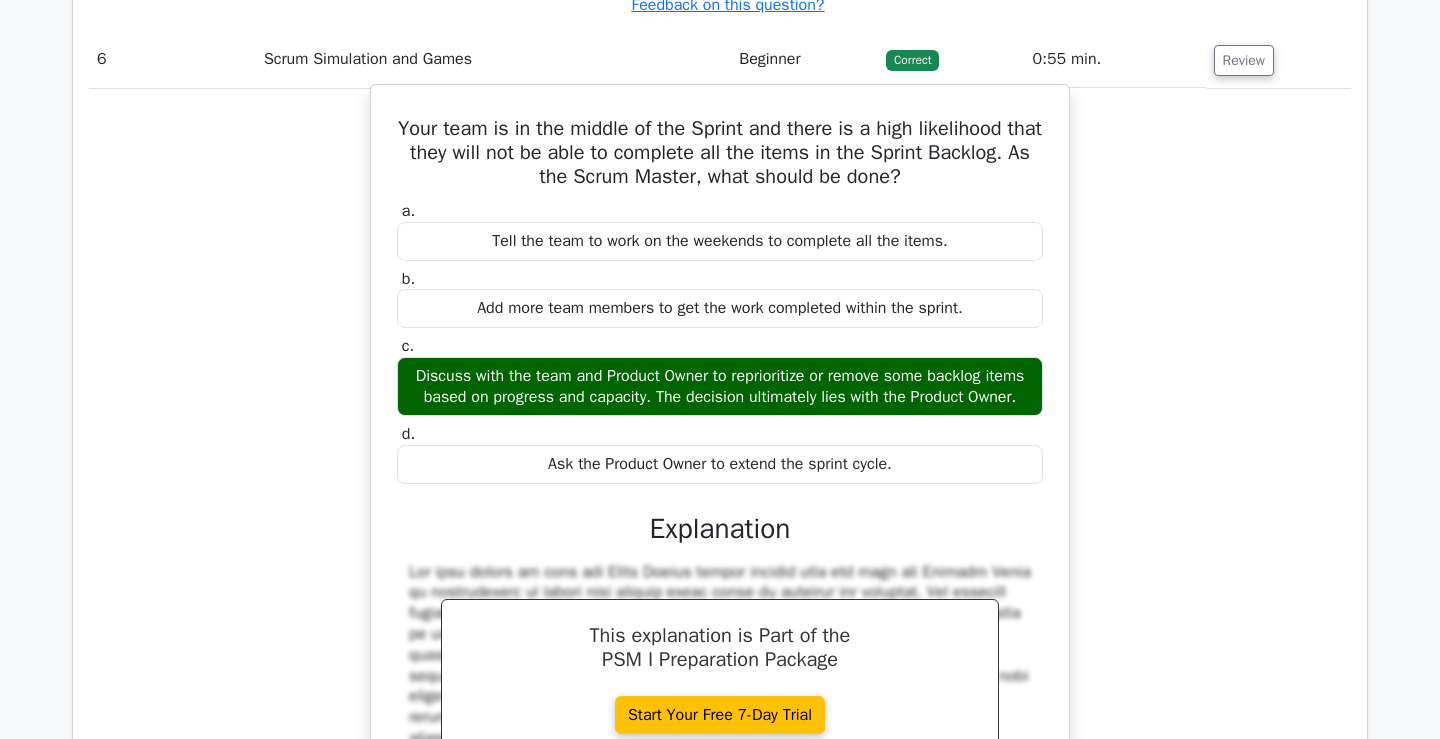 scroll, scrollTop: 6558, scrollLeft: 0, axis: vertical 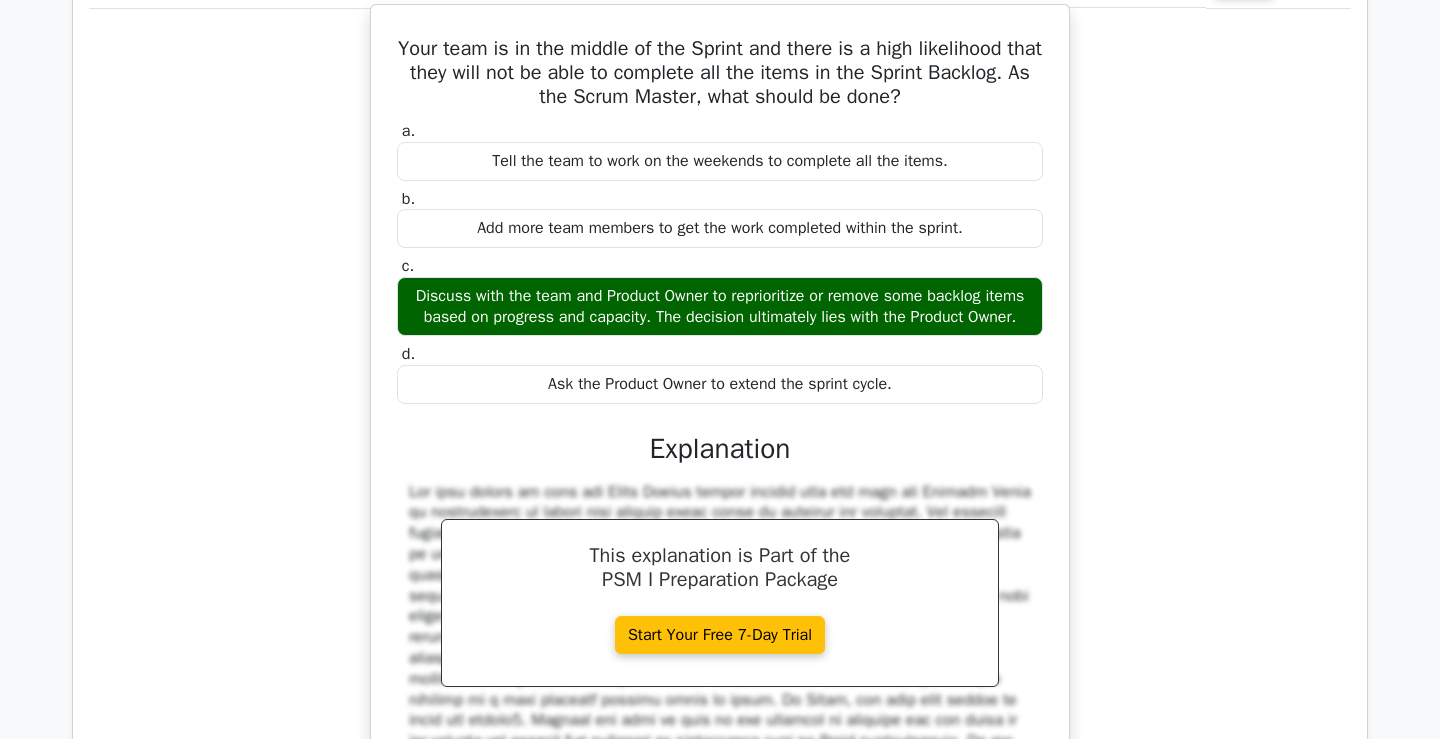 drag, startPoint x: 402, startPoint y: 204, endPoint x: 960, endPoint y: 552, distance: 657.623 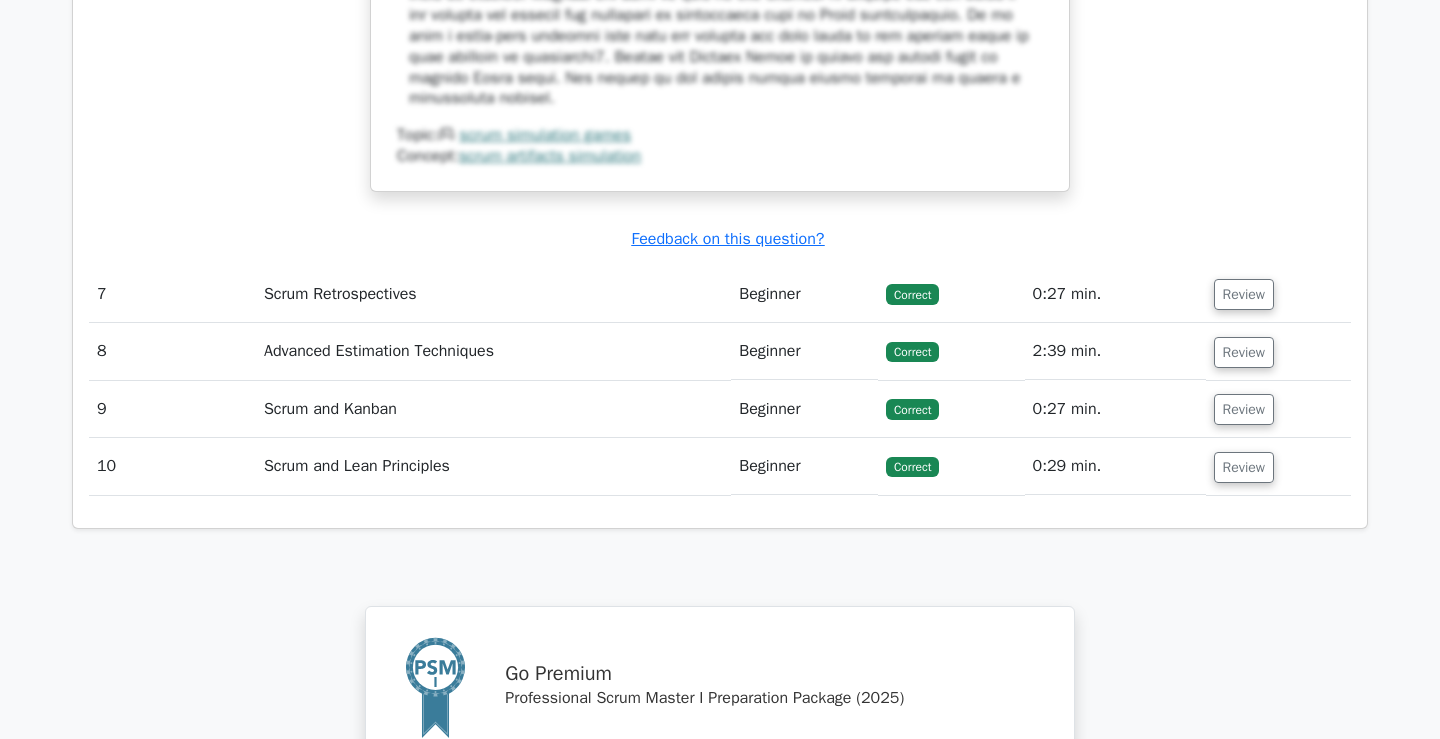 scroll, scrollTop: 7369, scrollLeft: 0, axis: vertical 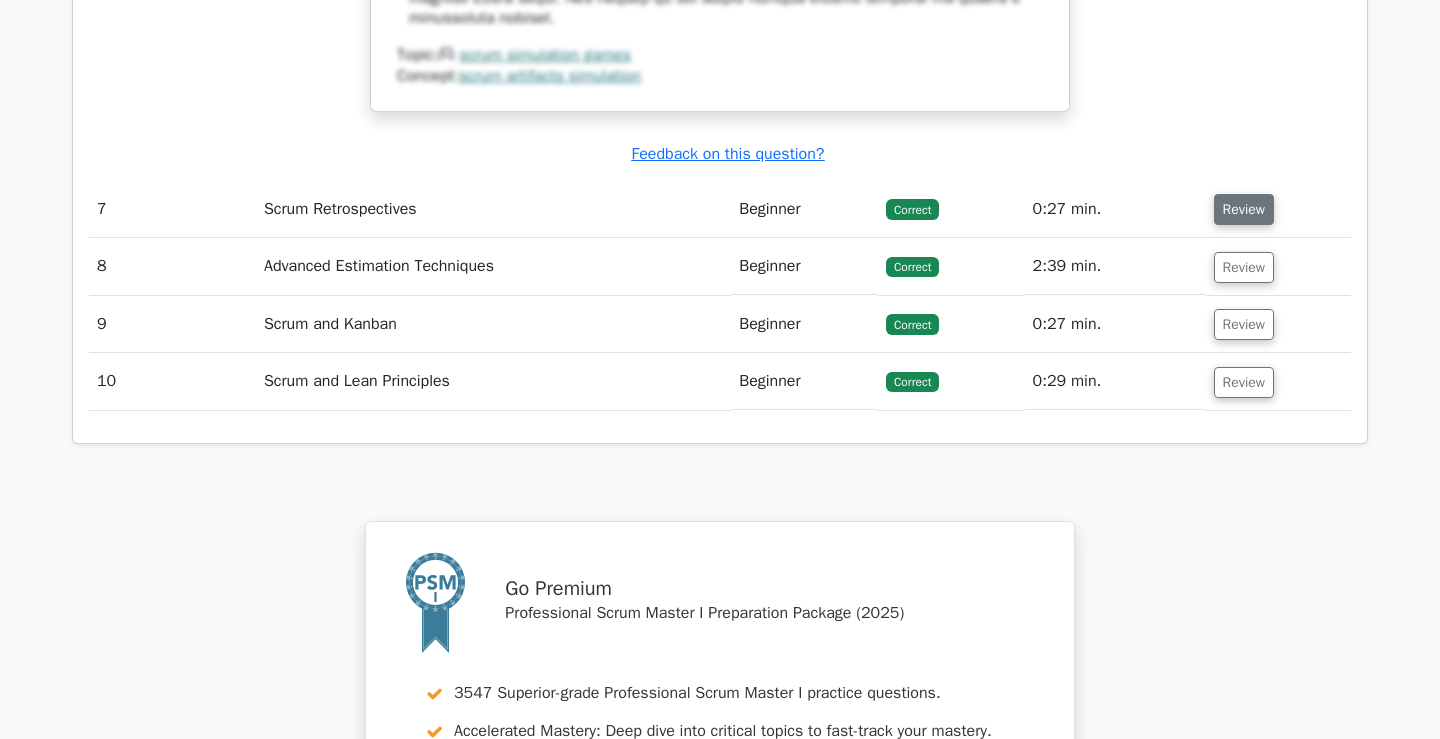 click on "Review" at bounding box center (1244, 209) 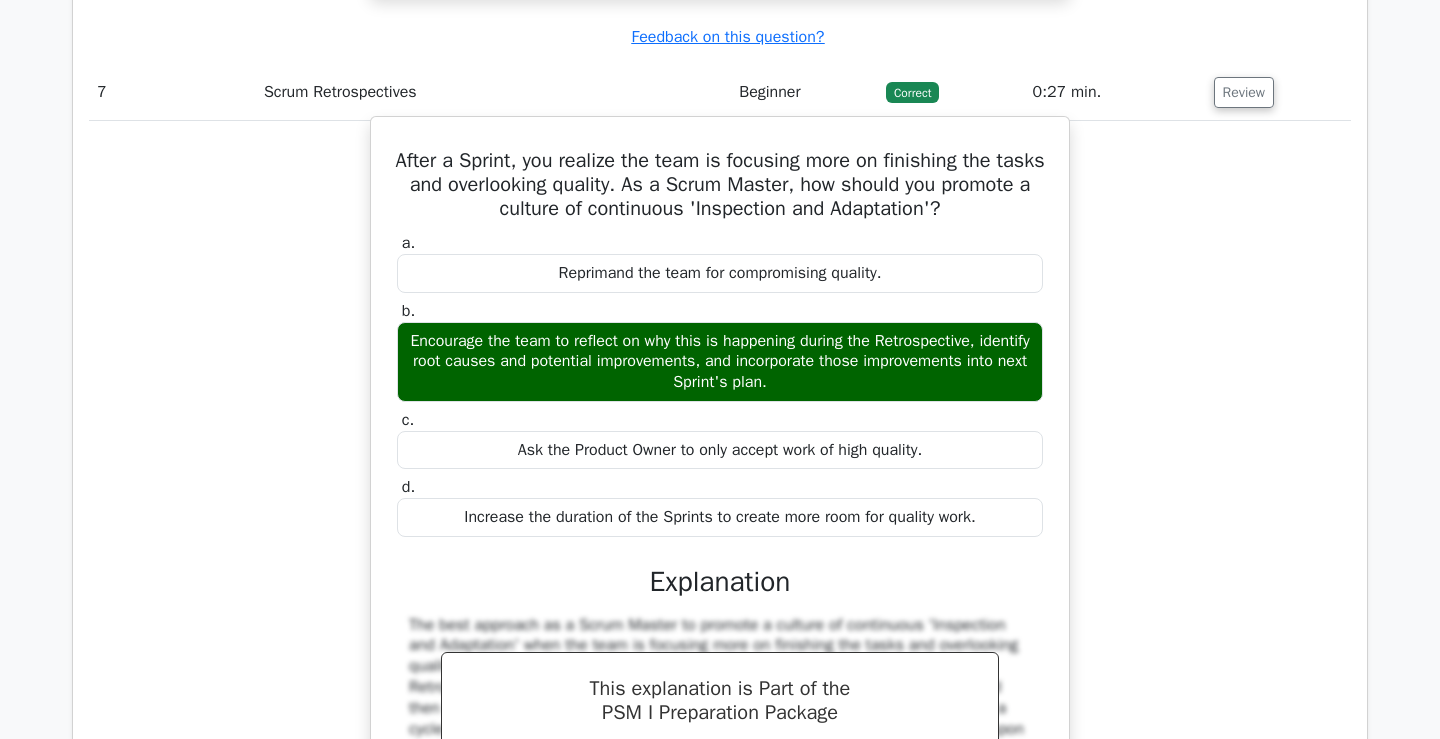 scroll, scrollTop: 7493, scrollLeft: 0, axis: vertical 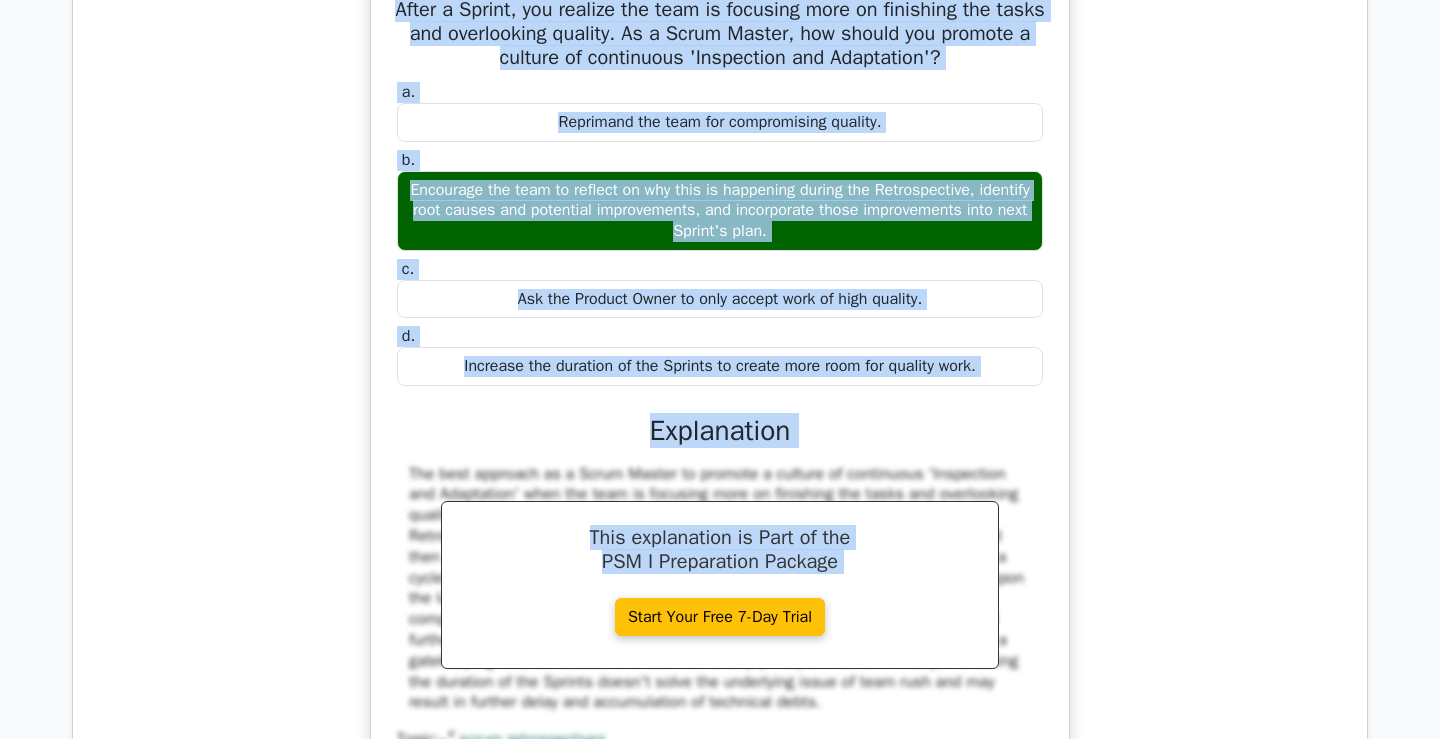 drag, startPoint x: 421, startPoint y: 330, endPoint x: 1007, endPoint y: 533, distance: 620.1653 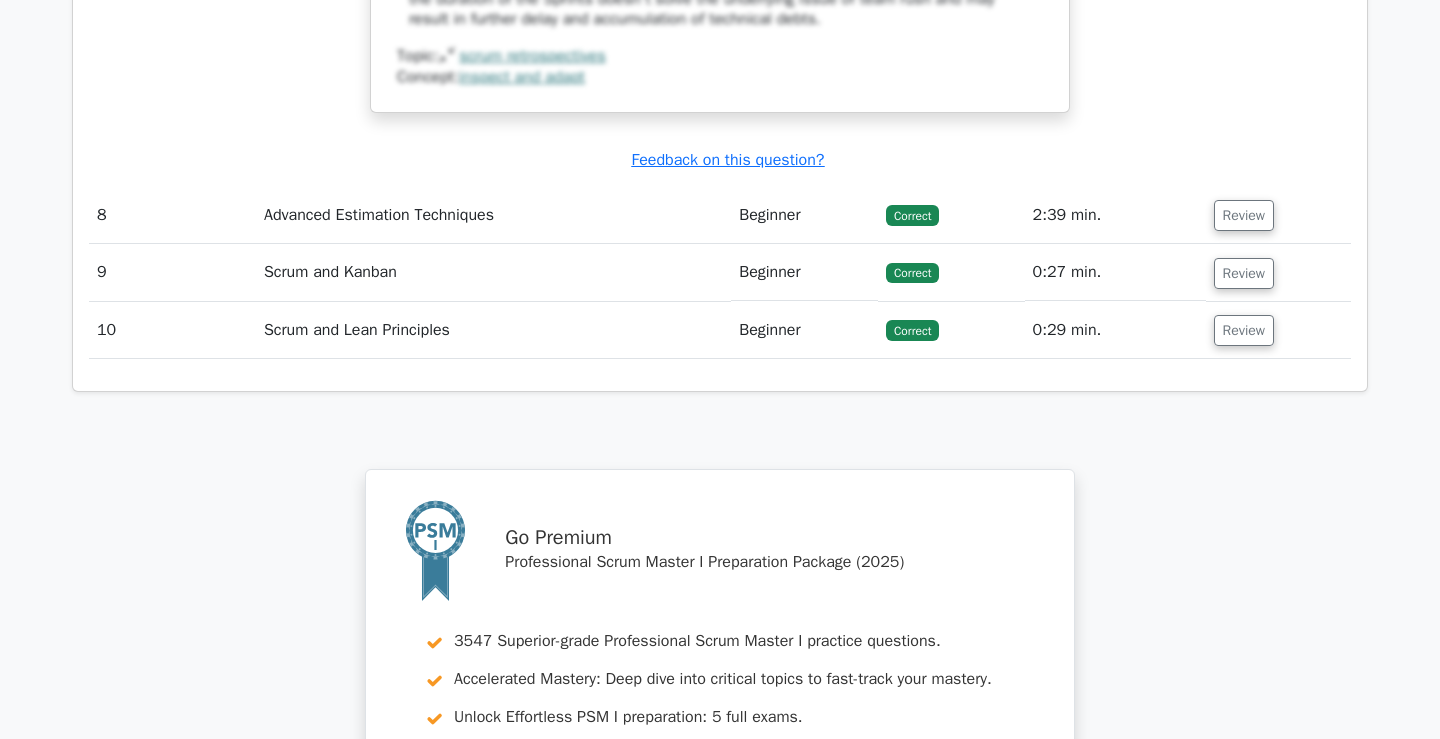 scroll, scrollTop: 8374, scrollLeft: 0, axis: vertical 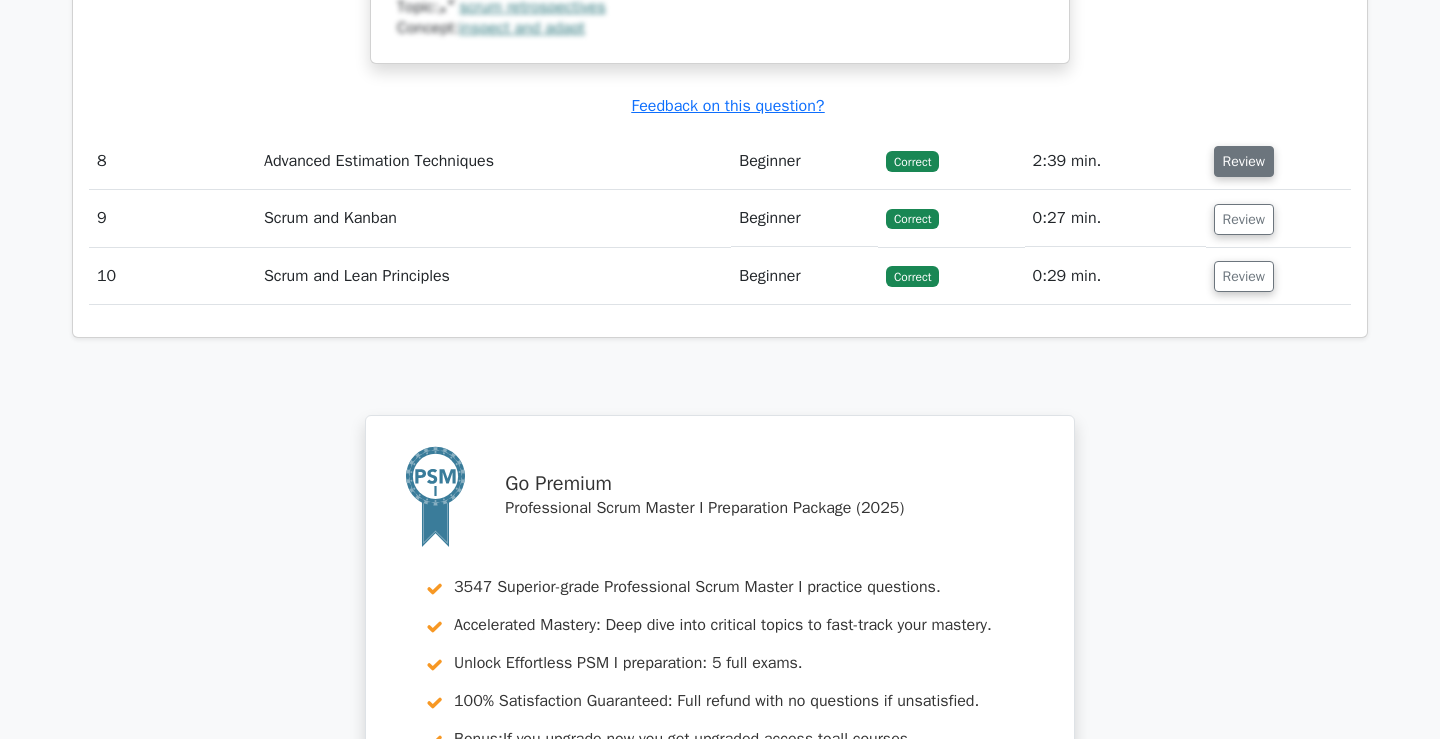 click on "Review" at bounding box center [1244, 161] 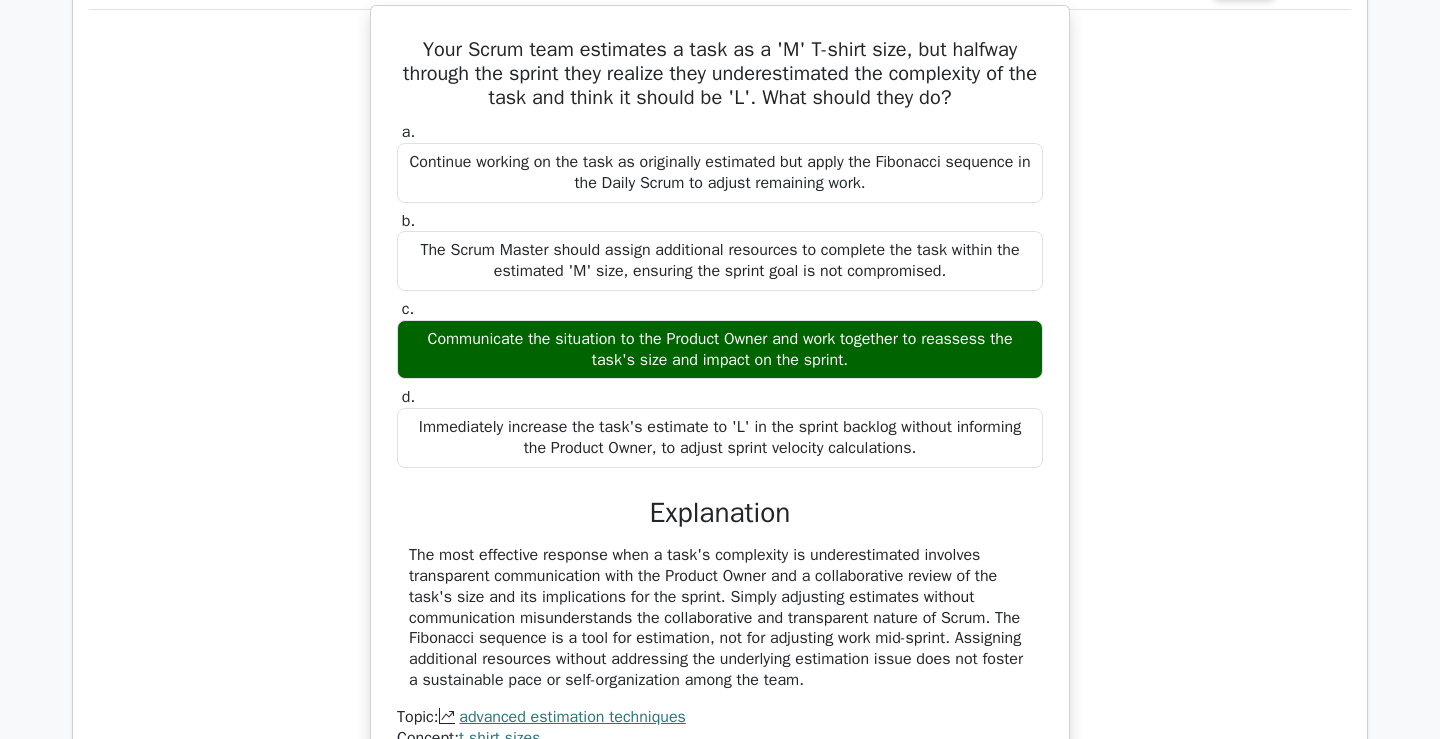 scroll, scrollTop: 8683, scrollLeft: 0, axis: vertical 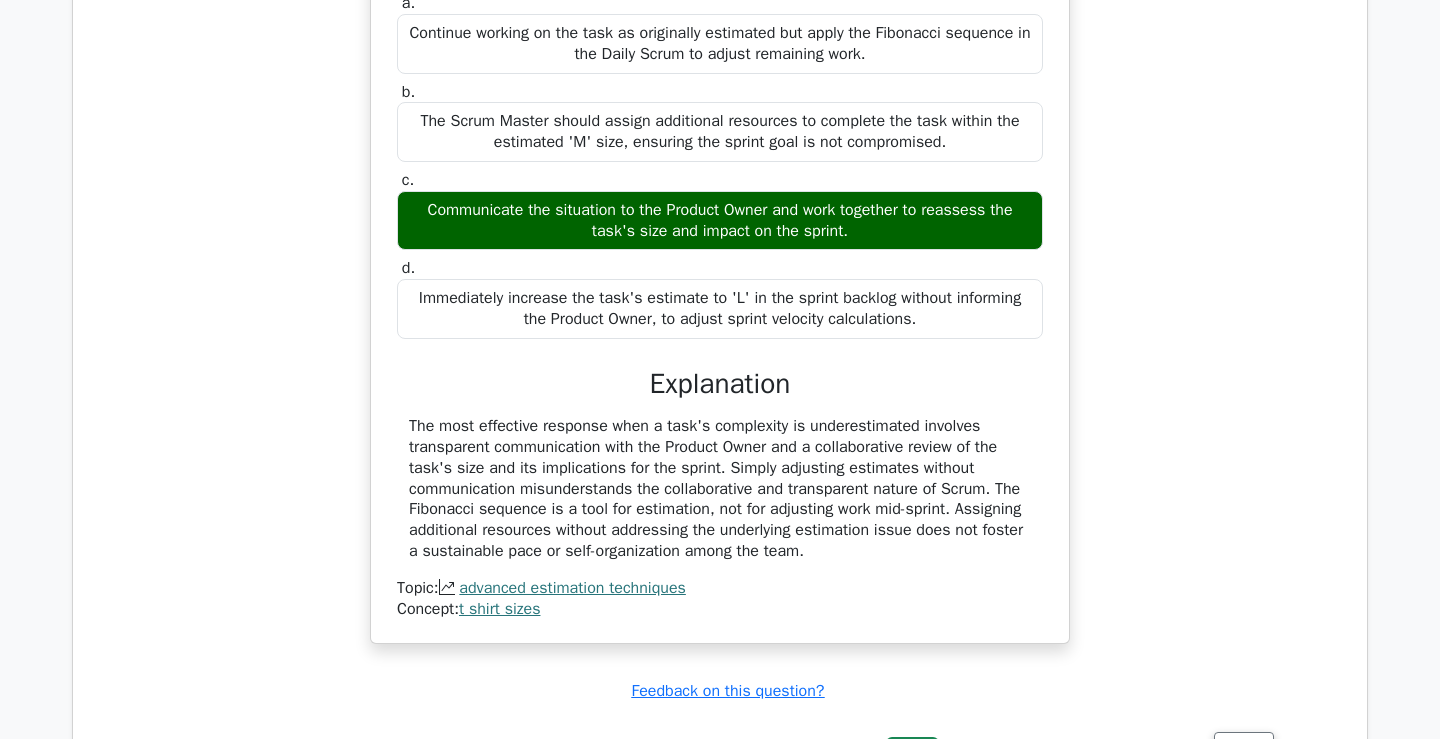 drag, startPoint x: 423, startPoint y: 113, endPoint x: 945, endPoint y: 513, distance: 657.63513 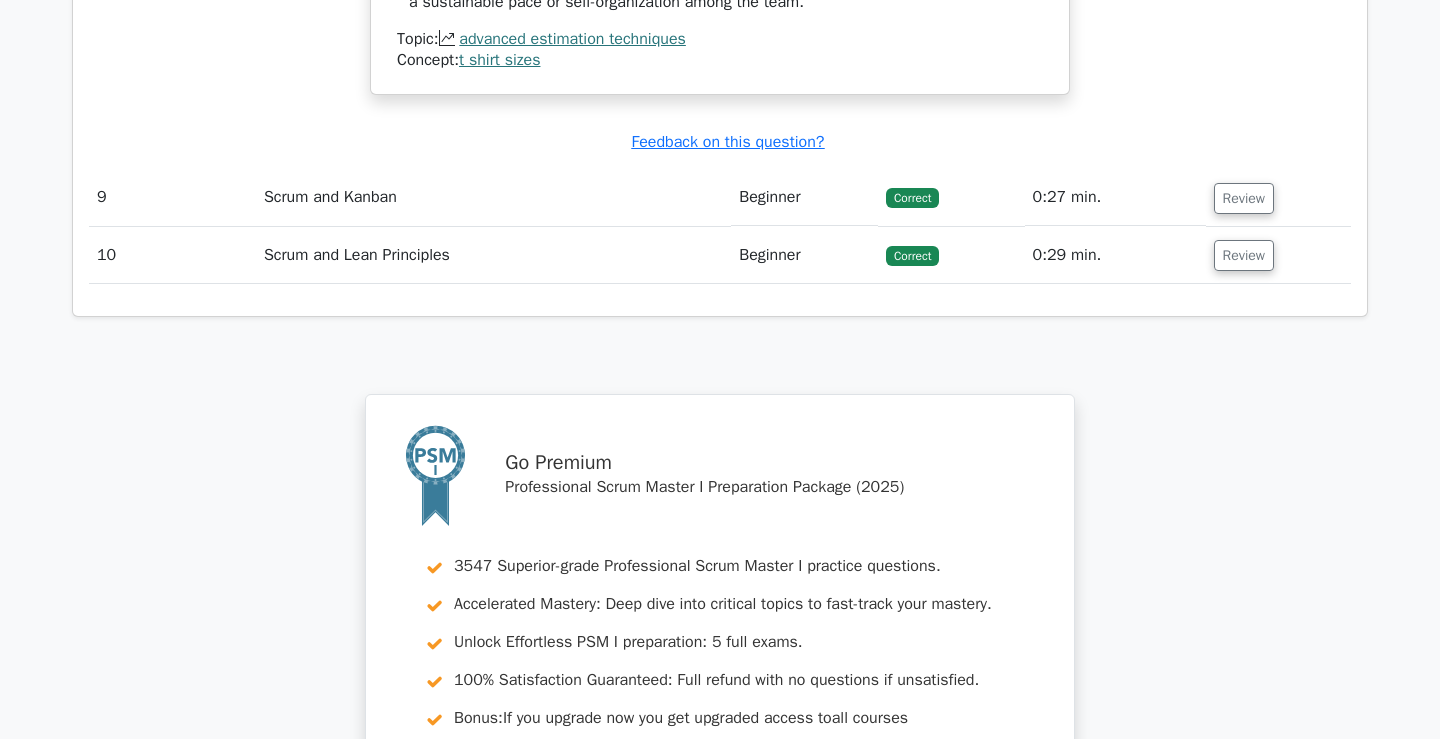 scroll, scrollTop: 9243, scrollLeft: 0, axis: vertical 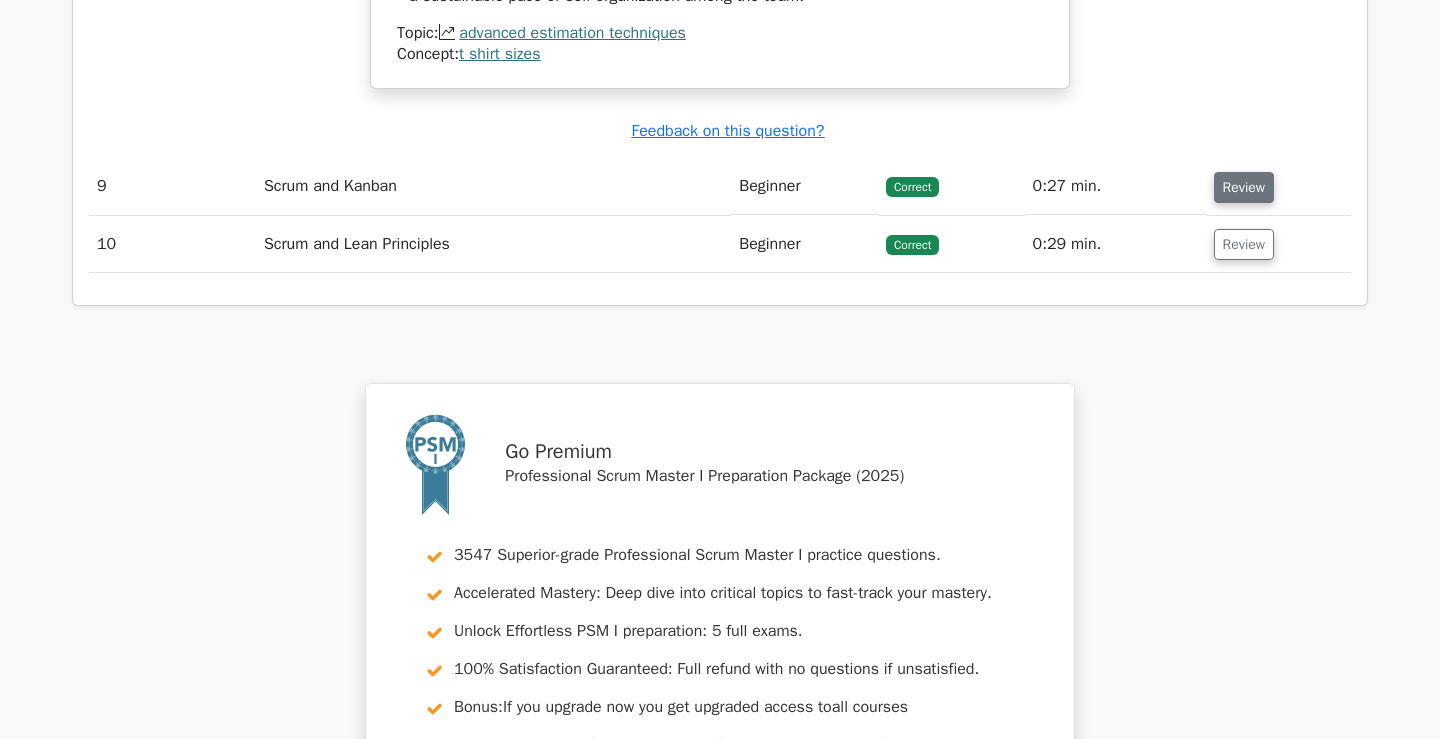 click on "Review" at bounding box center [1244, 187] 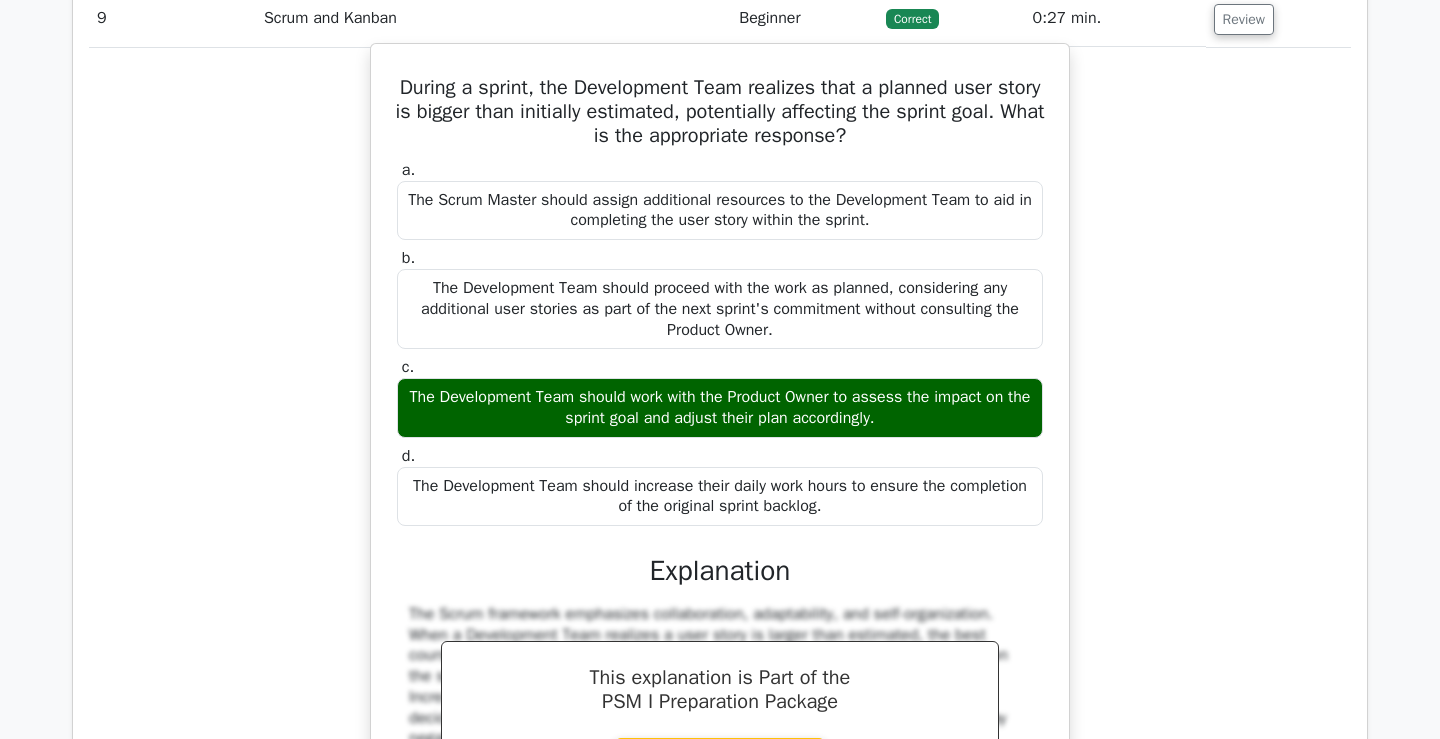 scroll, scrollTop: 9412, scrollLeft: 0, axis: vertical 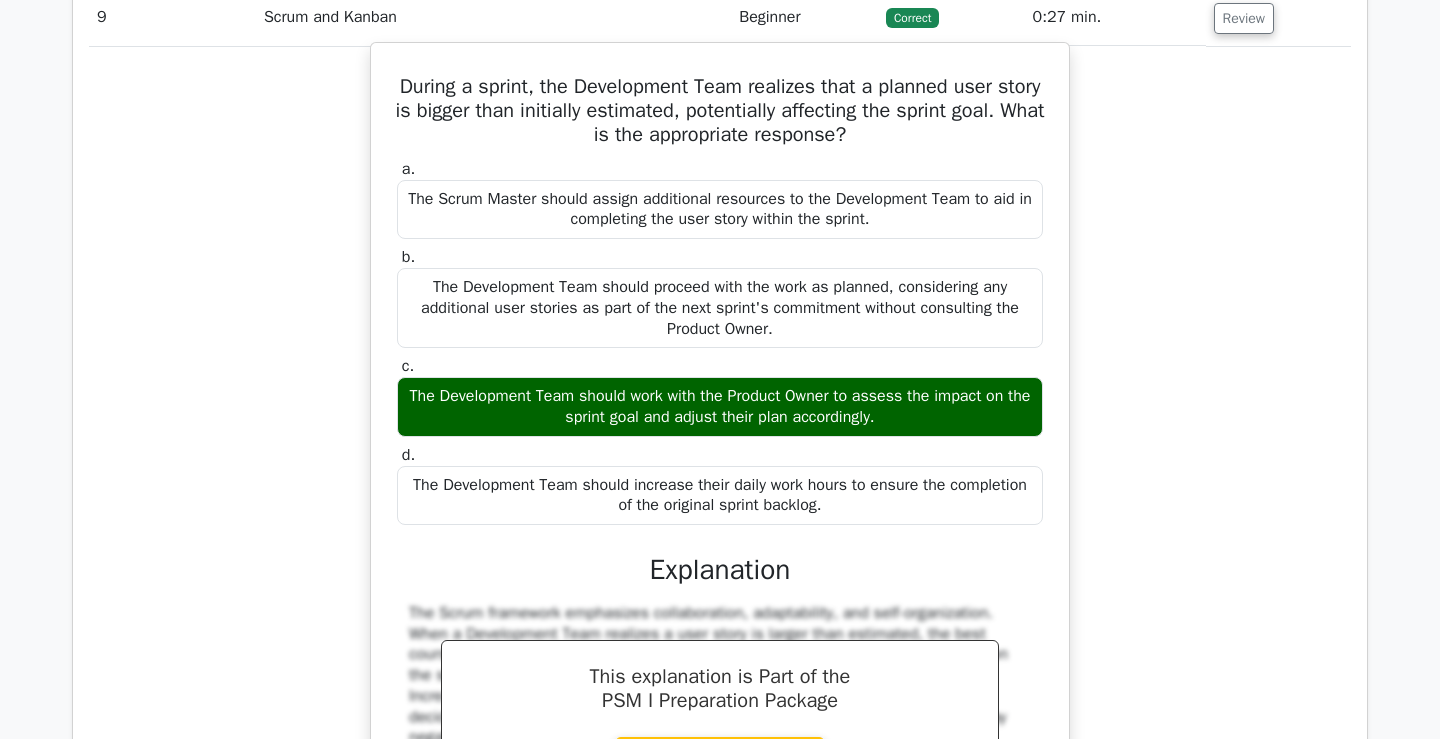 drag, startPoint x: 398, startPoint y: 282, endPoint x: 878, endPoint y: 704, distance: 639.1275 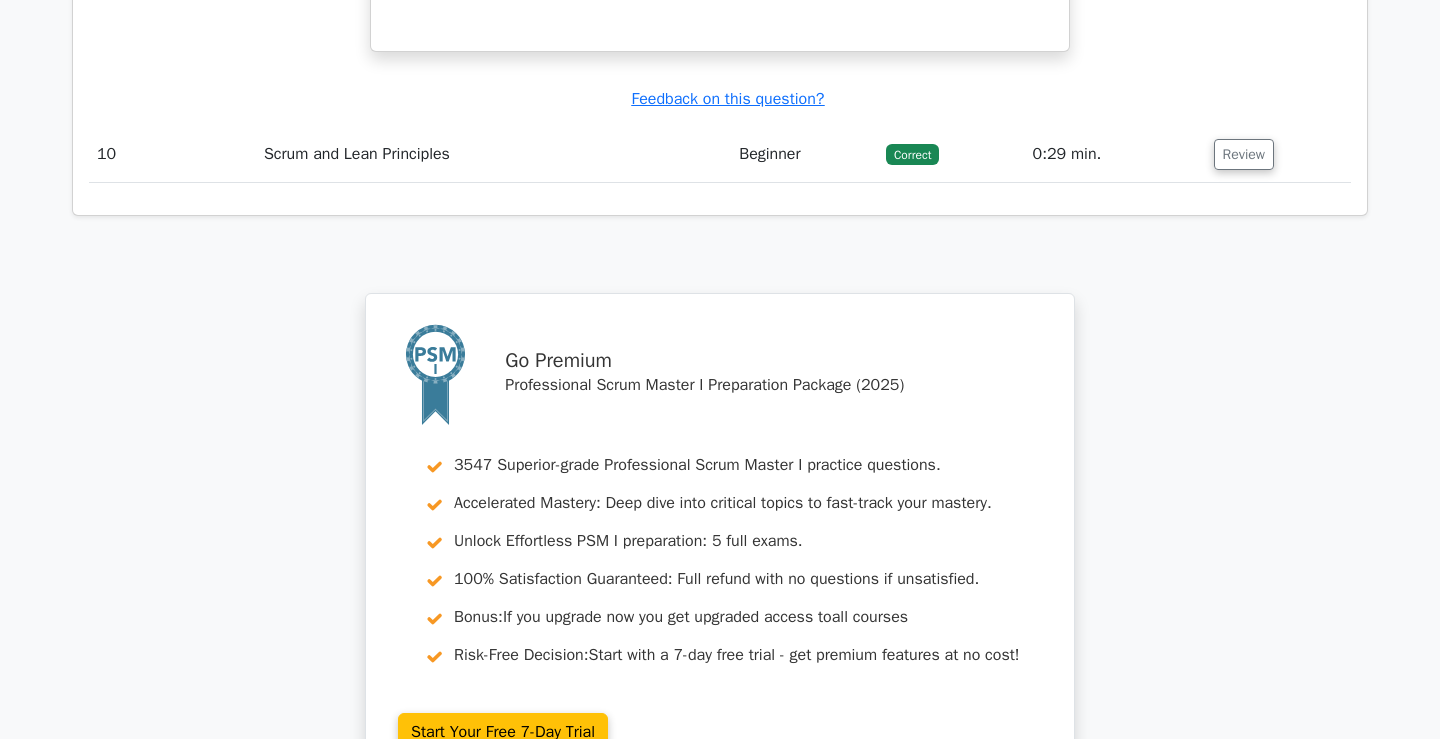 scroll, scrollTop: 10277, scrollLeft: 0, axis: vertical 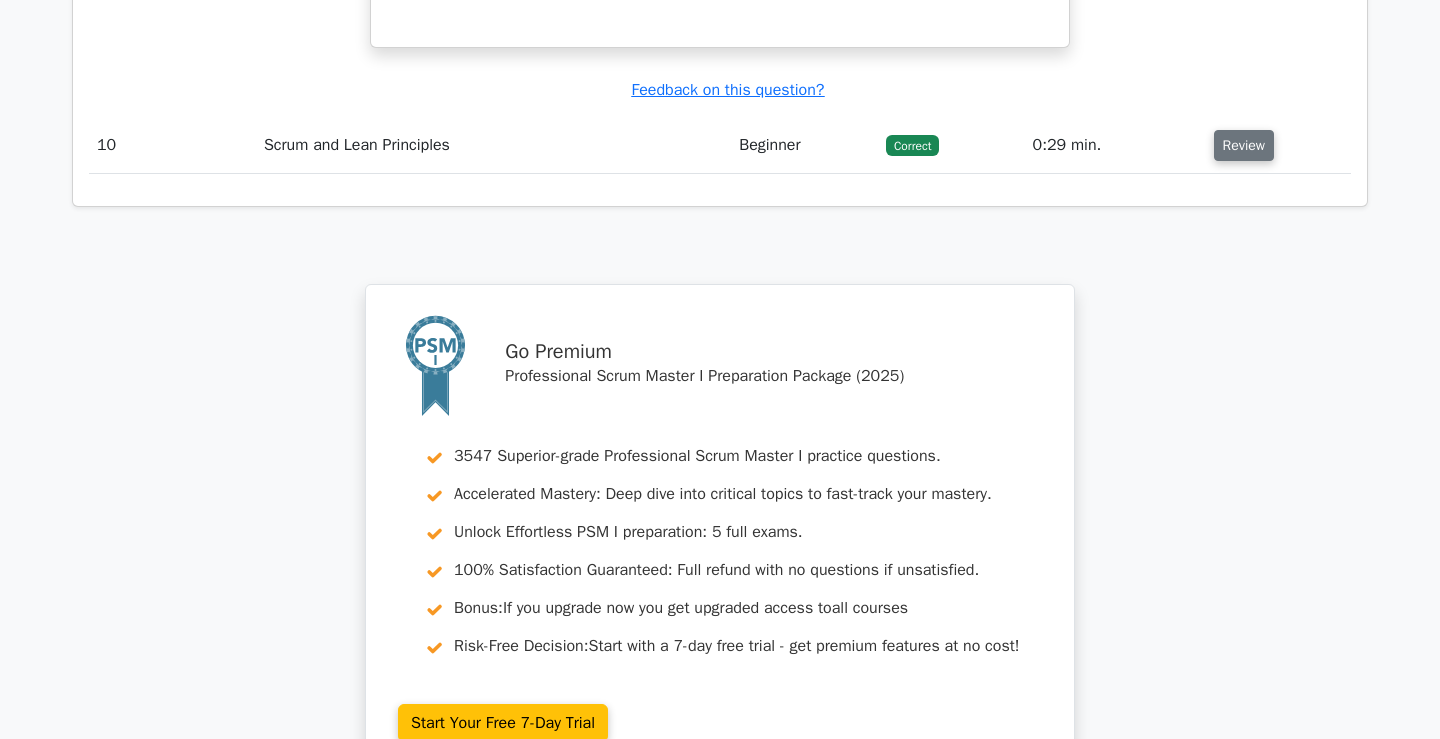 click on "Review" at bounding box center (1244, 145) 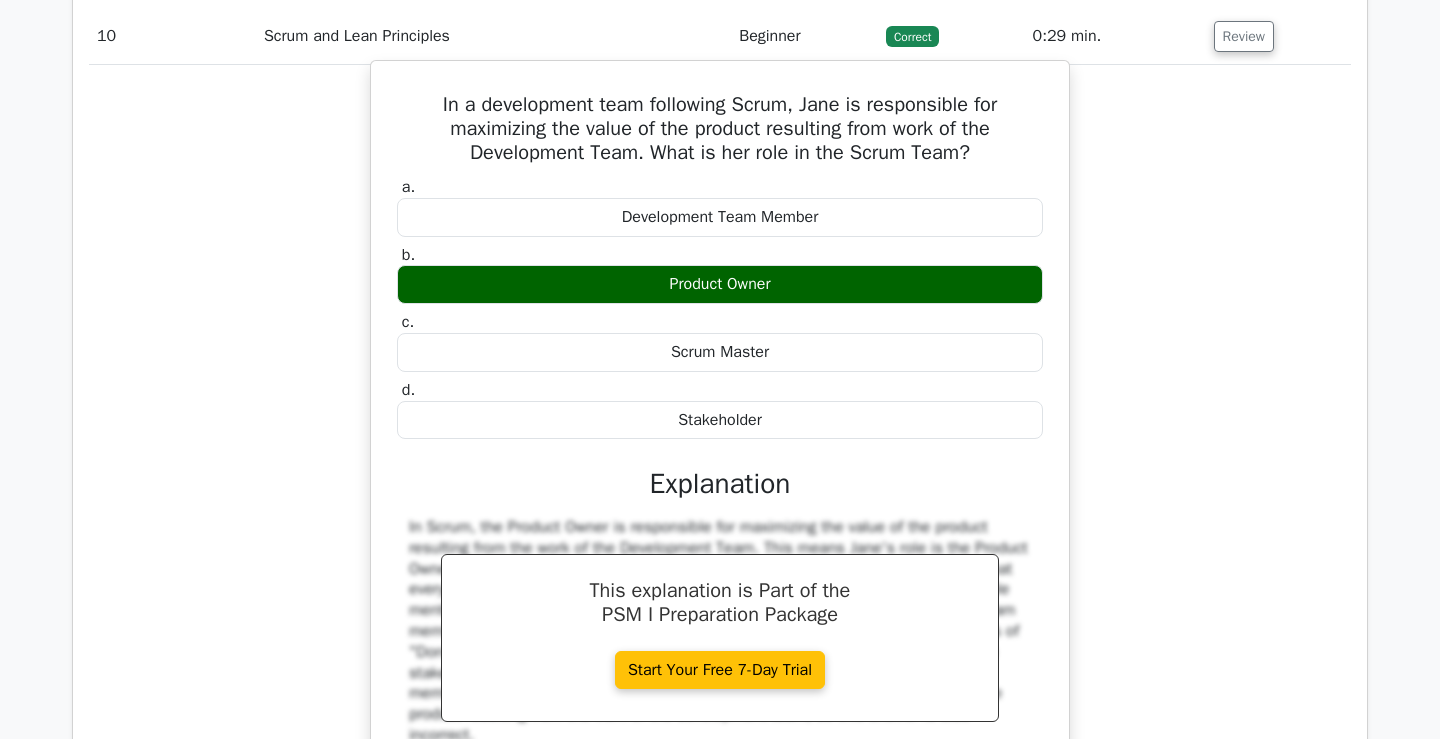 scroll, scrollTop: 10389, scrollLeft: 0, axis: vertical 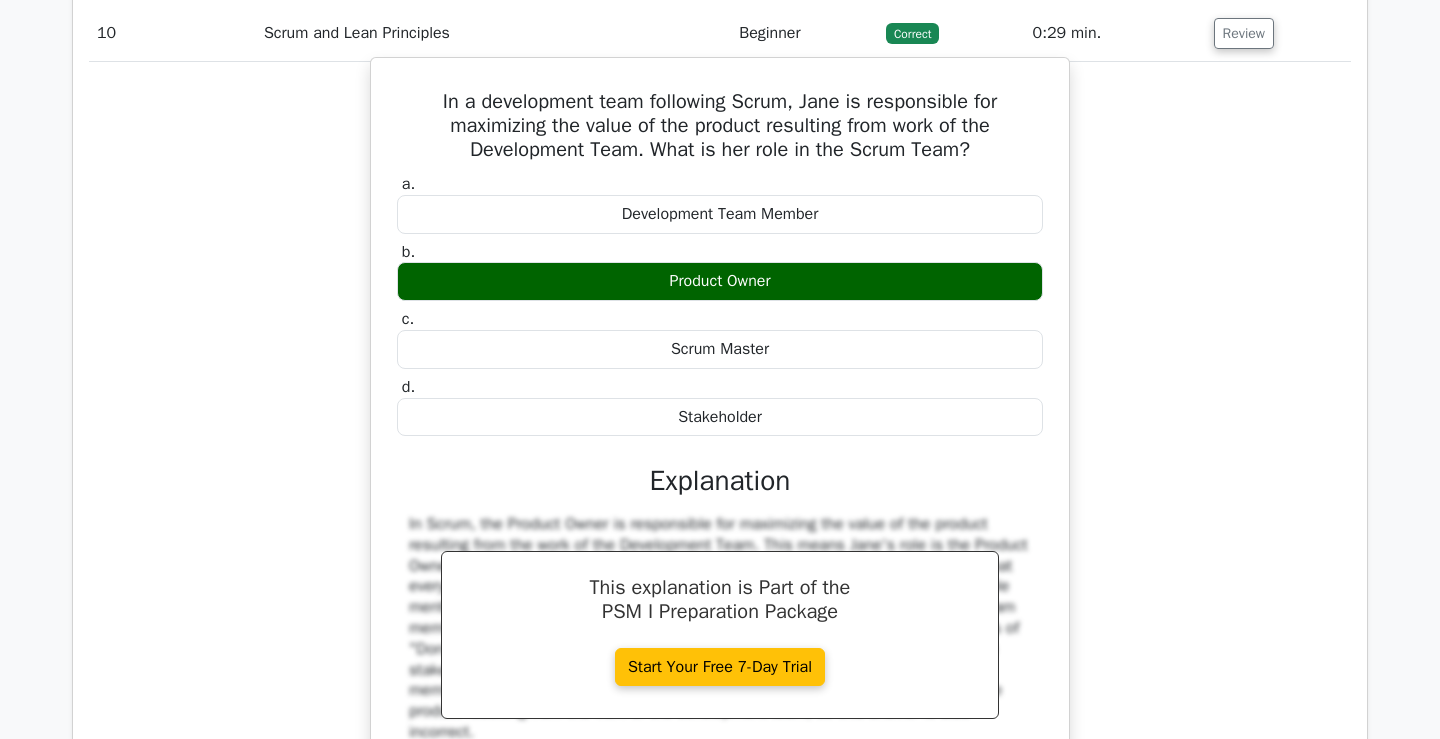 drag, startPoint x: 435, startPoint y: 301, endPoint x: 803, endPoint y: 607, distance: 478.60214 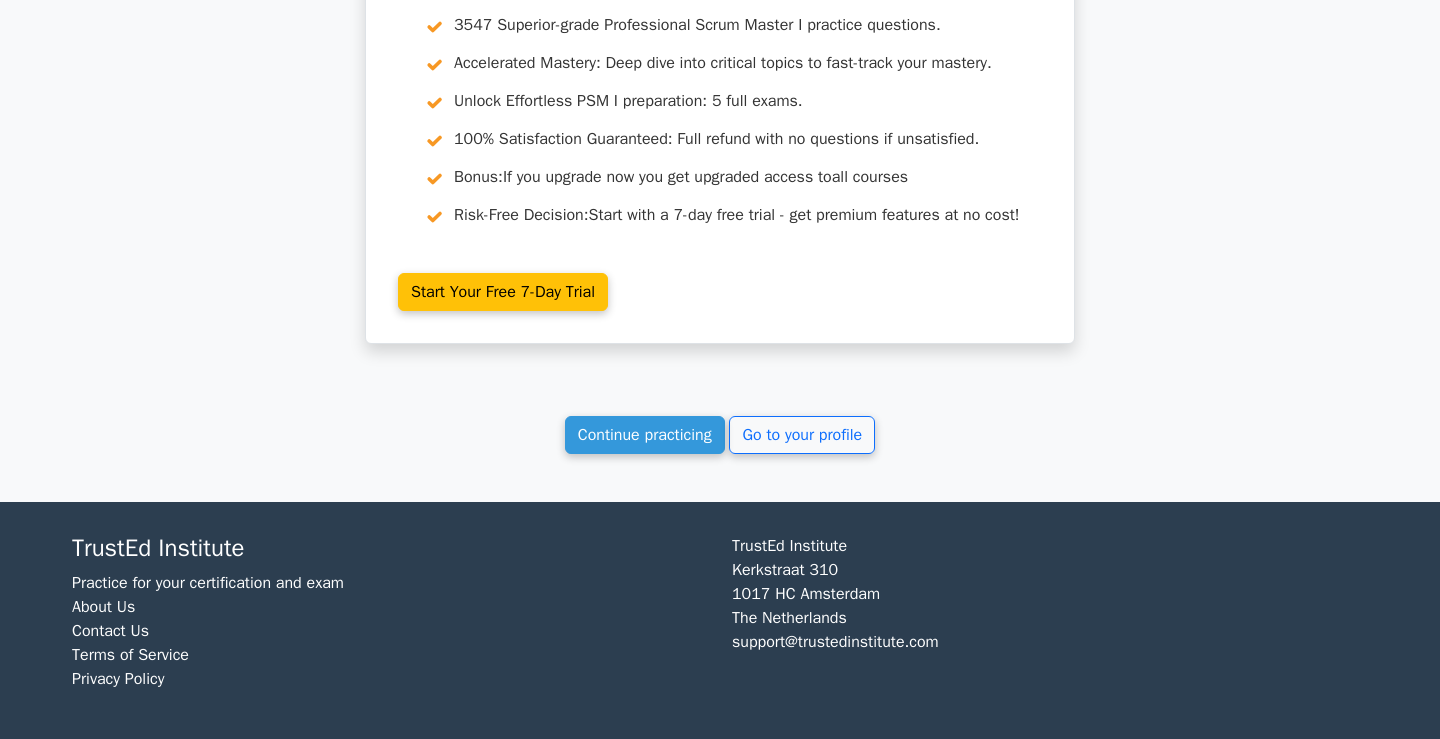 scroll, scrollTop: 11669, scrollLeft: 0, axis: vertical 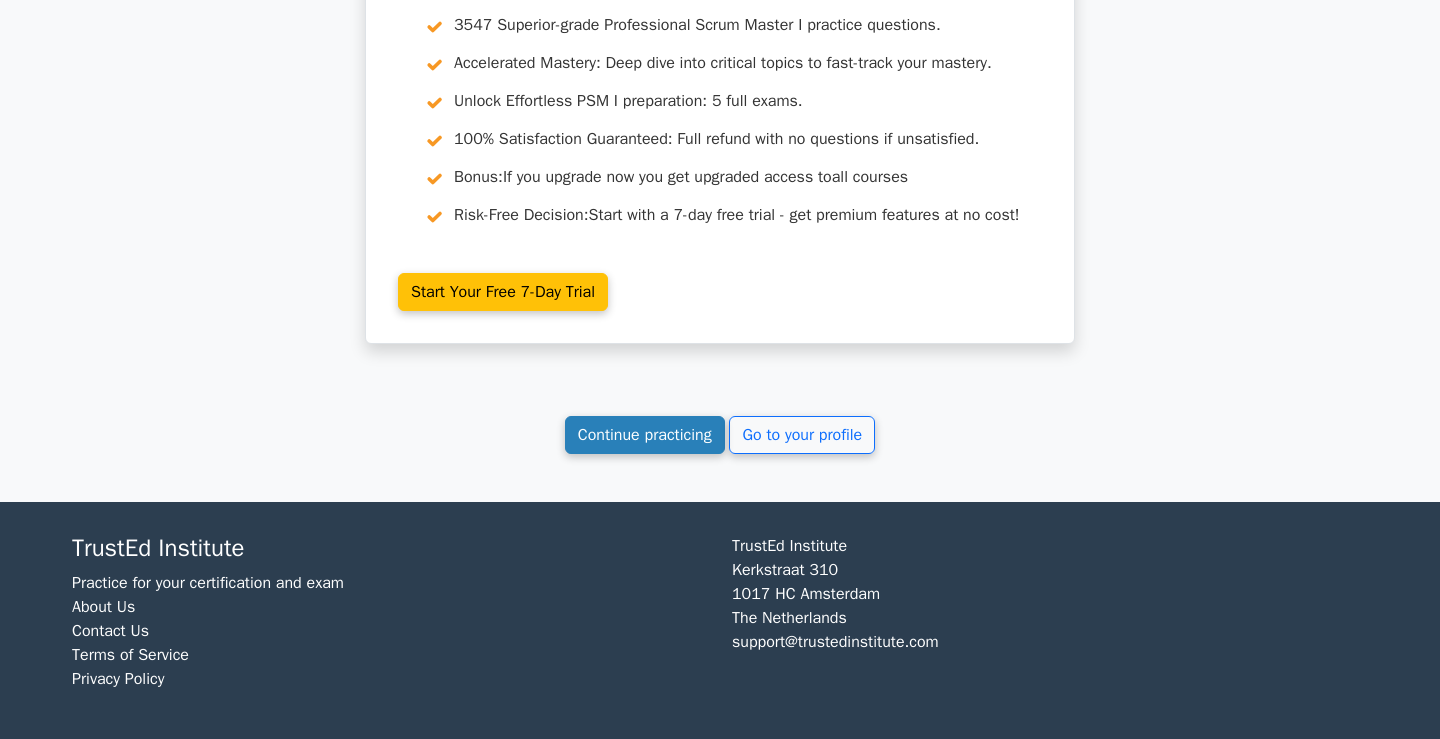 click on "Continue practicing" at bounding box center [645, 435] 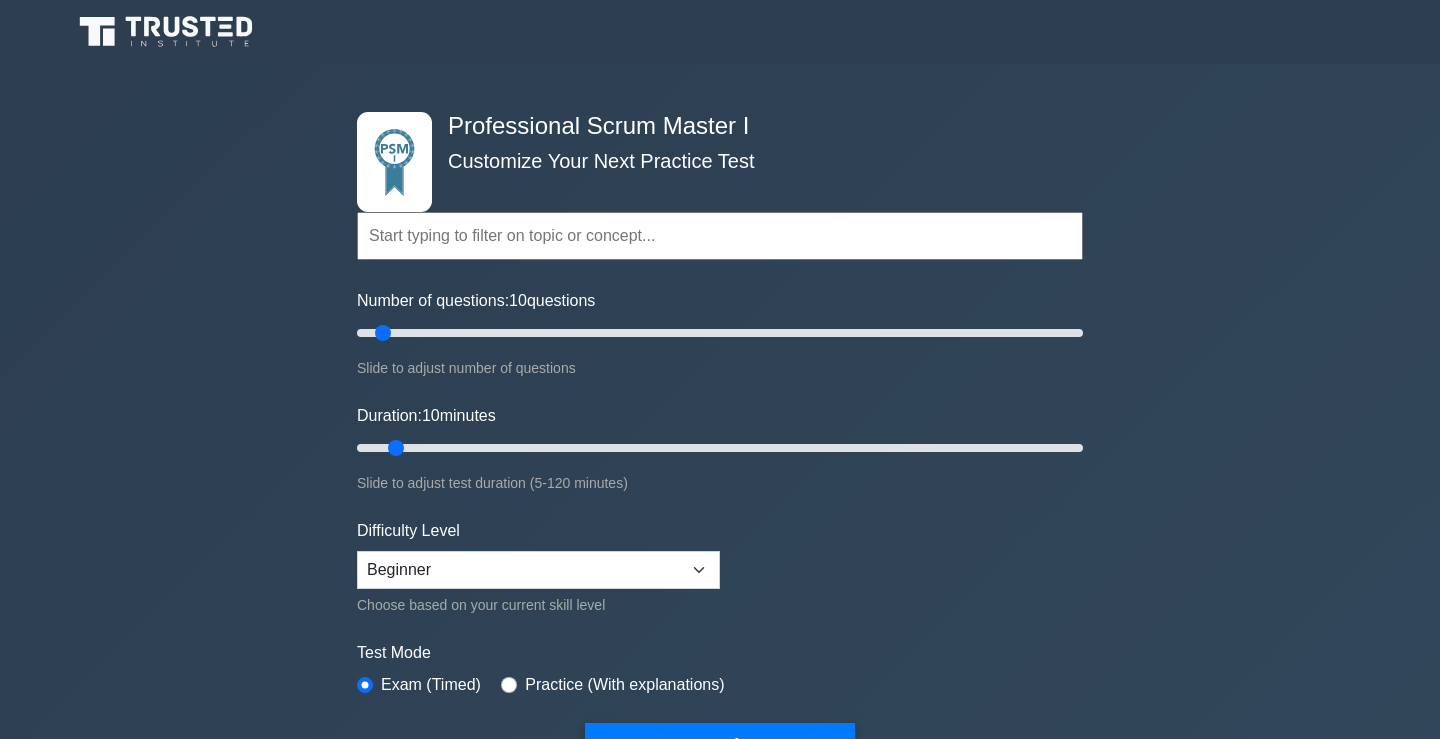 scroll, scrollTop: 0, scrollLeft: 0, axis: both 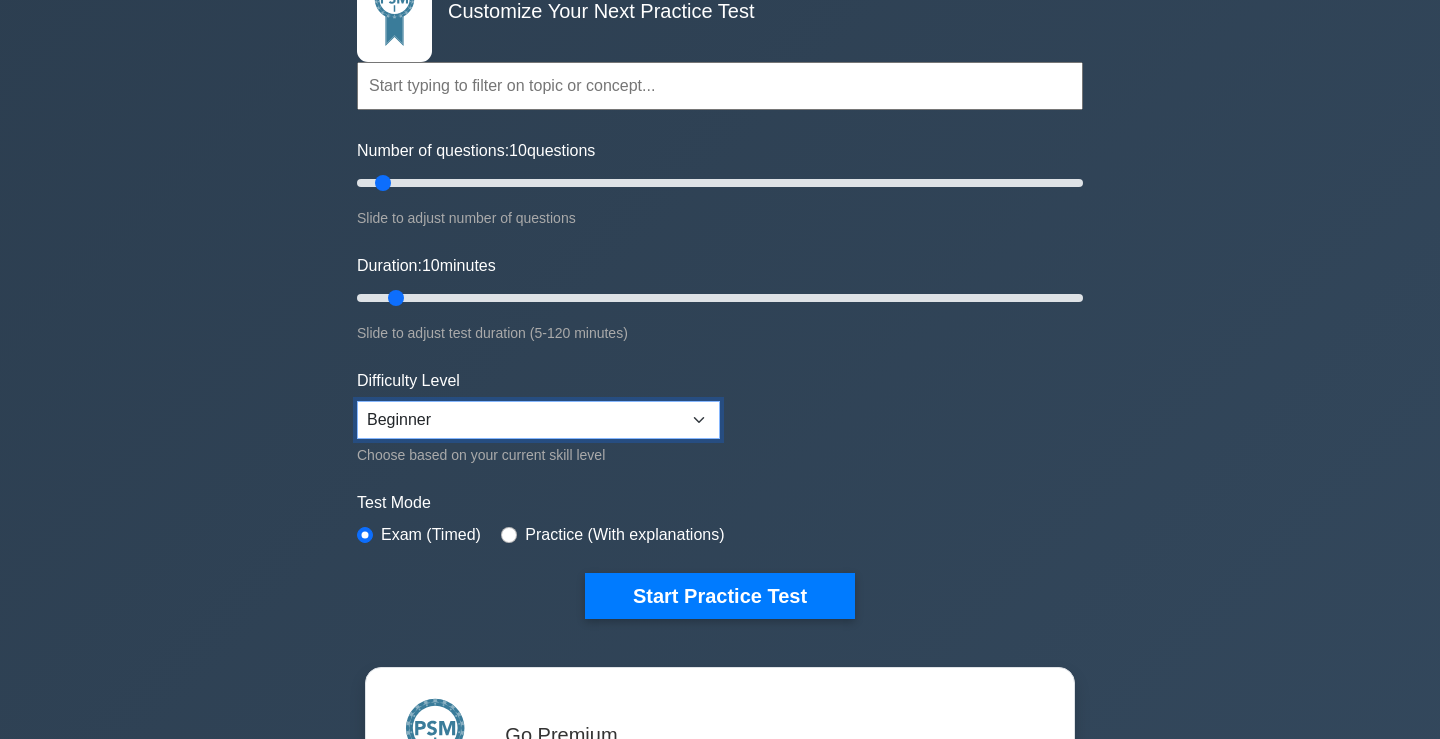 click on "Beginner
Intermediate
Expert" at bounding box center [538, 420] 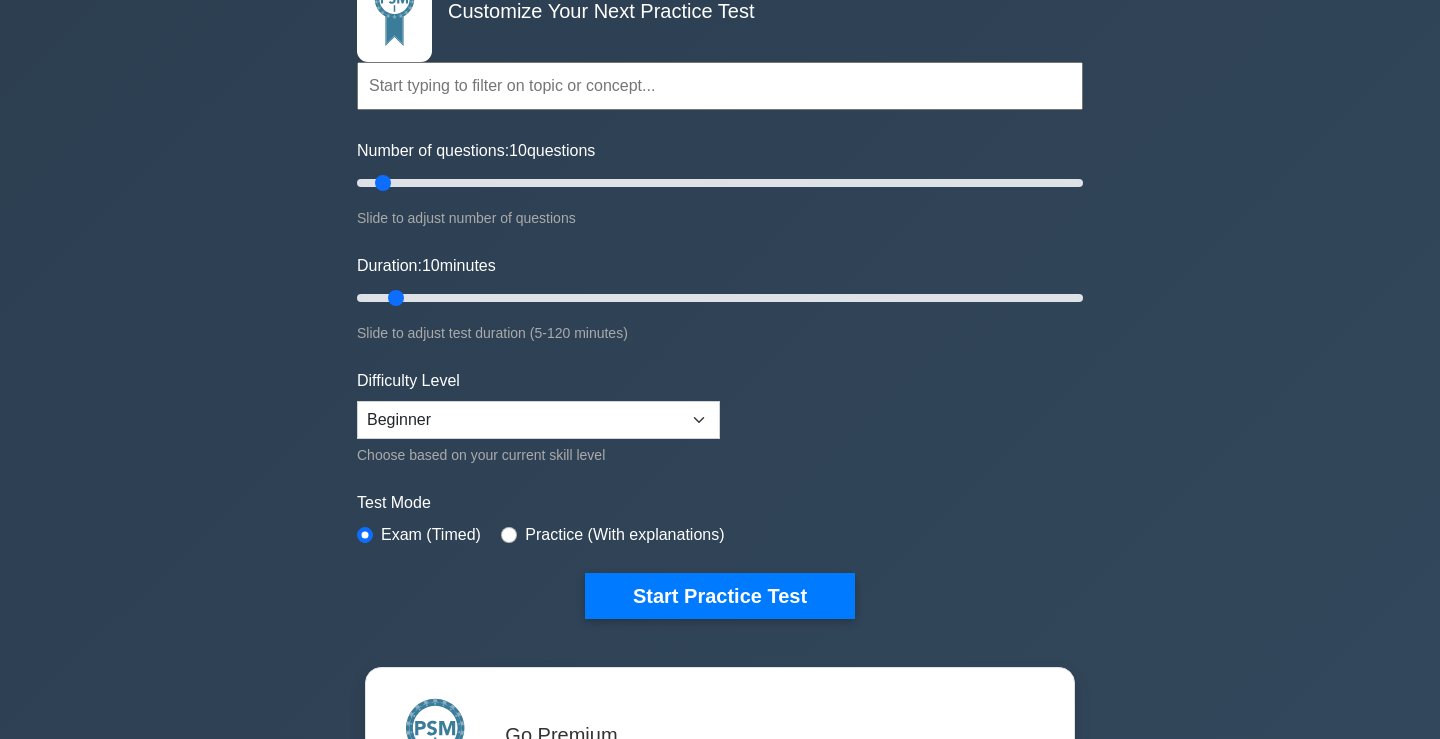 click on "Practice (With explanations)" at bounding box center [612, 535] 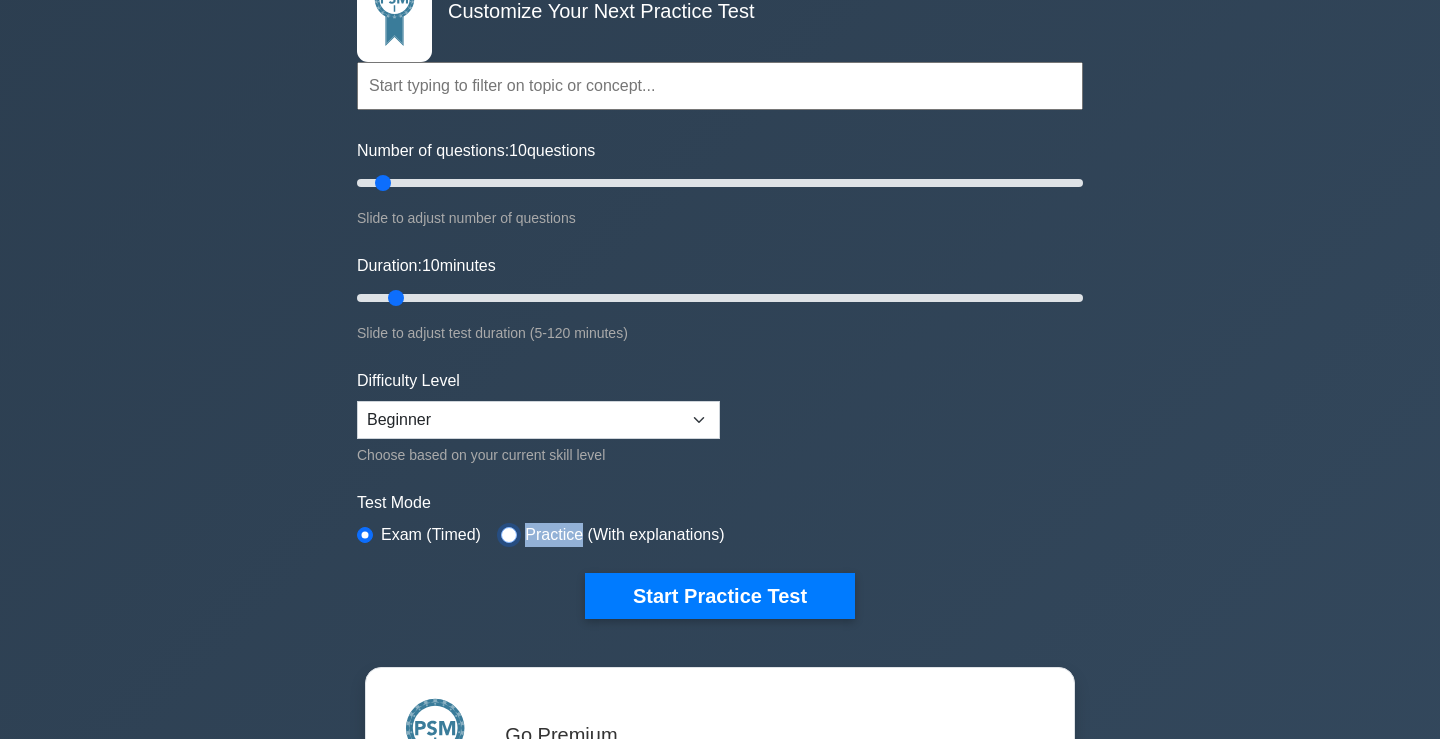 click at bounding box center (509, 535) 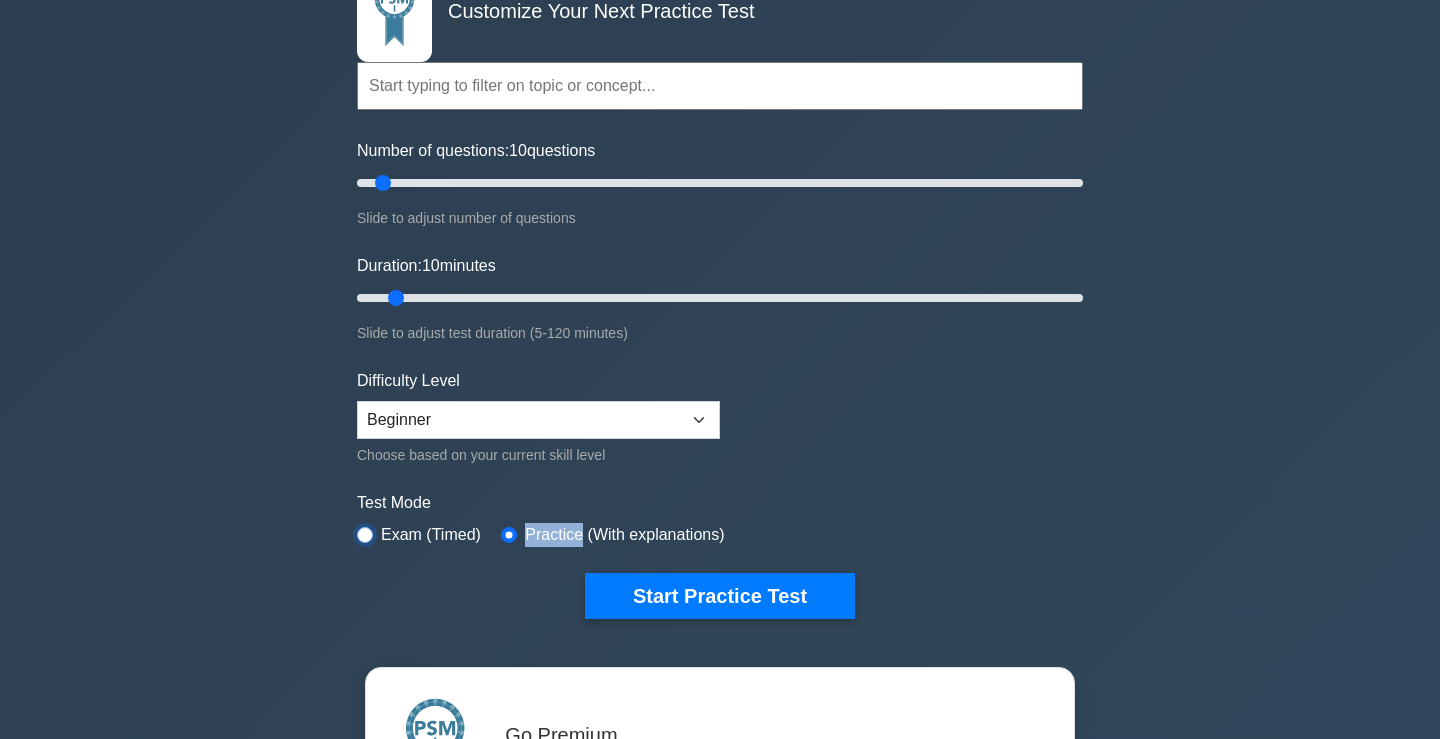 click at bounding box center (365, 535) 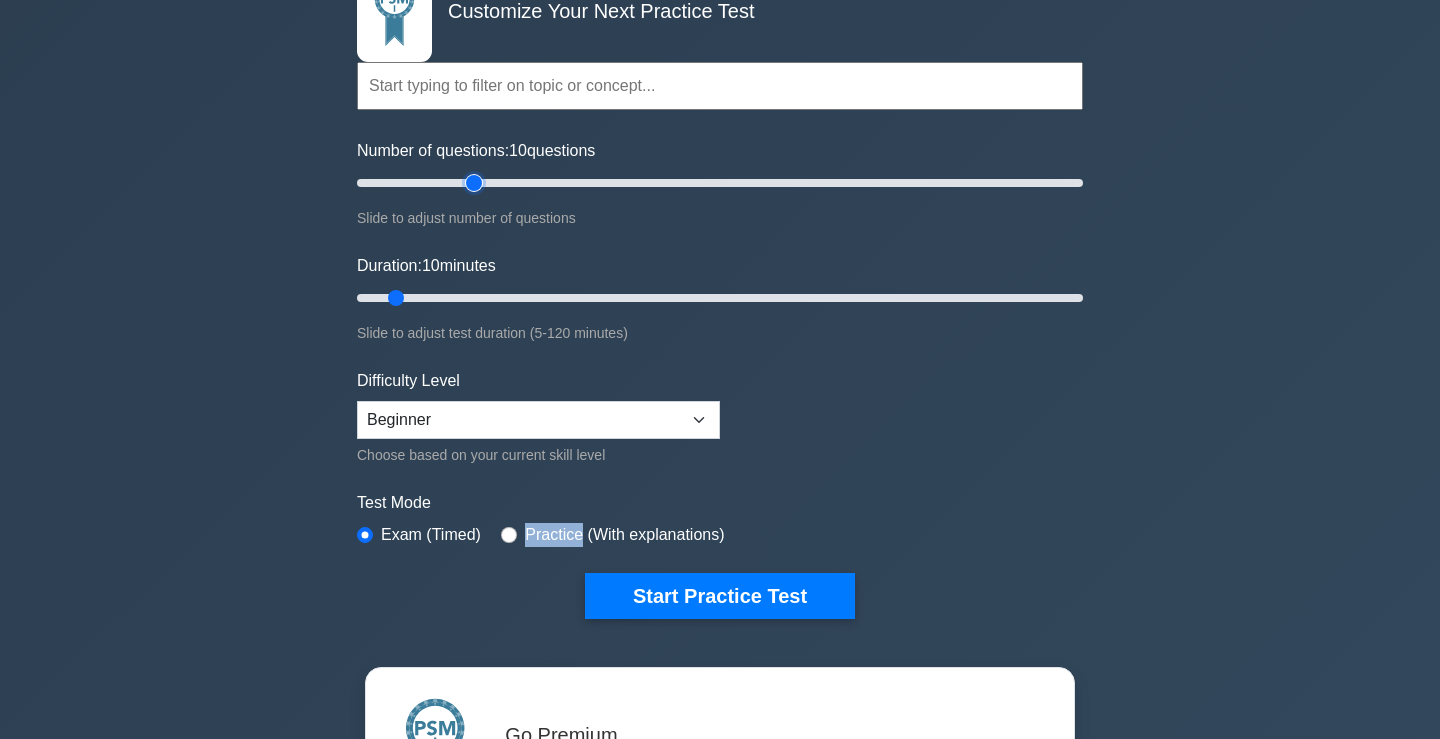 click on "Number of questions:  10  questions" at bounding box center [720, 183] 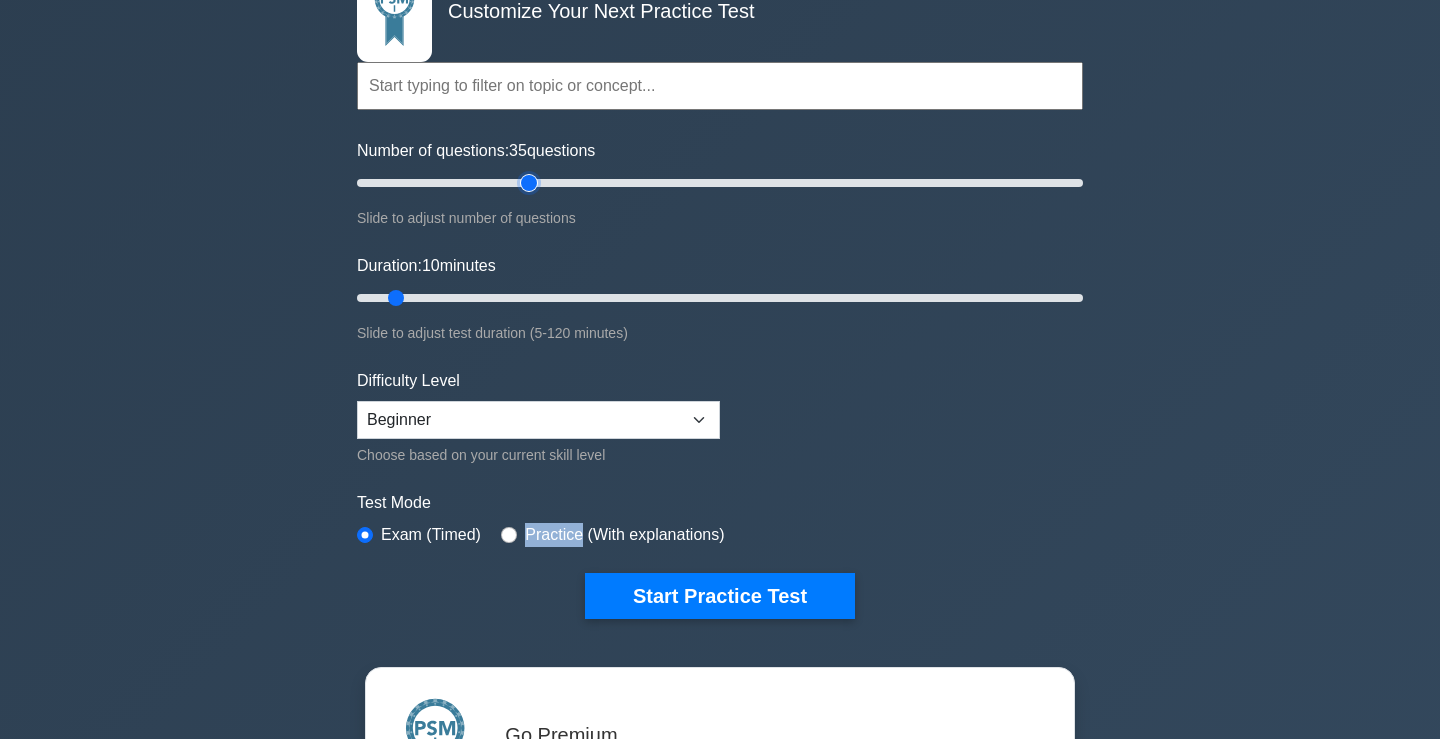 click on "Number of questions:  35  questions" at bounding box center [720, 183] 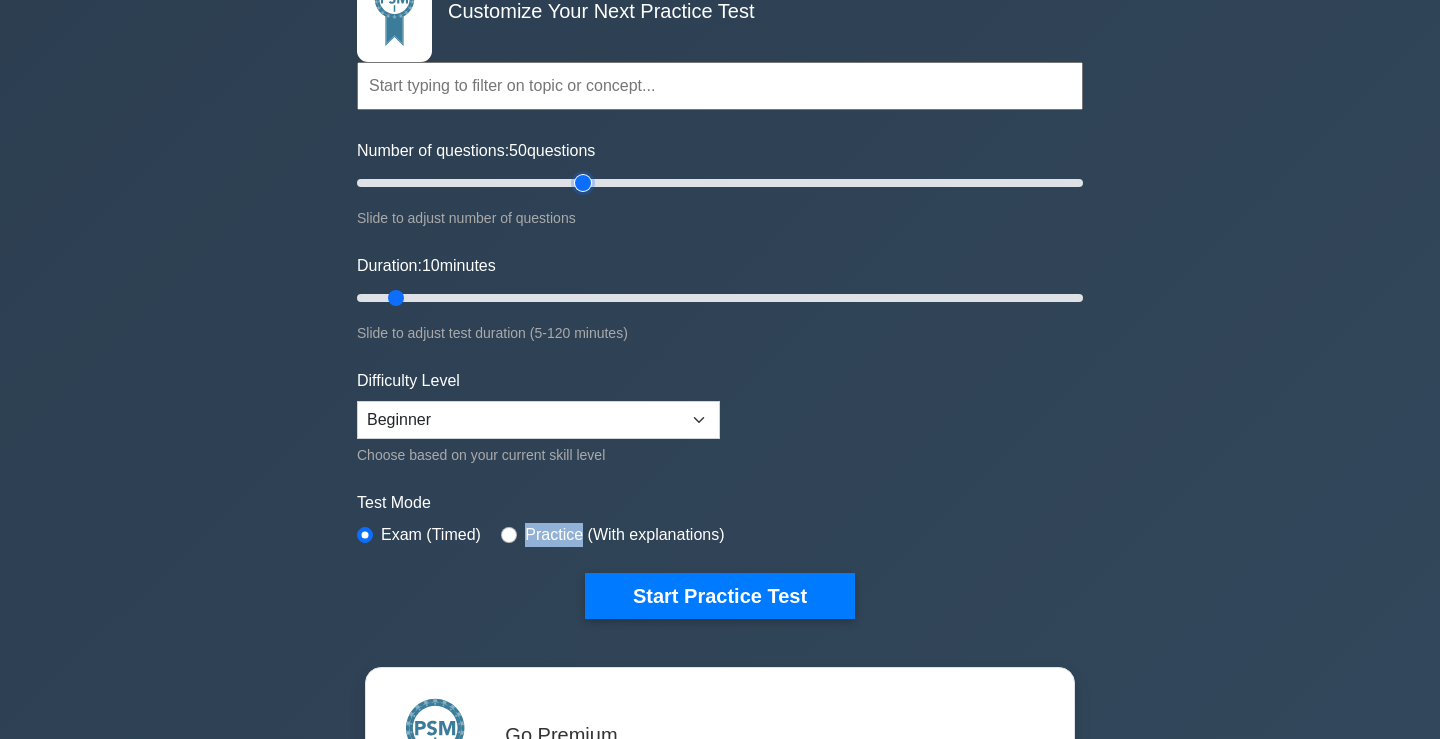 click on "Number of questions:  50  questions" at bounding box center [720, 183] 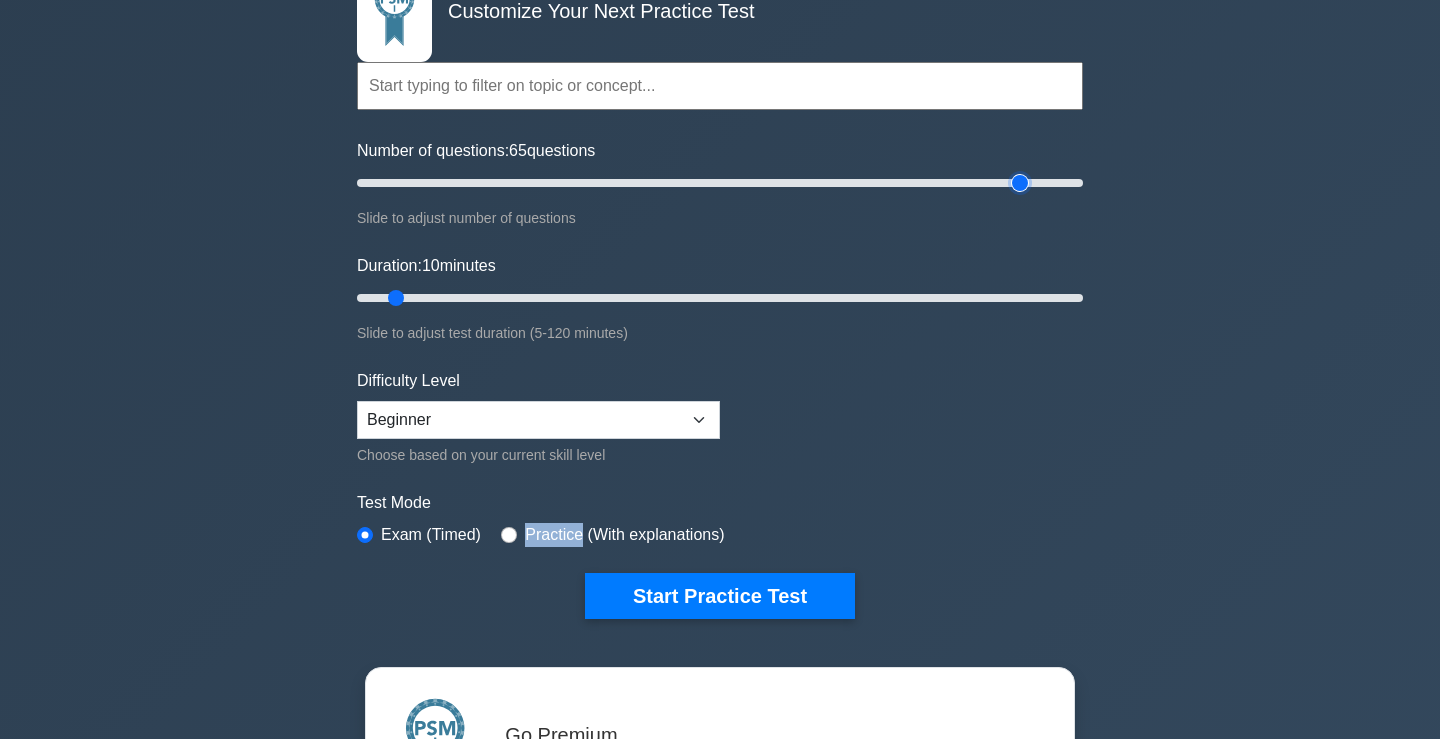 click on "Number of questions:  65  questions" at bounding box center [720, 183] 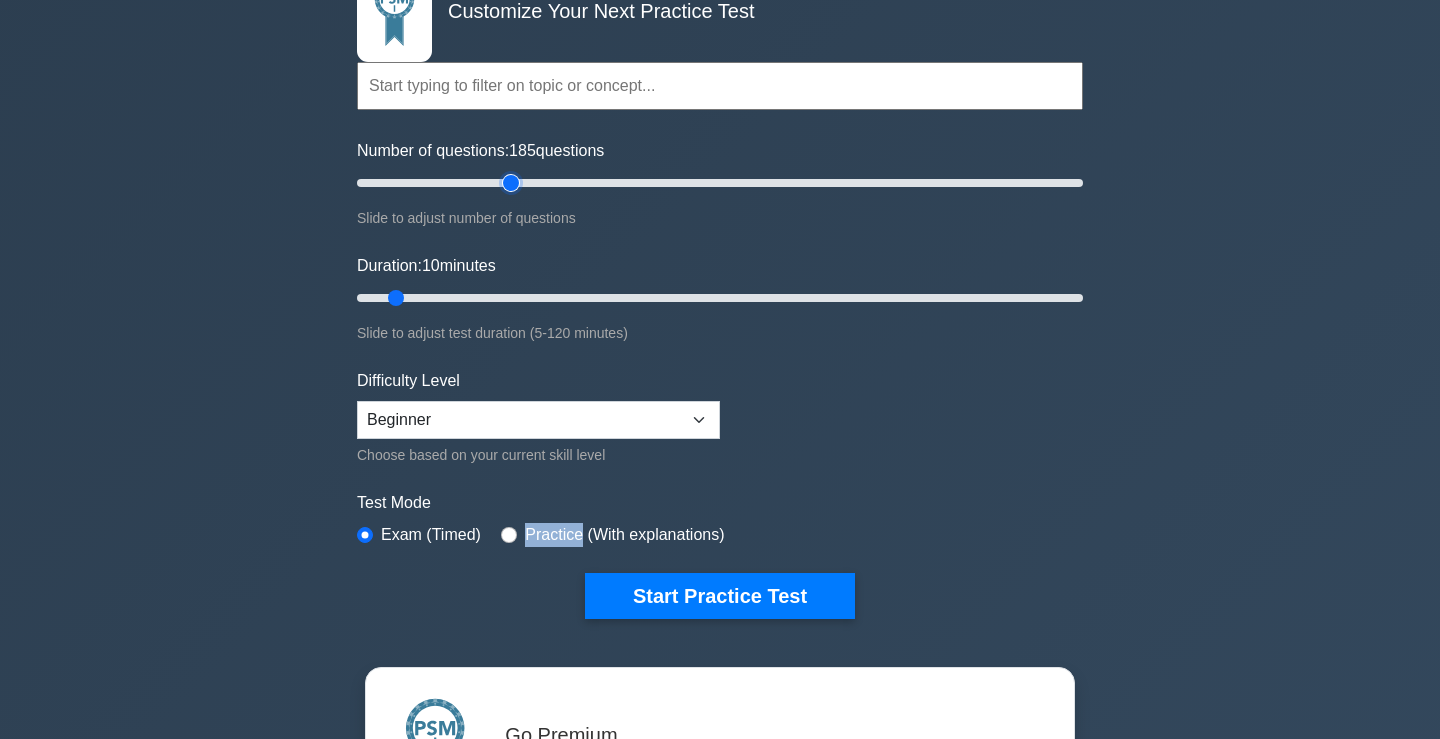 click on "Number of questions:  185  questions" at bounding box center [720, 183] 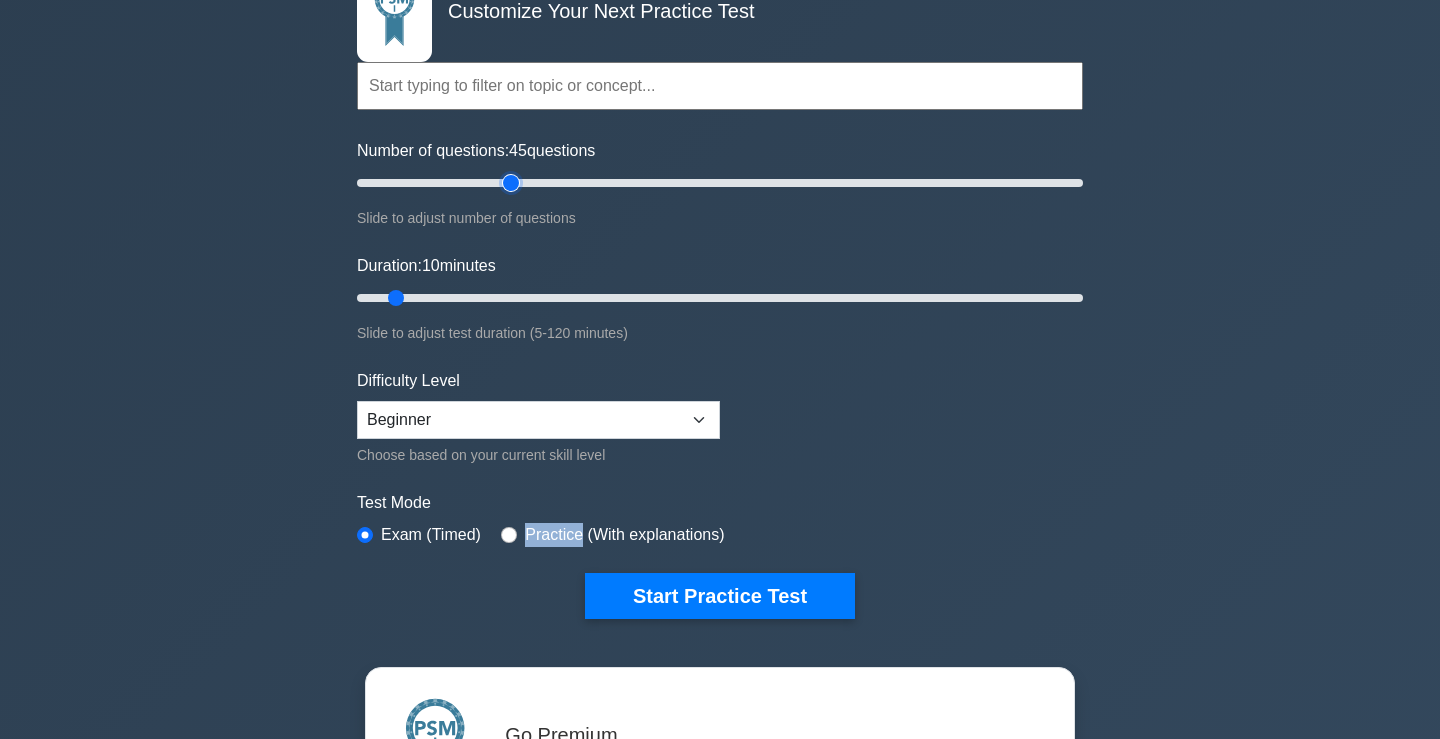 click on "Number of questions:  45  questions" at bounding box center (720, 183) 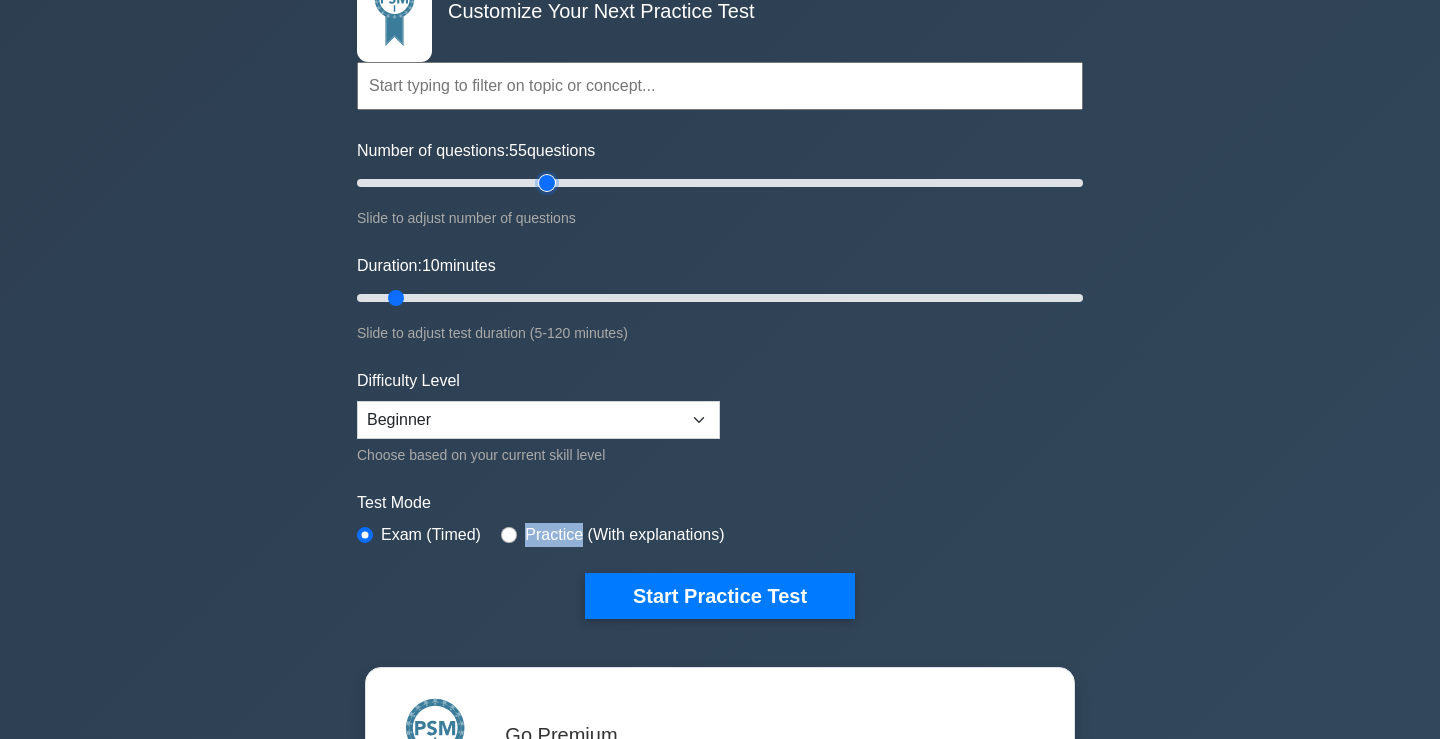 click on "Number of questions:  55  questions" at bounding box center (720, 183) 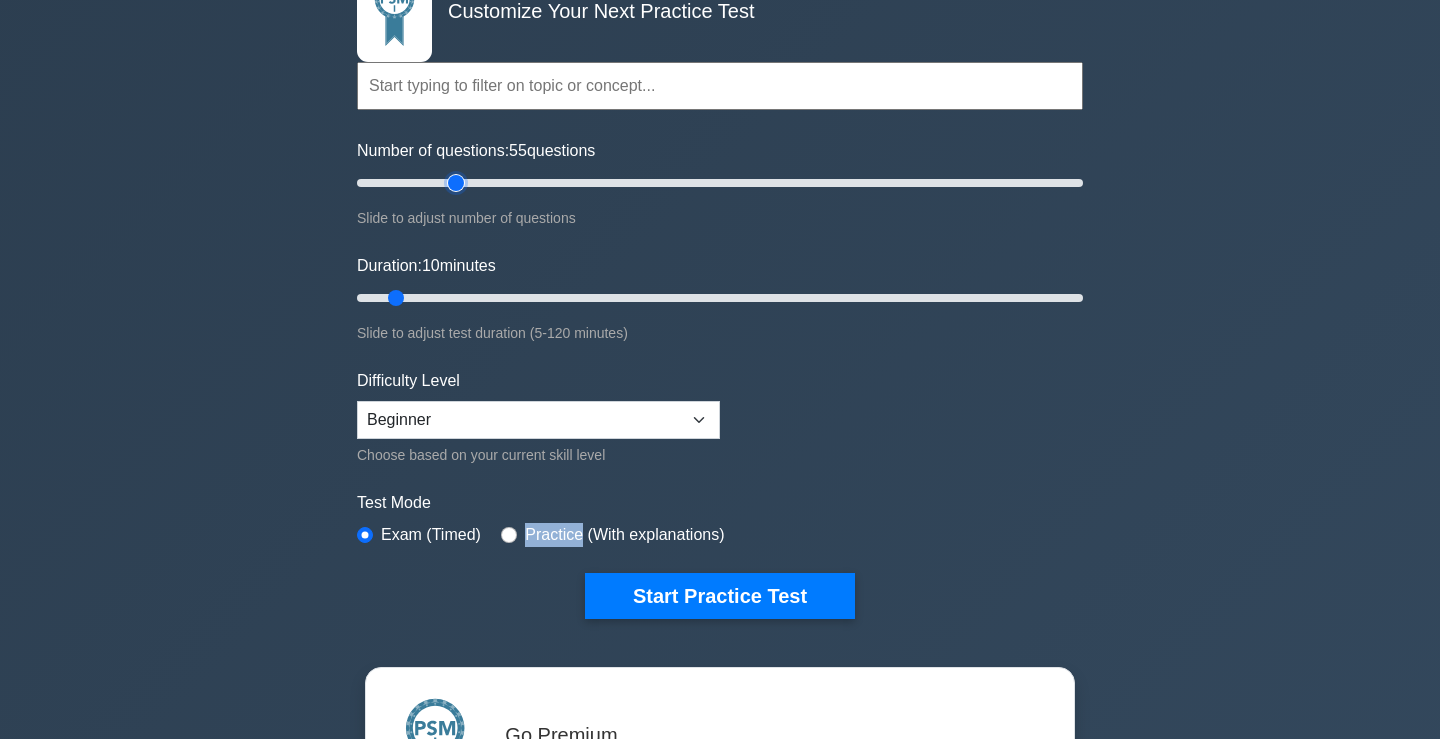 type on "30" 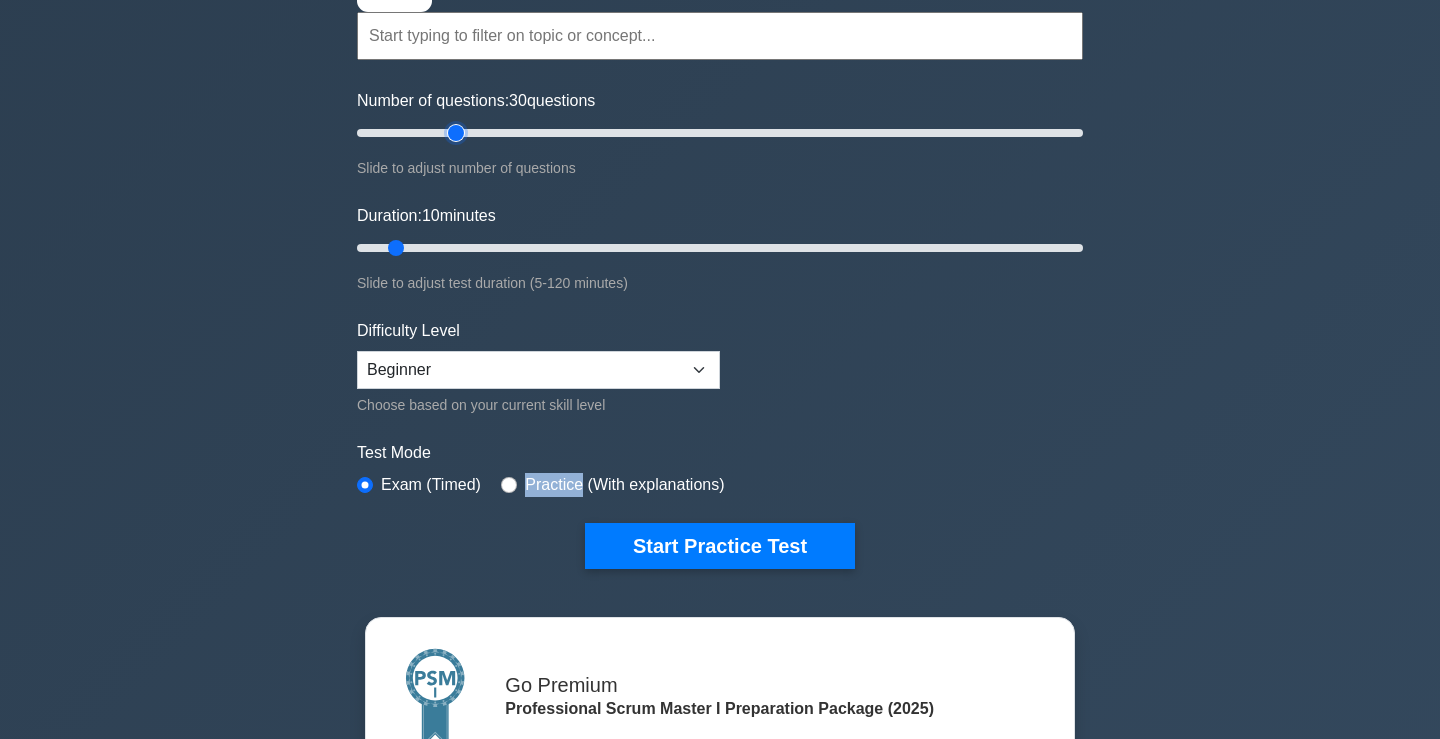 scroll, scrollTop: 199, scrollLeft: 0, axis: vertical 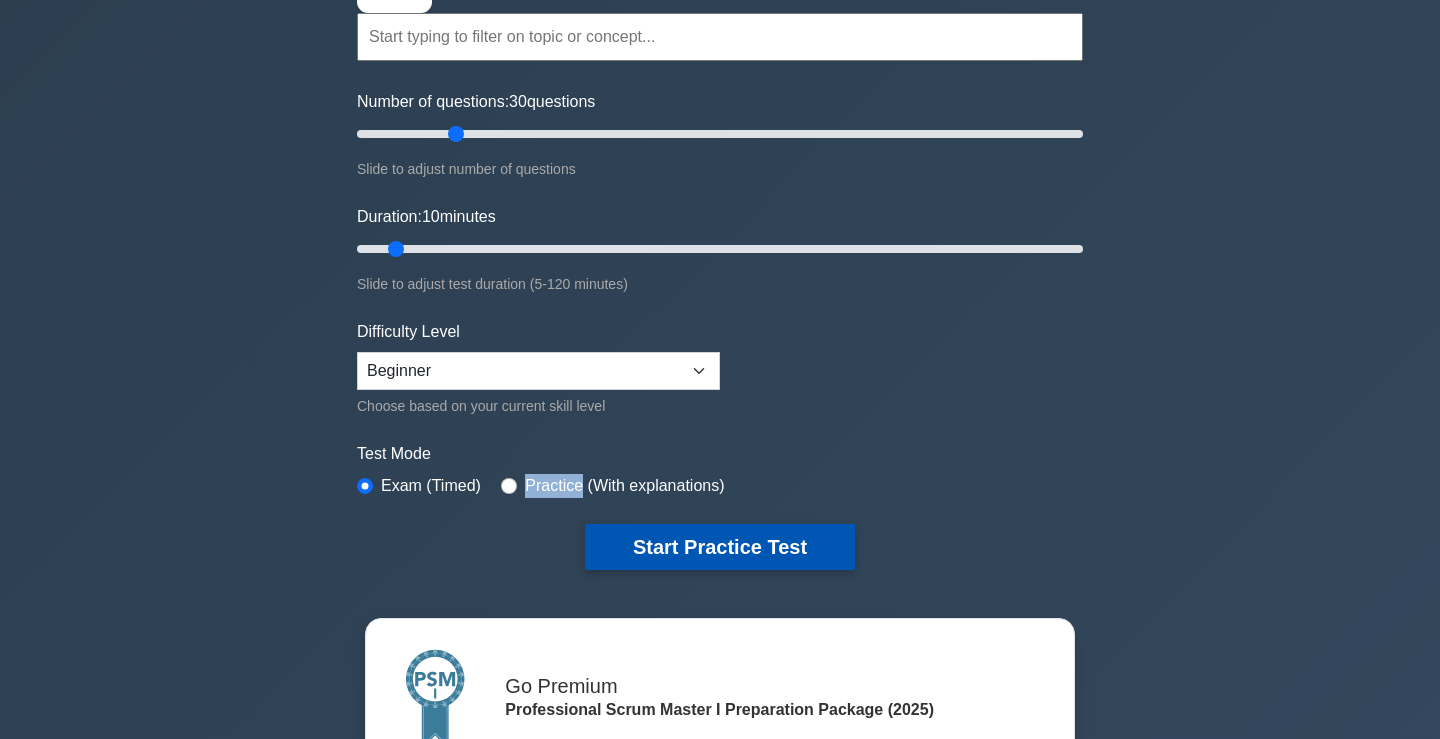 click on "Start Practice Test" at bounding box center [720, 547] 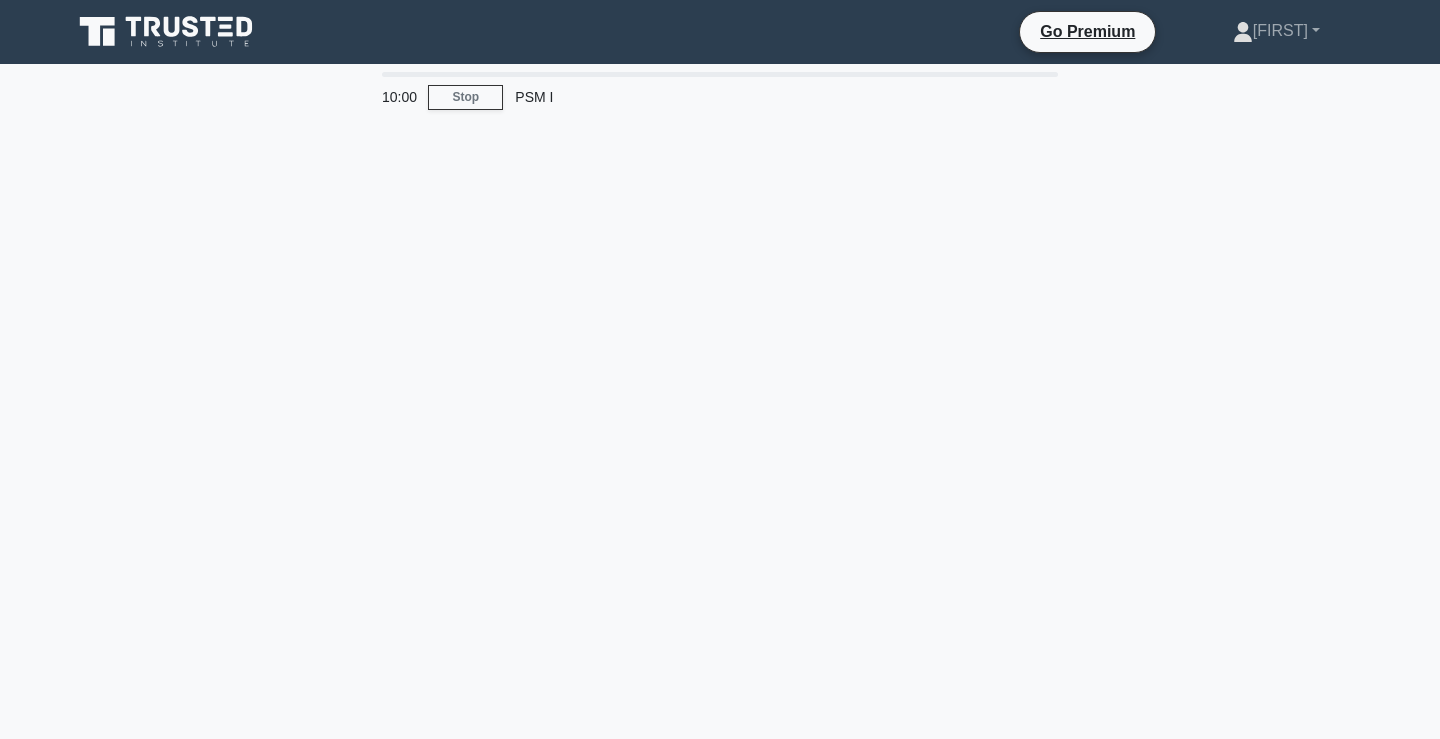 scroll, scrollTop: 0, scrollLeft: 0, axis: both 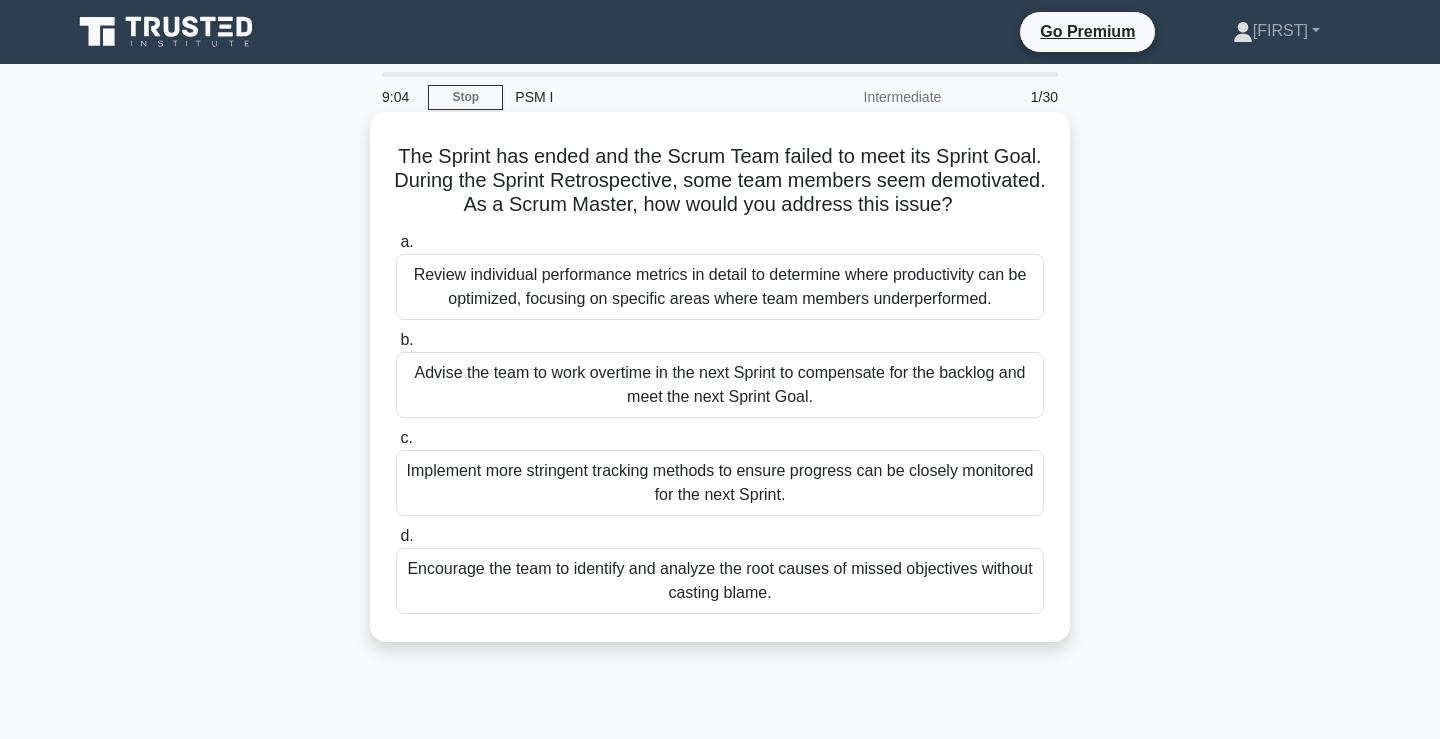 click on "Encourage the team to identify and analyze the root causes of missed objectives without casting blame." at bounding box center [720, 581] 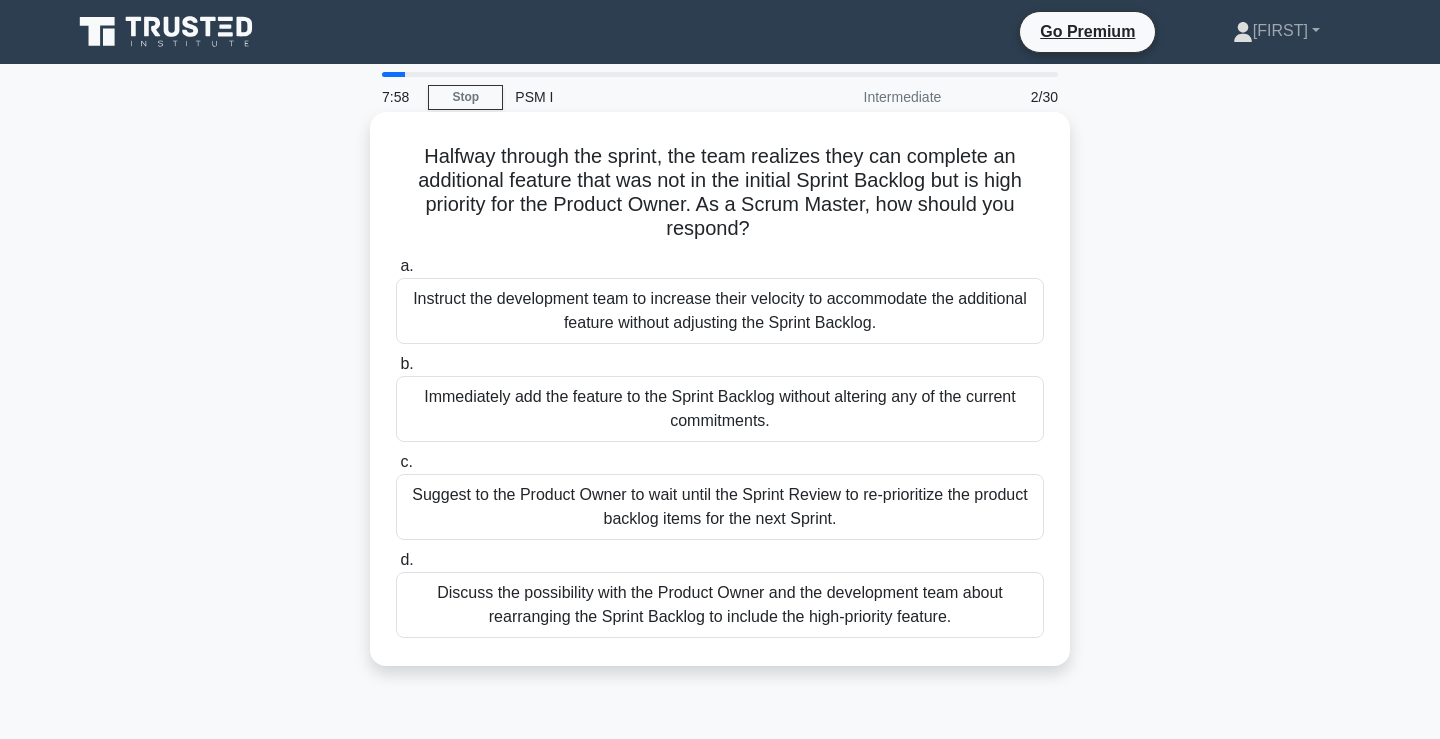click on "Discuss the possibility with the Product Owner and the development team about rearranging the Sprint Backlog to include the high-priority feature." at bounding box center (720, 605) 